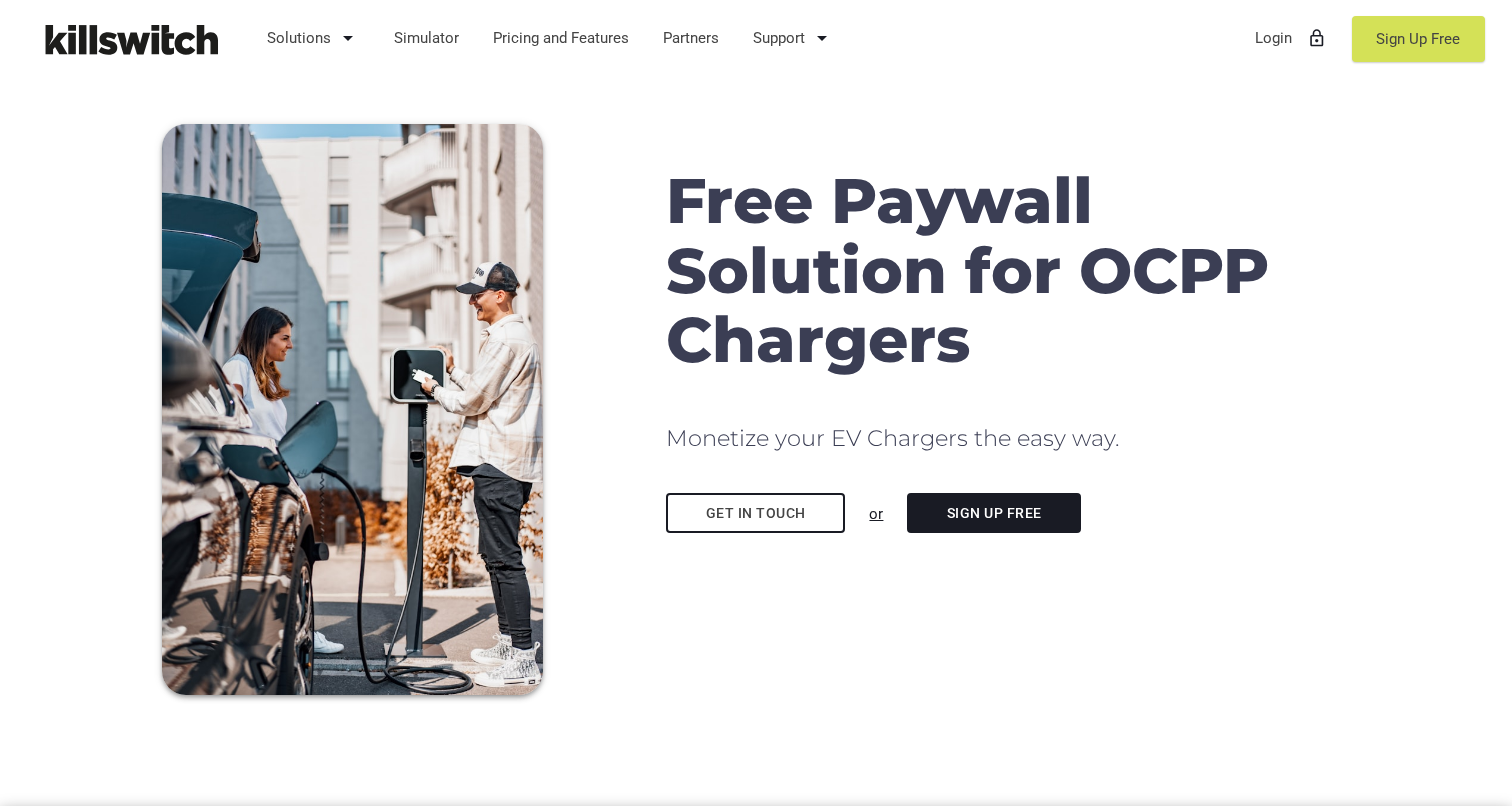 scroll, scrollTop: 0, scrollLeft: 0, axis: both 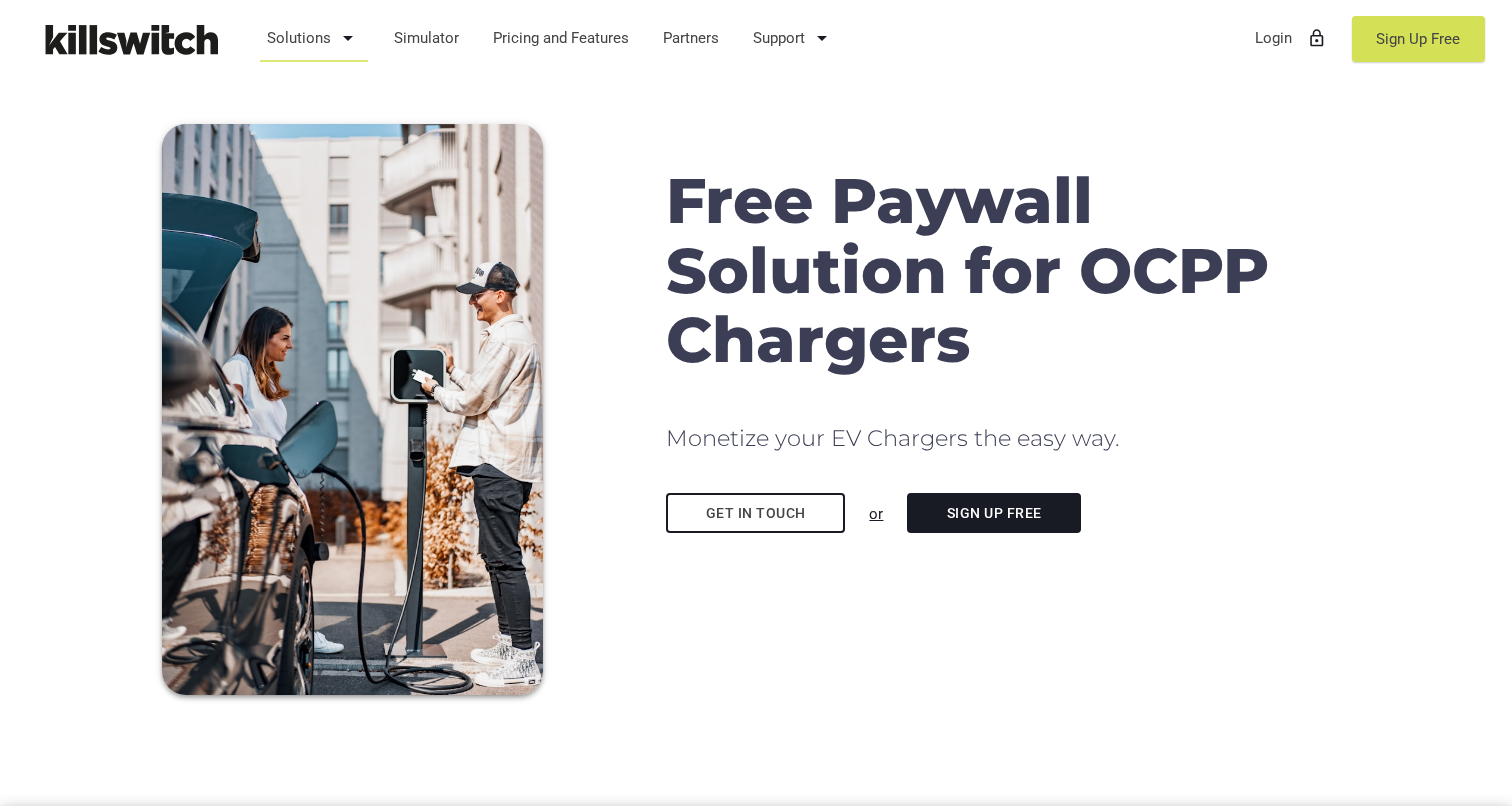 click on "Solutions  arrow_drop_down" at bounding box center (314, 38) 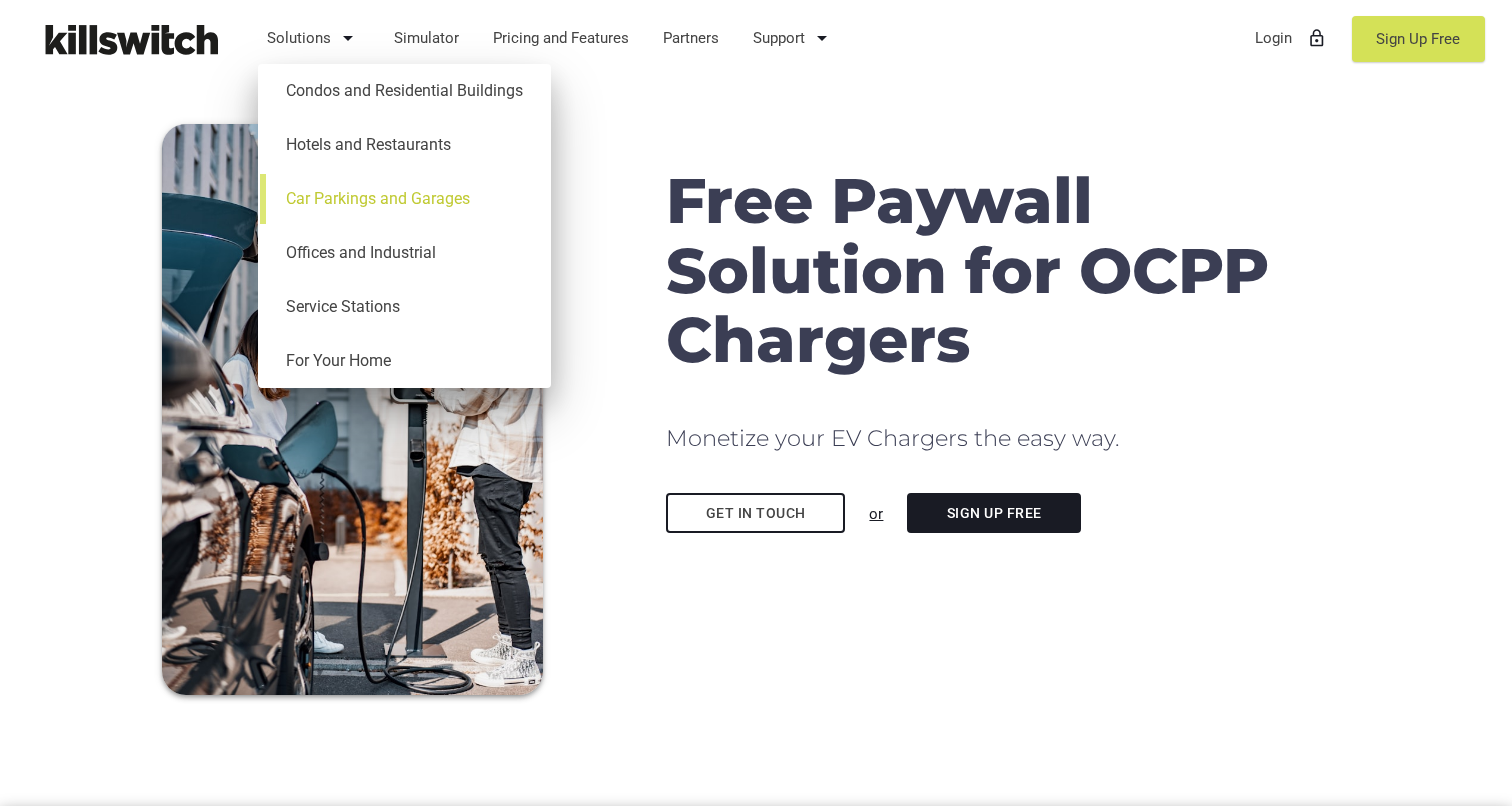 click on "Car Parkings and Garages" at bounding box center [404, 199] 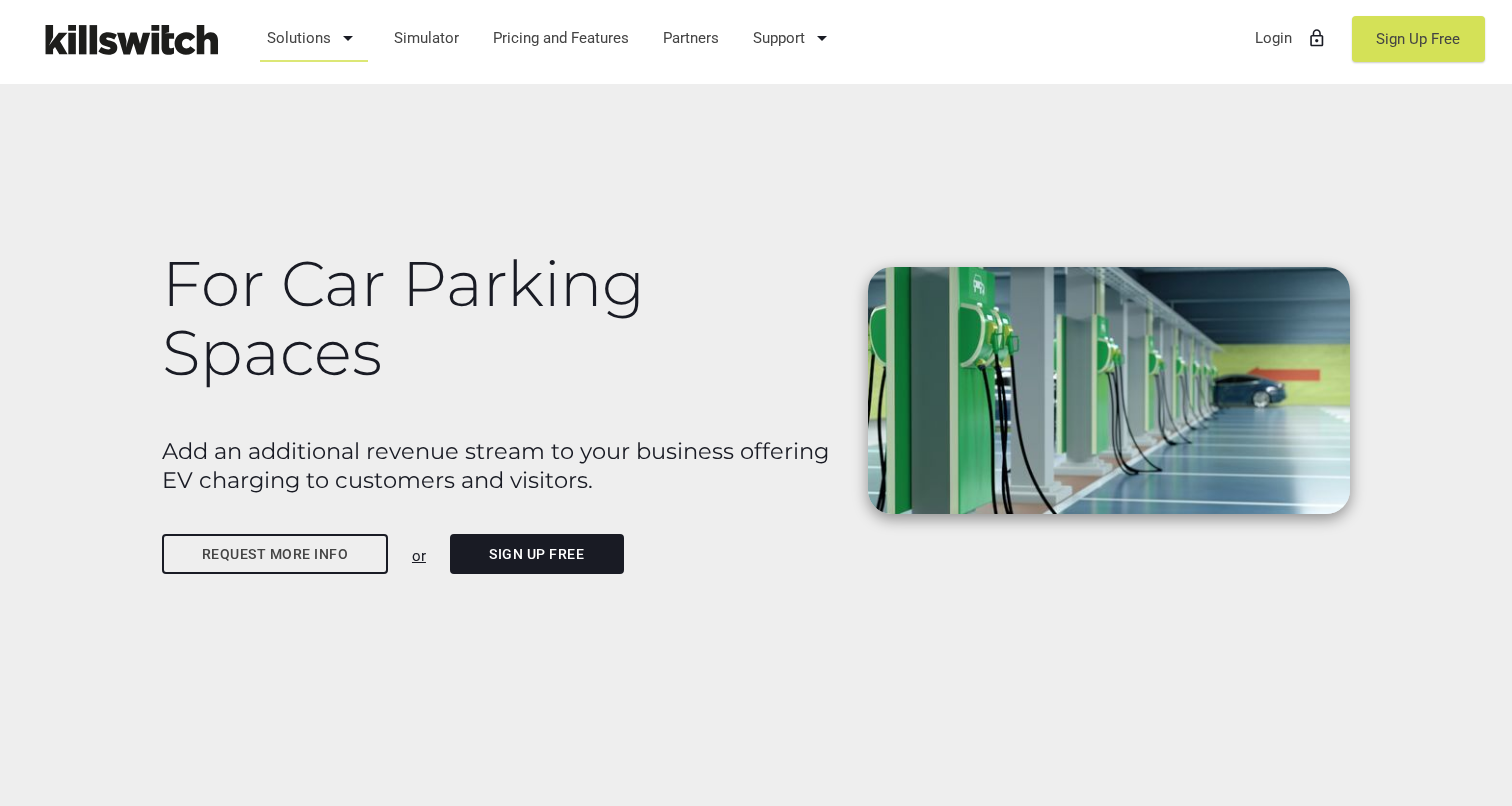 scroll, scrollTop: 0, scrollLeft: 0, axis: both 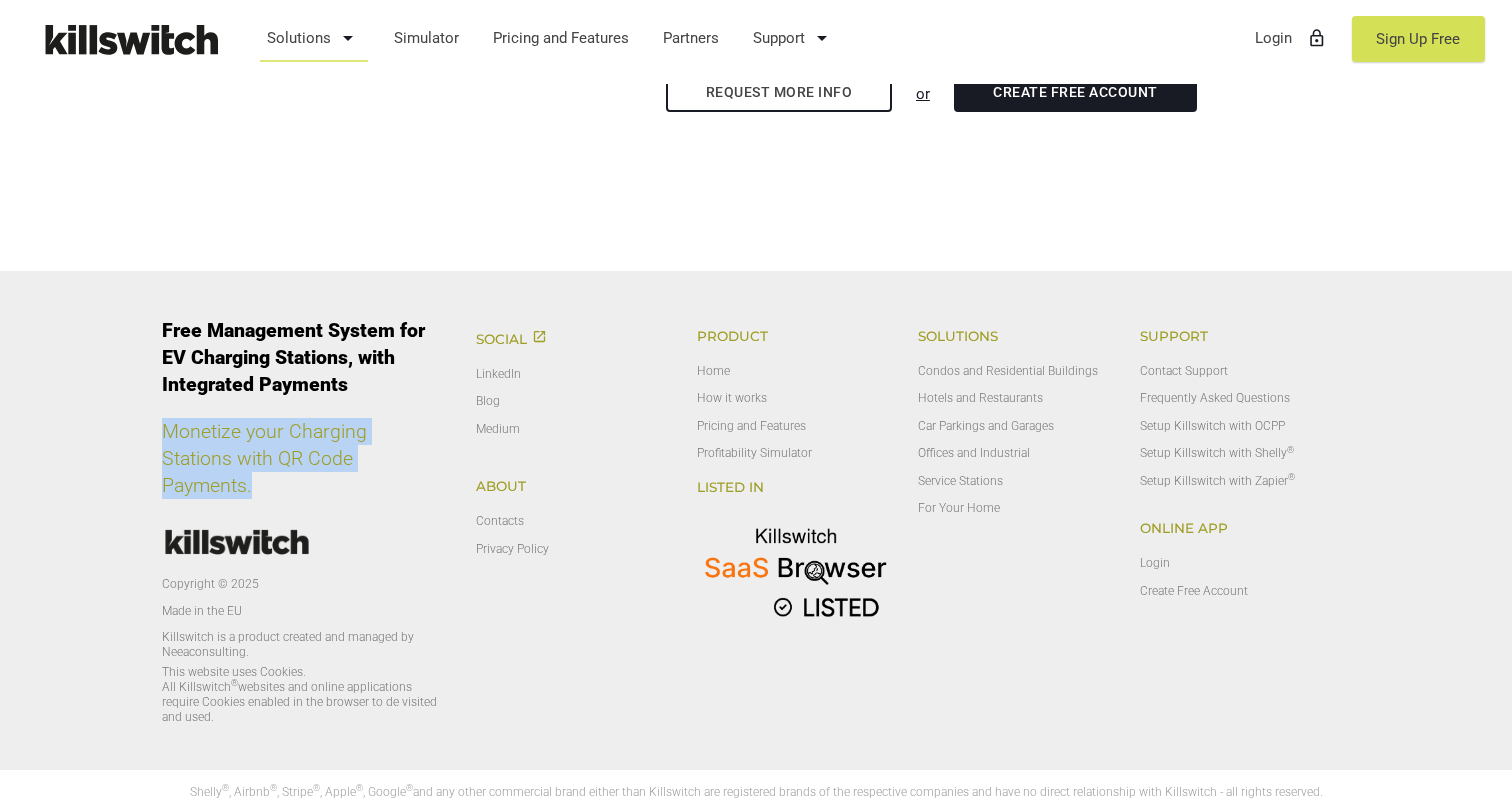 drag, startPoint x: 169, startPoint y: 432, endPoint x: 384, endPoint y: 455, distance: 216.22673 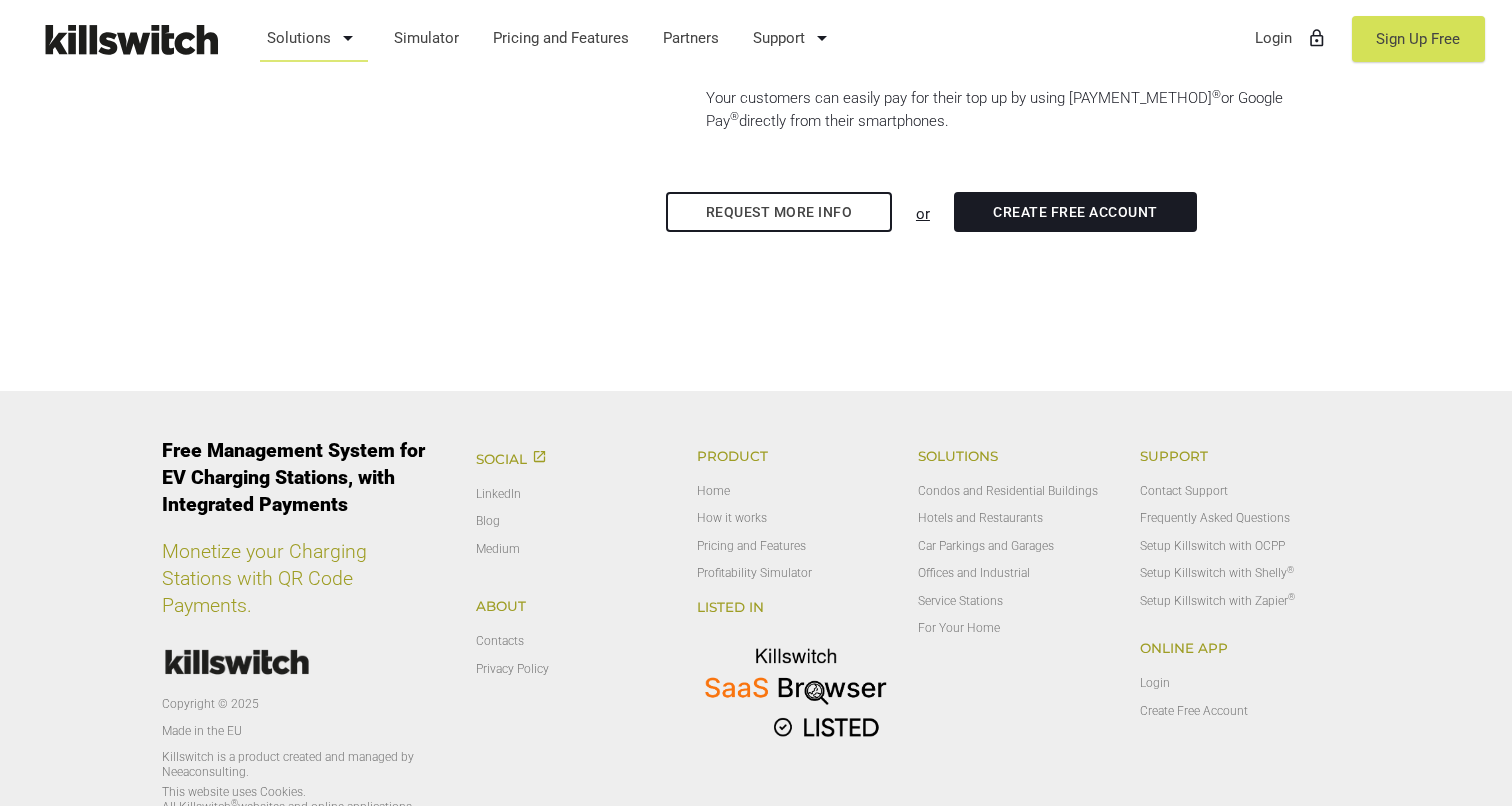 scroll, scrollTop: 1387, scrollLeft: 0, axis: vertical 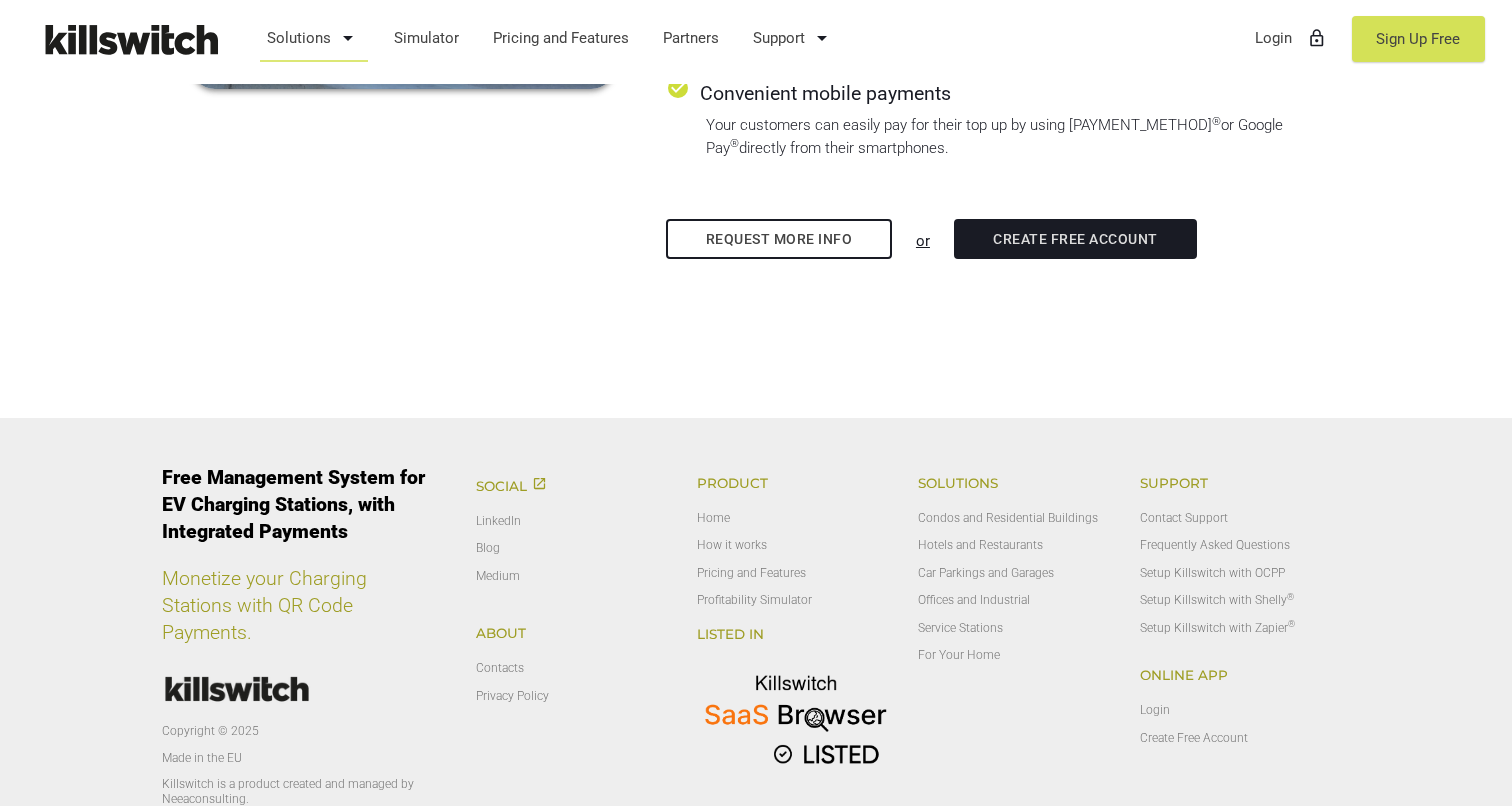 click on "Create free account" at bounding box center (1076, 239) 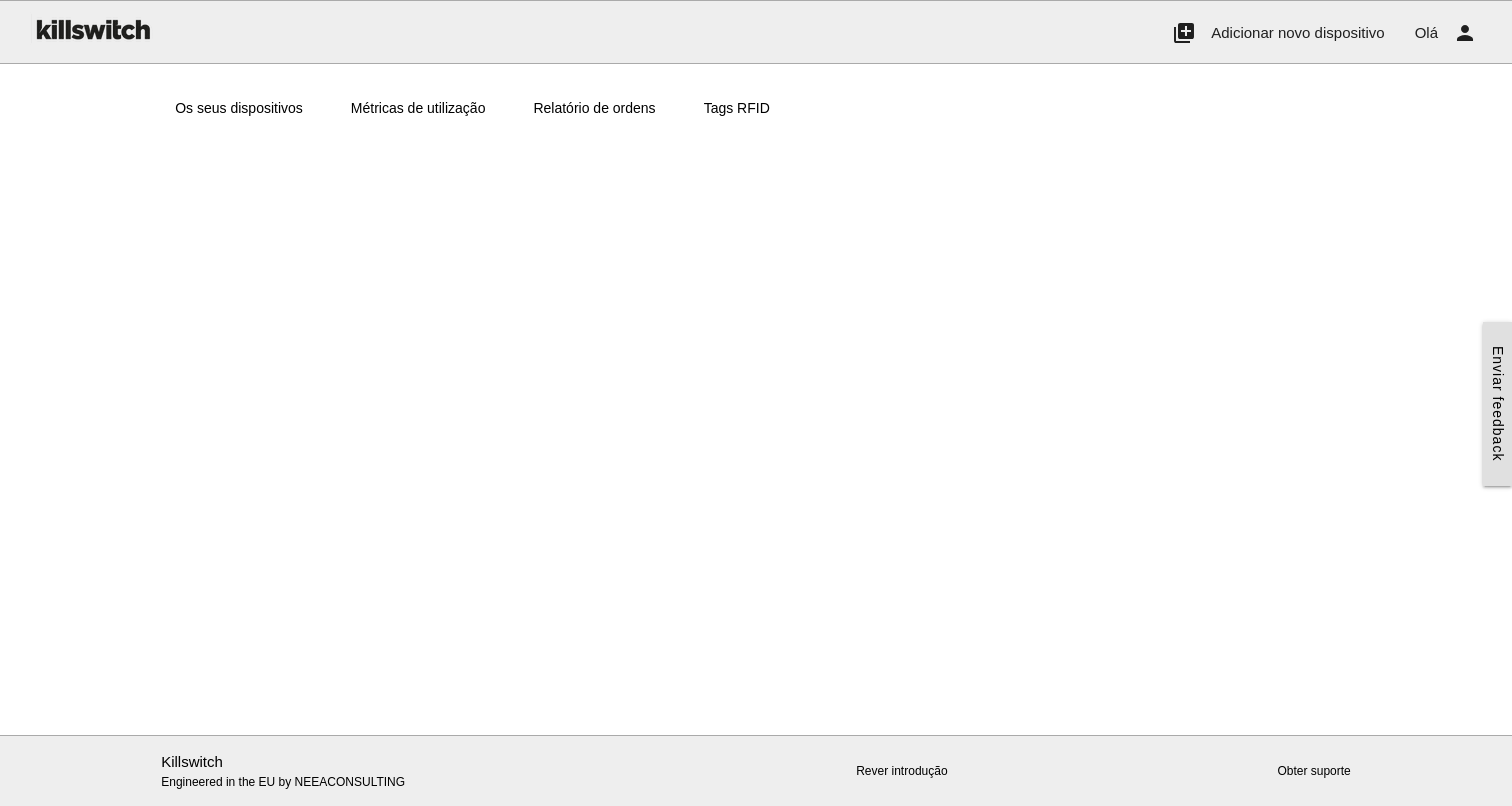 scroll, scrollTop: 0, scrollLeft: 0, axis: both 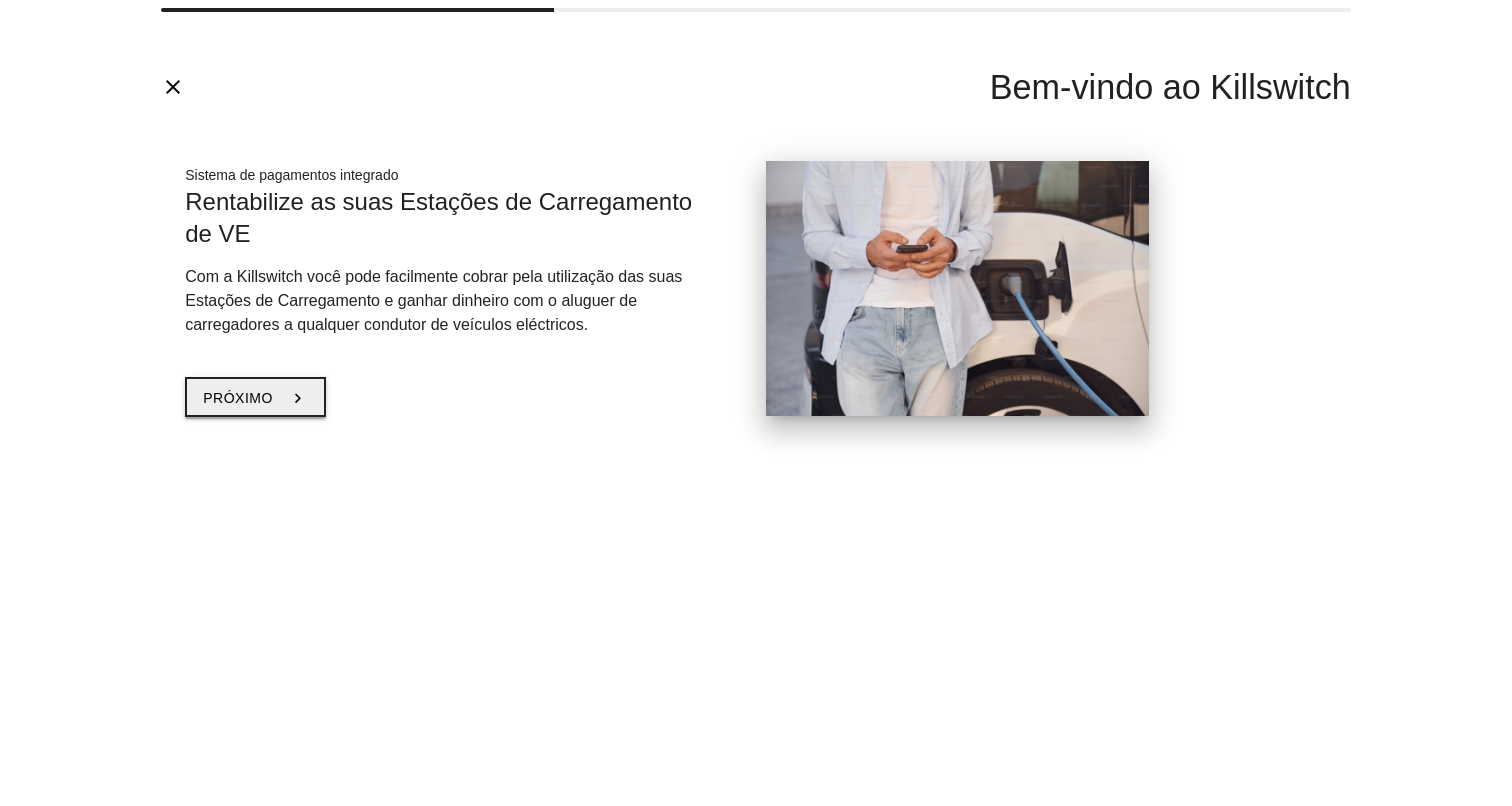click on "Próximo chevron_right" at bounding box center [255, 397] 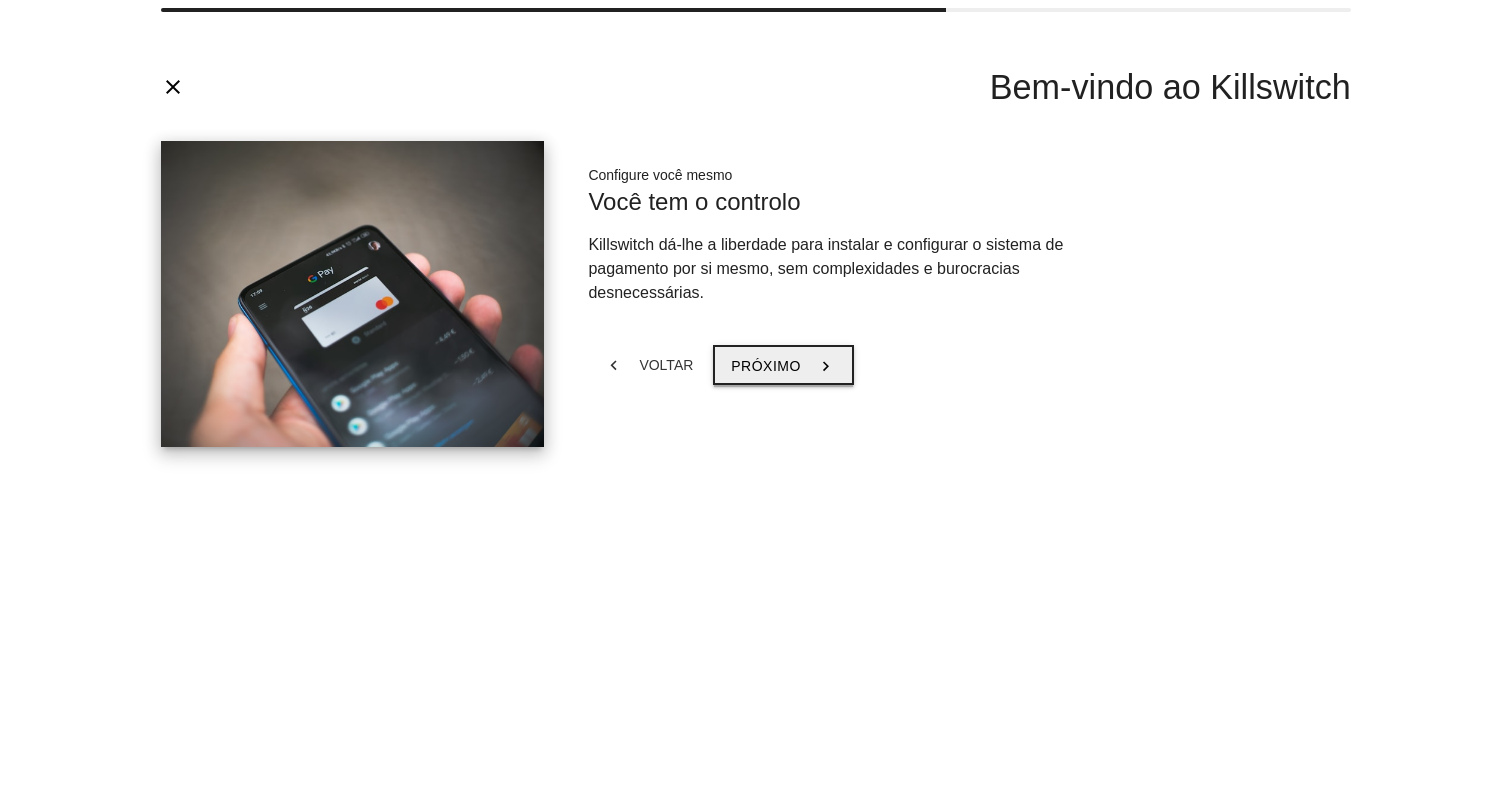 click on "Próximo" at bounding box center [766, 366] 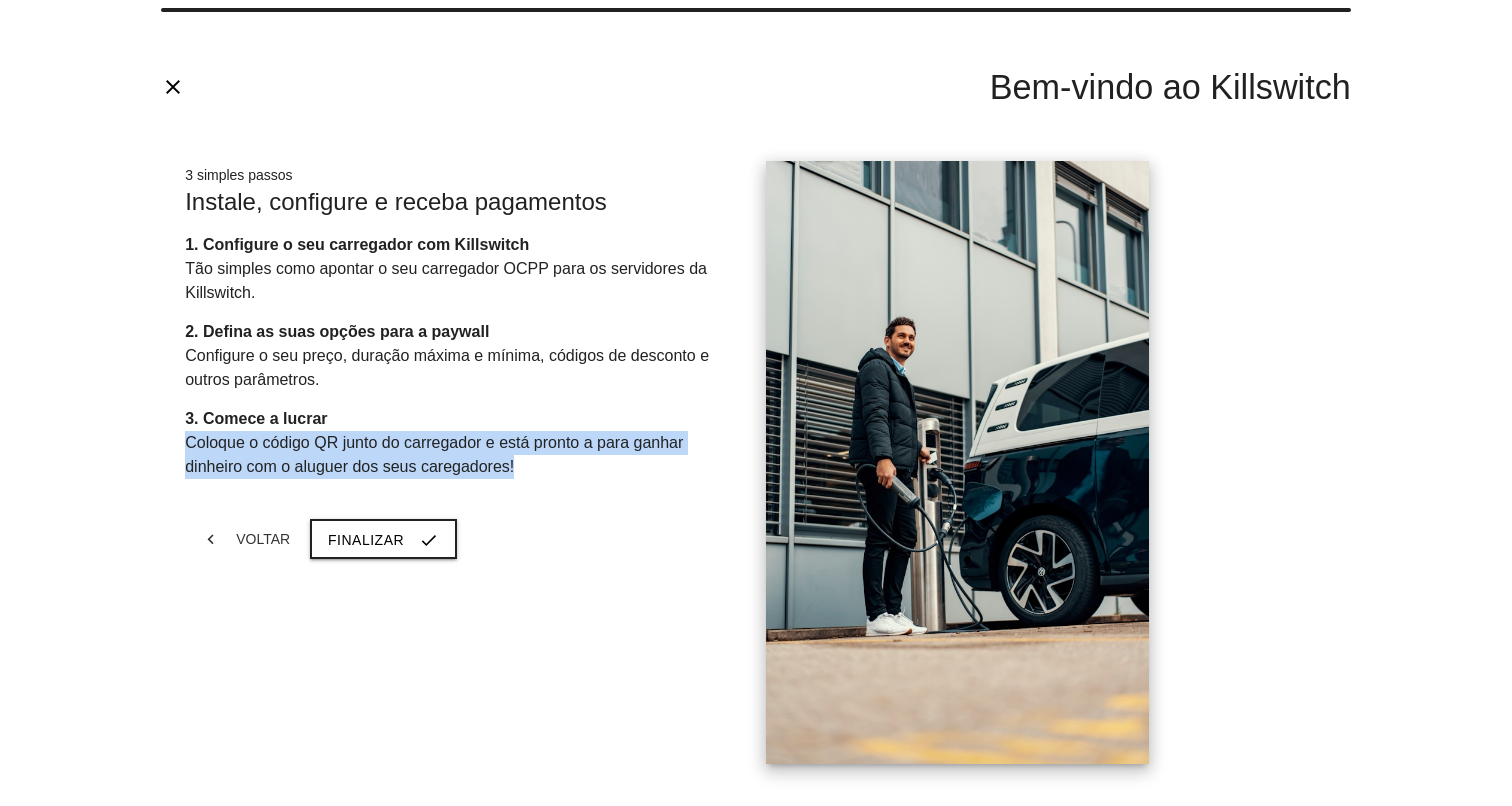 drag, startPoint x: 188, startPoint y: 452, endPoint x: 613, endPoint y: 480, distance: 425.92136 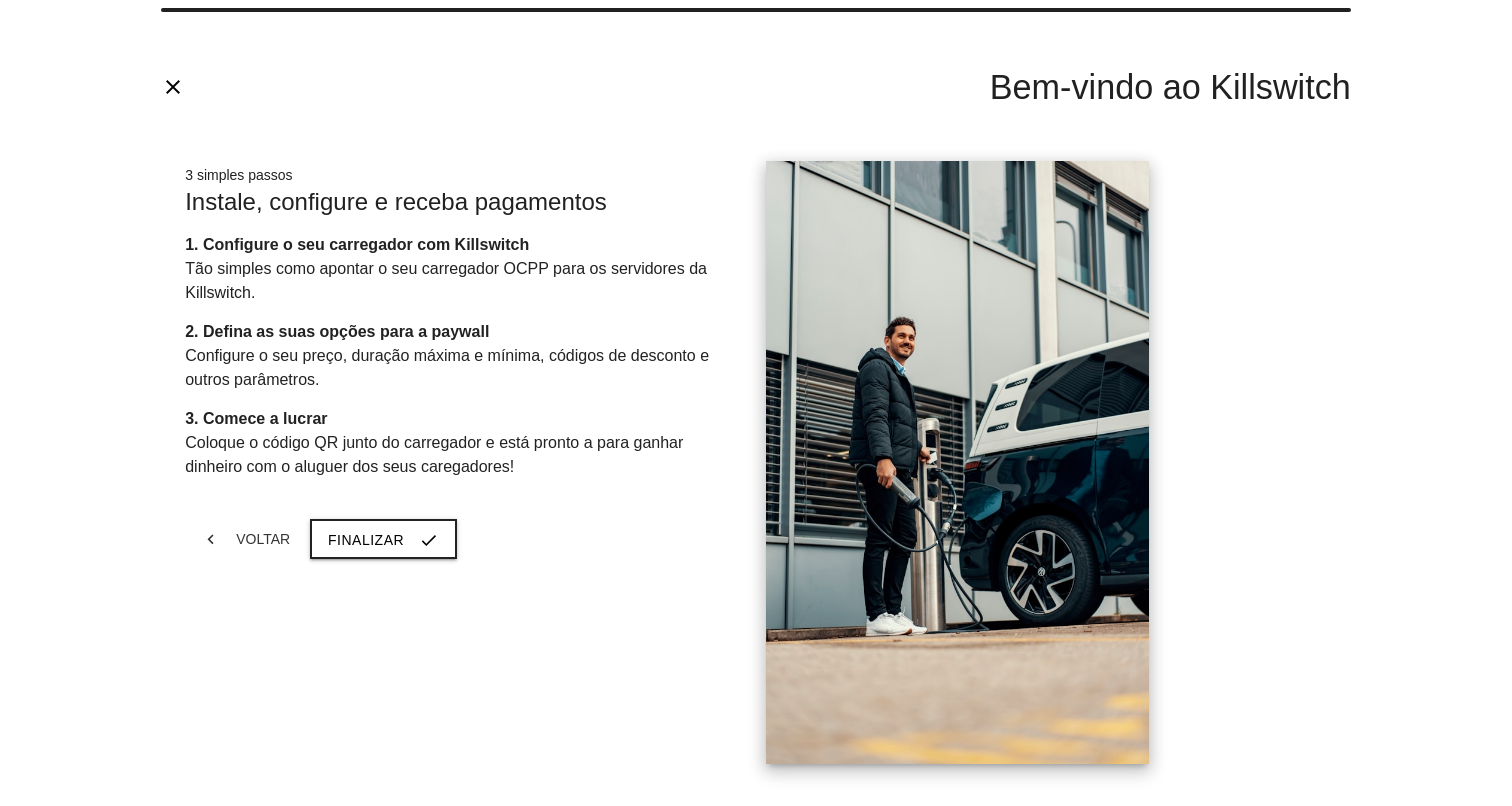 click on "close Bem-vindo ao Killswitch
Sistema de pagamentos integrado
Rentabilize as suas Estações de Carregamento de VE
Com a Killswitch você pode facilmente cobrar pela utilização das suas Estações de Carregamento e ganhar dinheiro com o aluguer de carregadores a qualquer condutor de veículos eléctricos.
Próximo chevron_right" at bounding box center [756, 403] 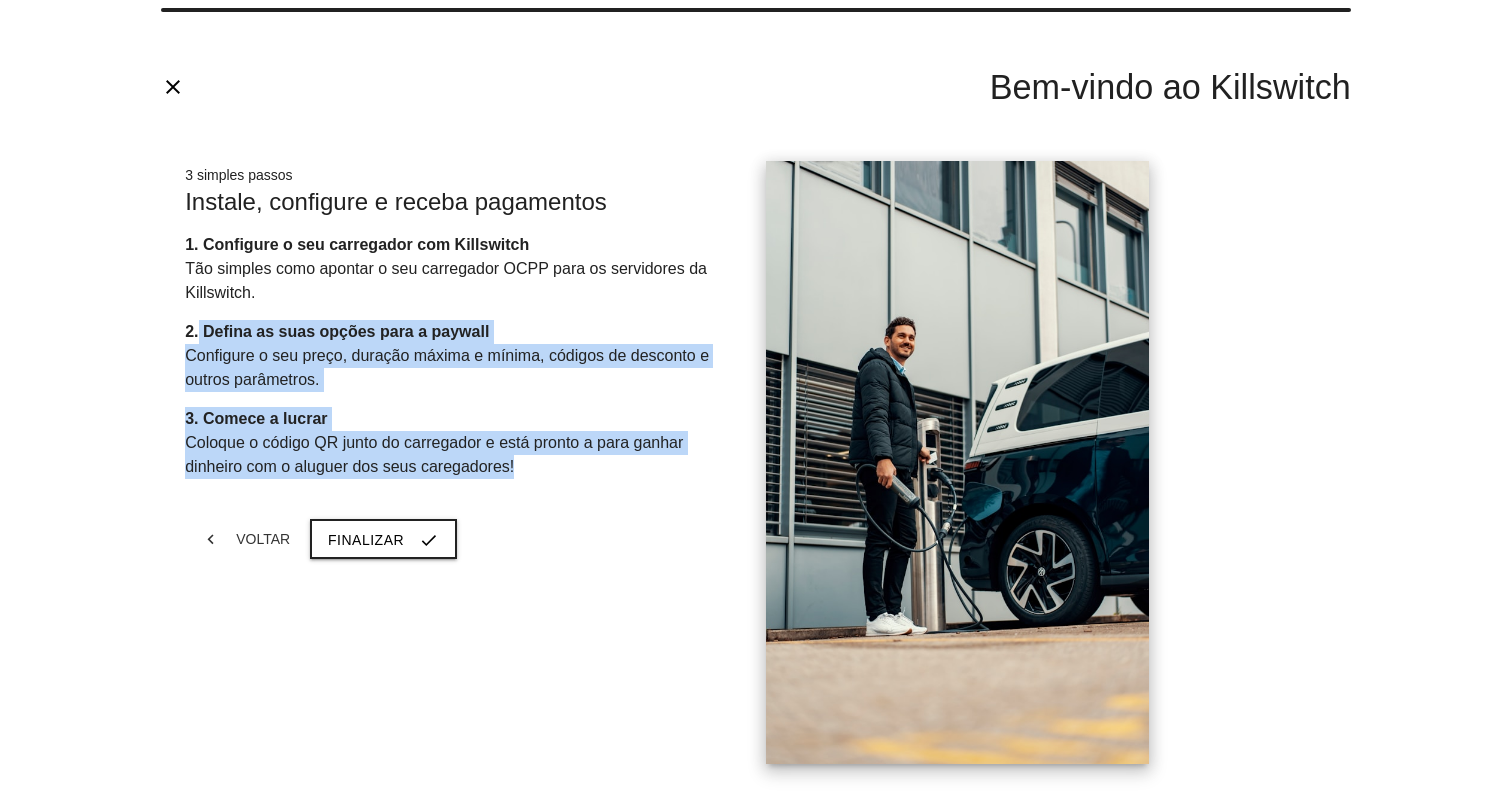 drag, startPoint x: 199, startPoint y: 335, endPoint x: 510, endPoint y: 516, distance: 359.83606 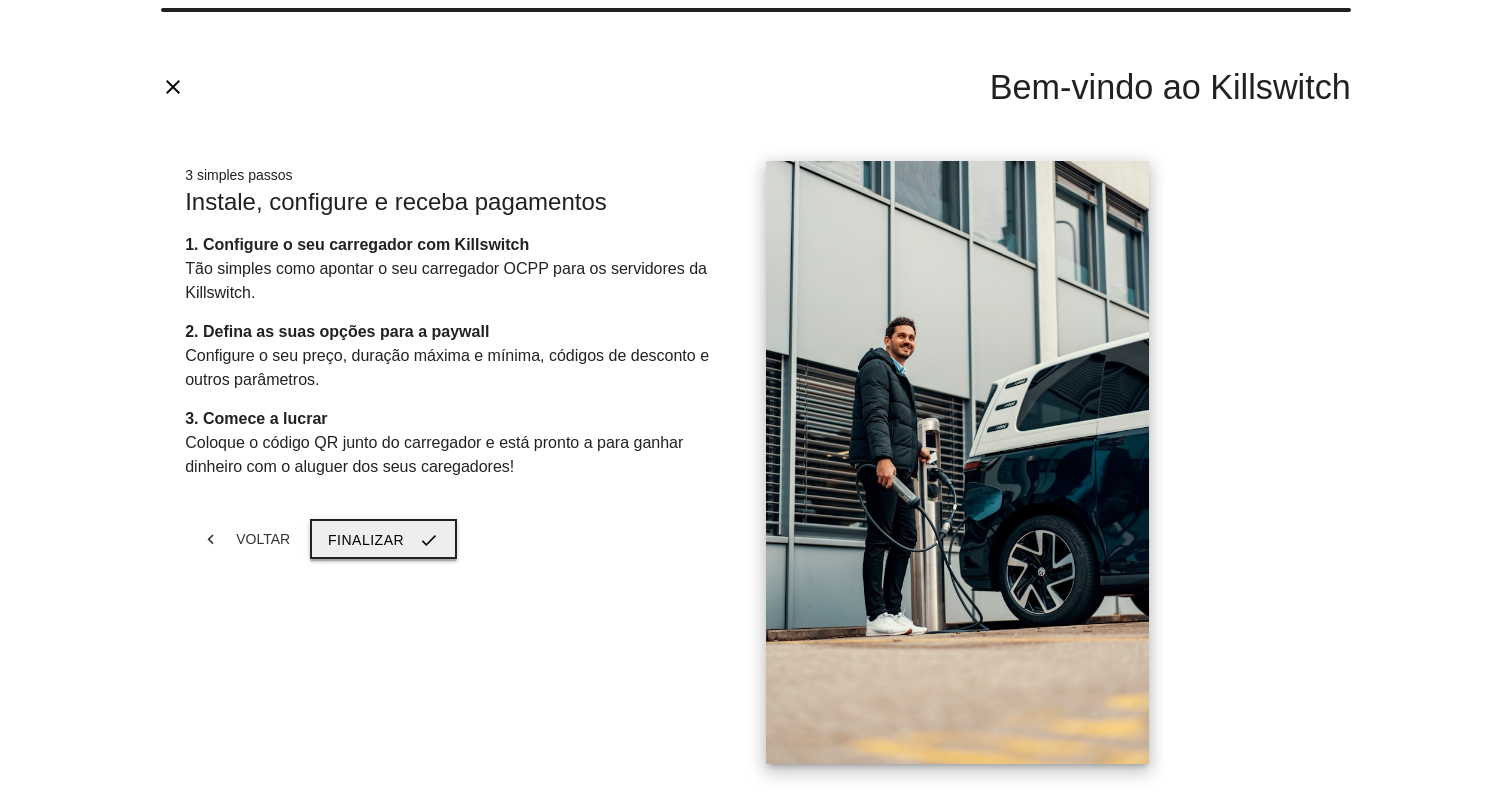 click on "check" at bounding box center (429, 540) 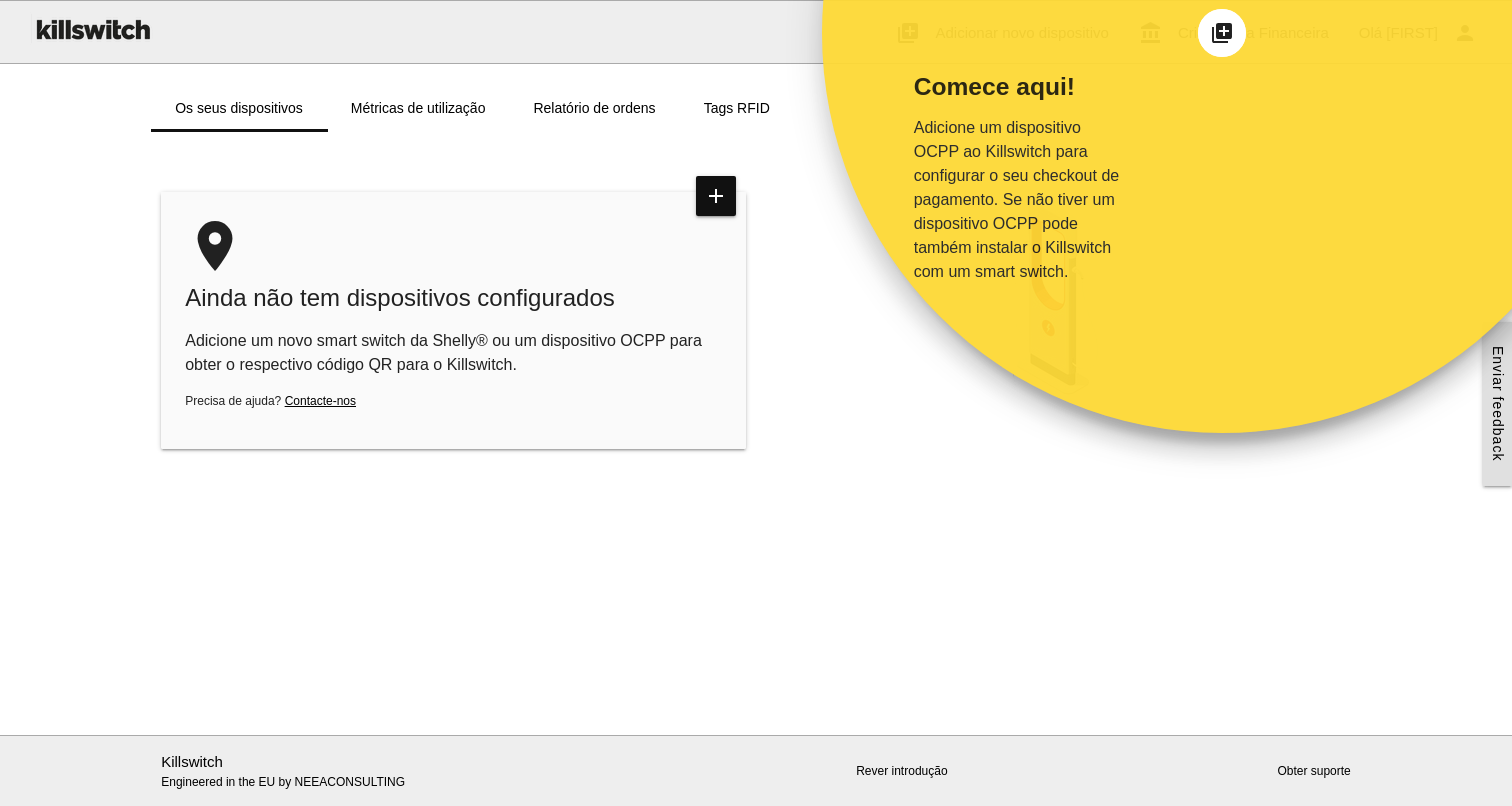 click on "add_to_photos" at bounding box center [1222, 33] 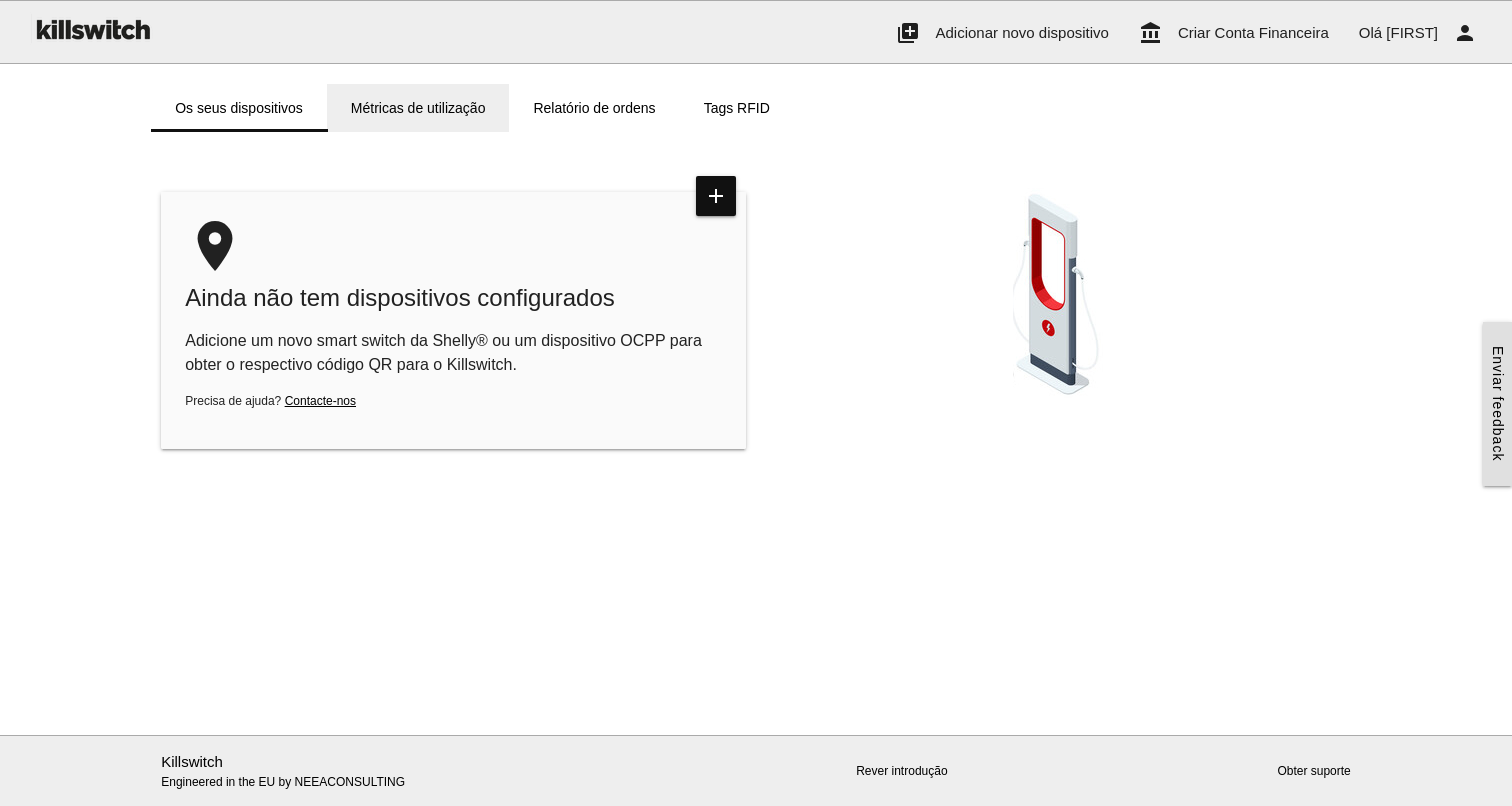click on "Métricas de utilização" at bounding box center [418, 108] 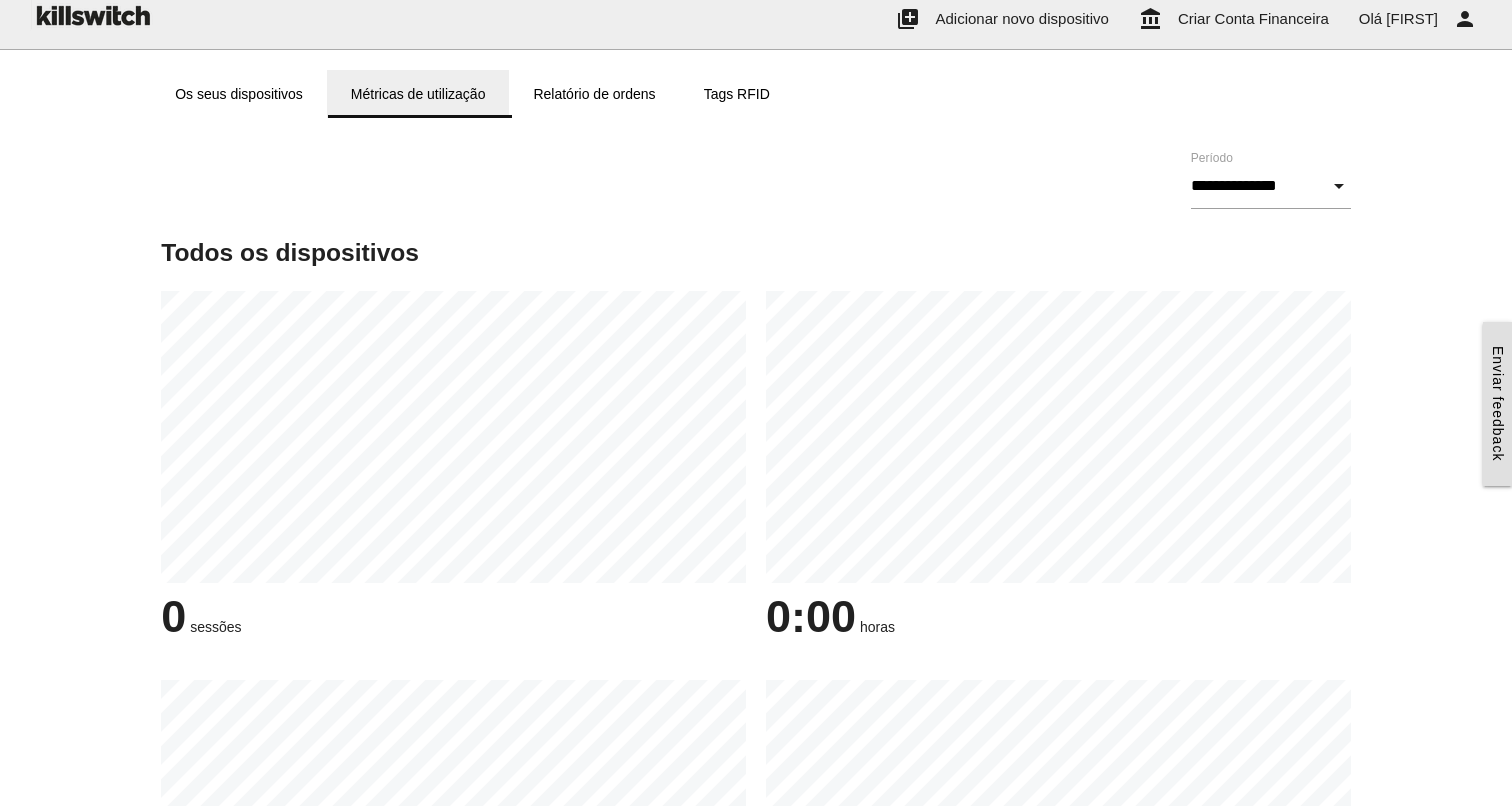 scroll, scrollTop: 0, scrollLeft: 0, axis: both 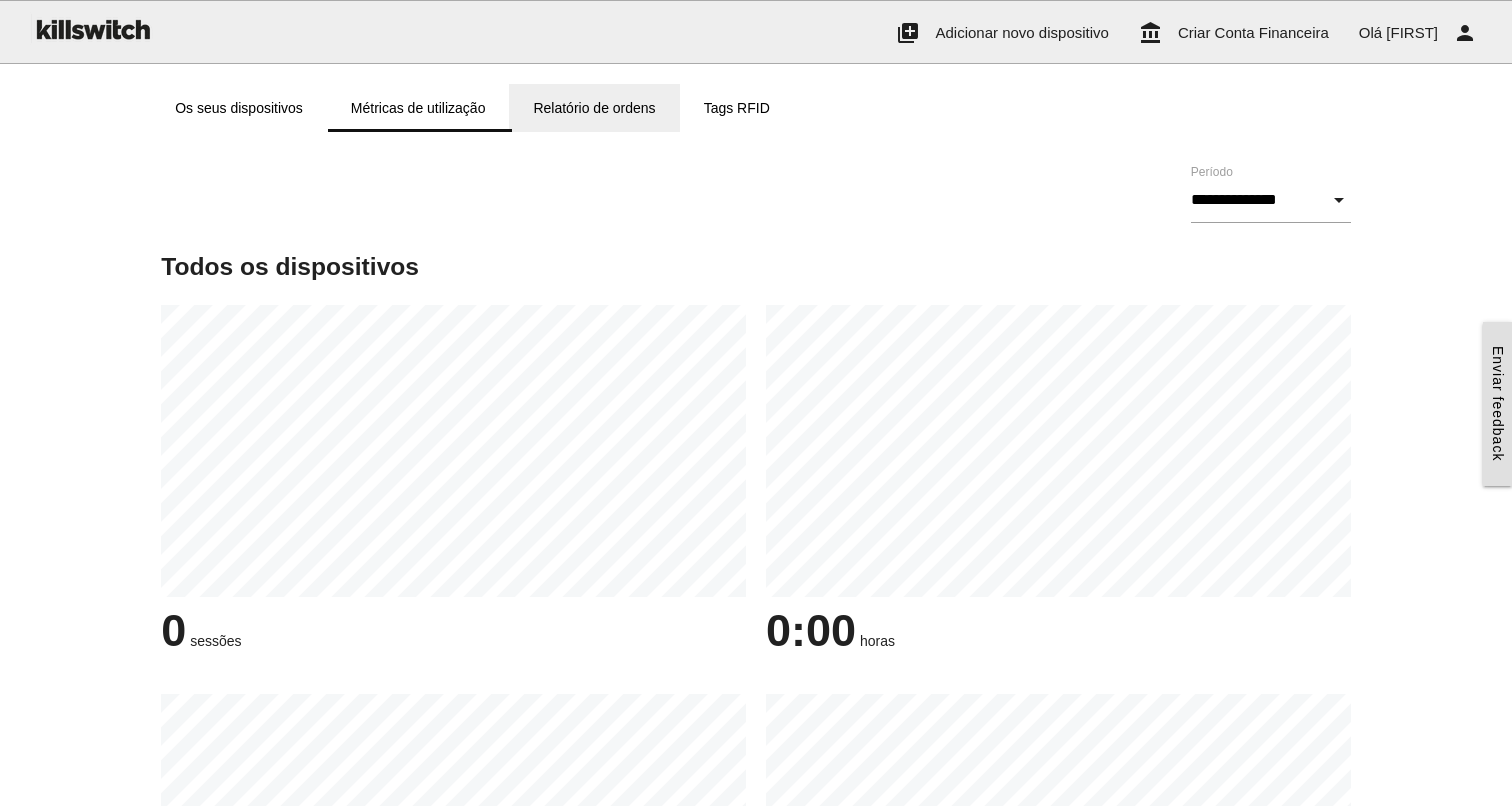 click on "Relatório de ordens" at bounding box center [594, 108] 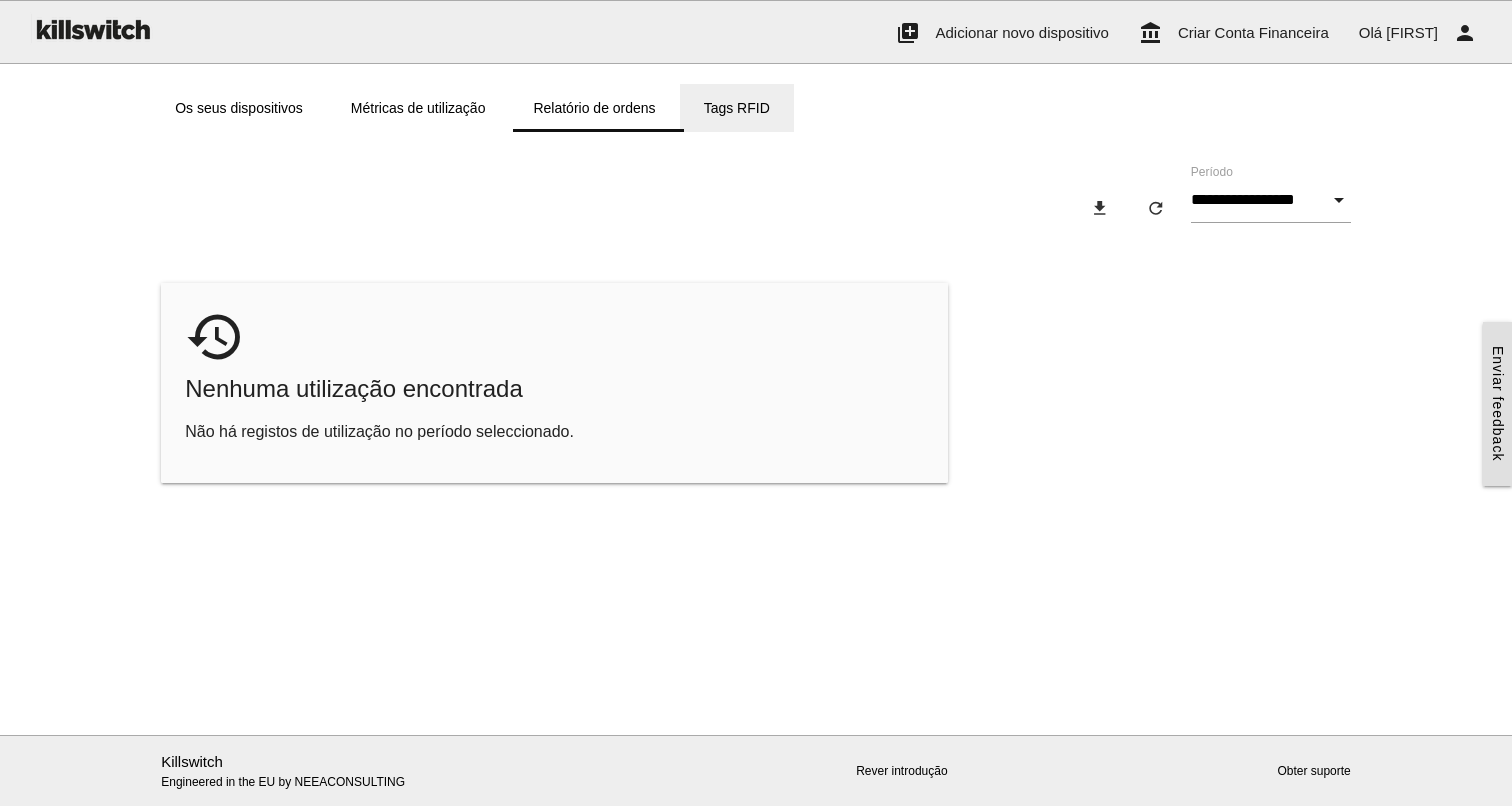 click on "Tags RFID" at bounding box center (737, 108) 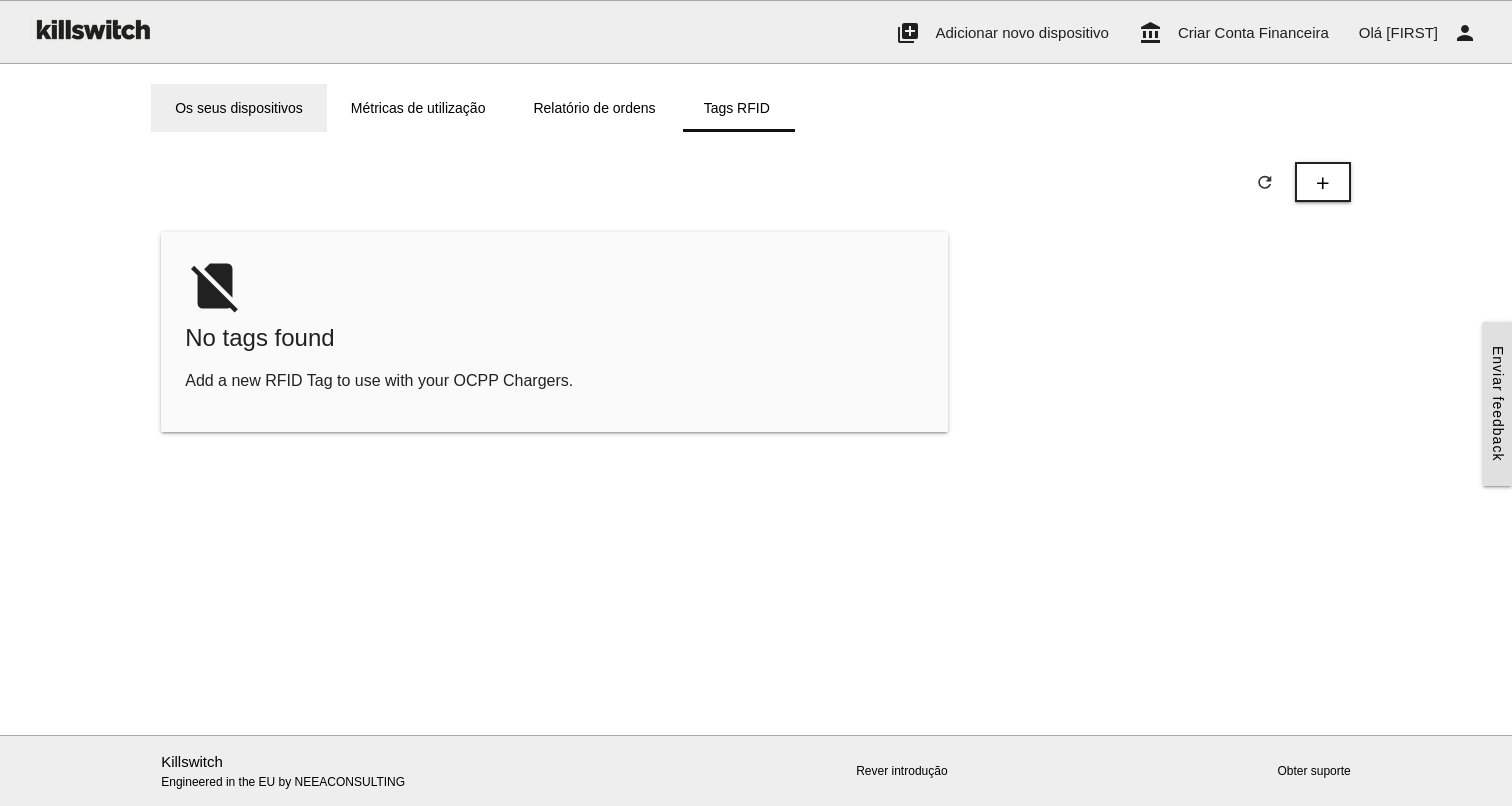 click on "Os seus dispositivos" at bounding box center (239, 108) 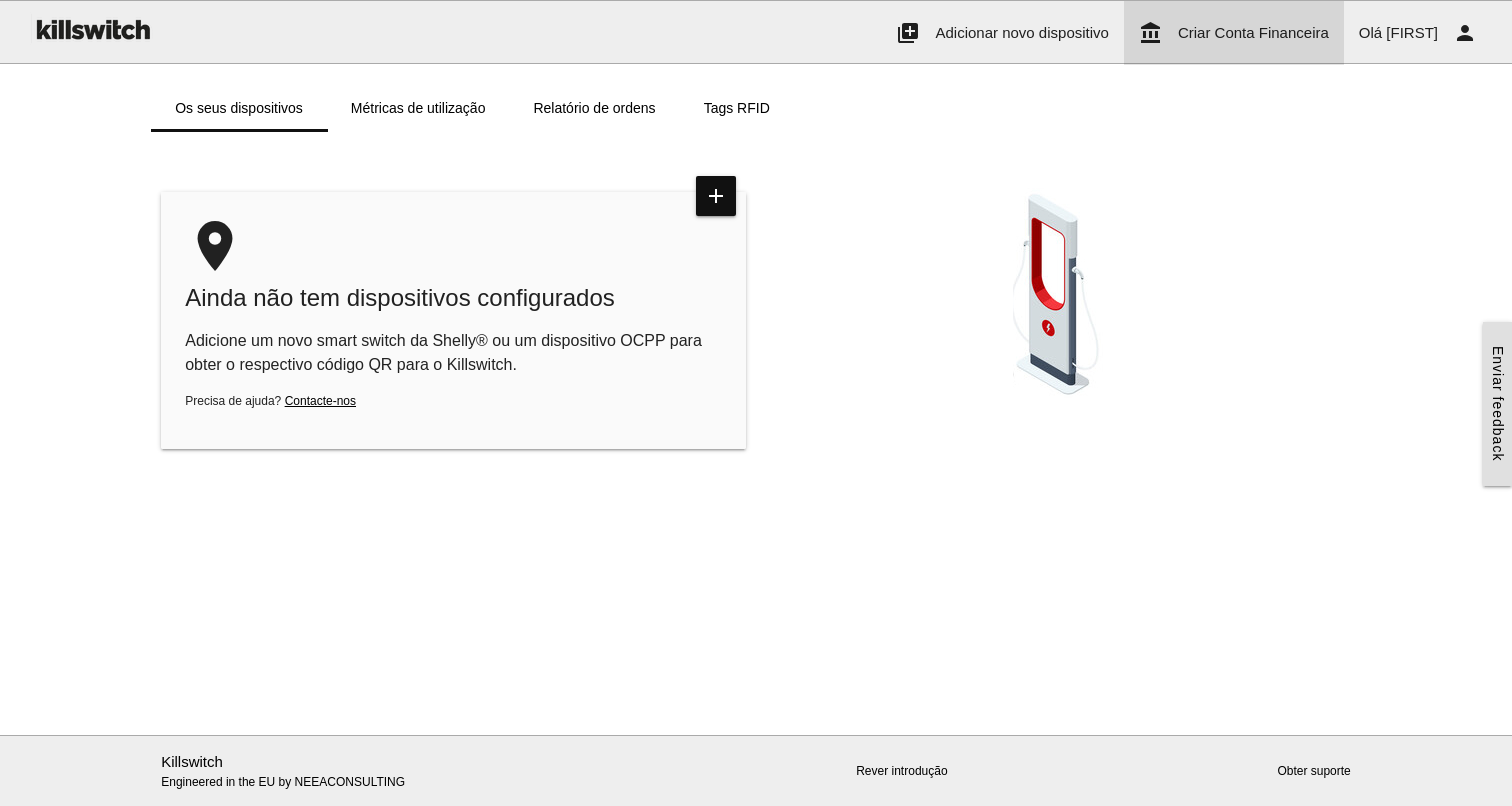 click on "Criar Conta Financeira" at bounding box center (1253, 32) 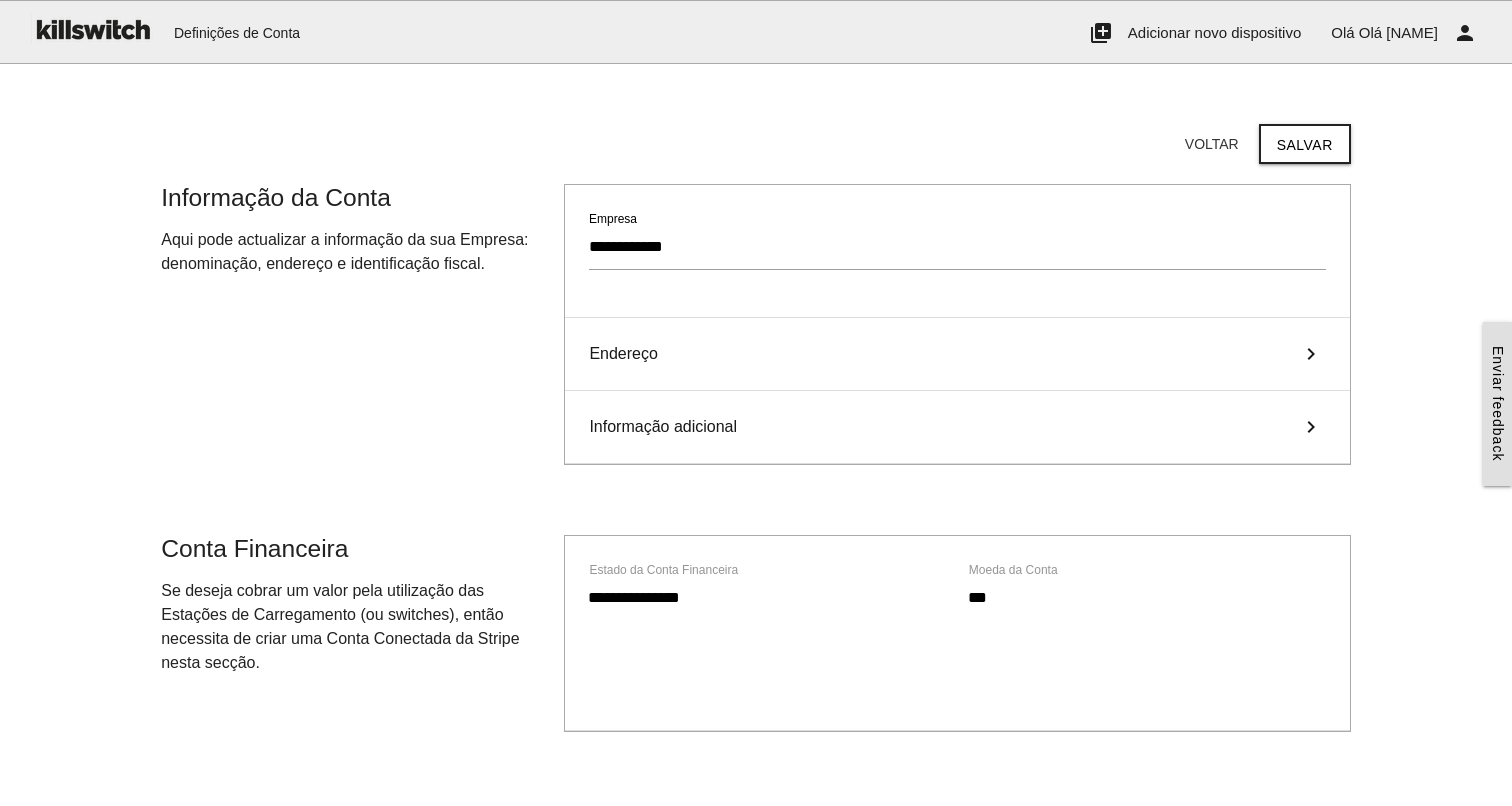 scroll, scrollTop: 0, scrollLeft: 0, axis: both 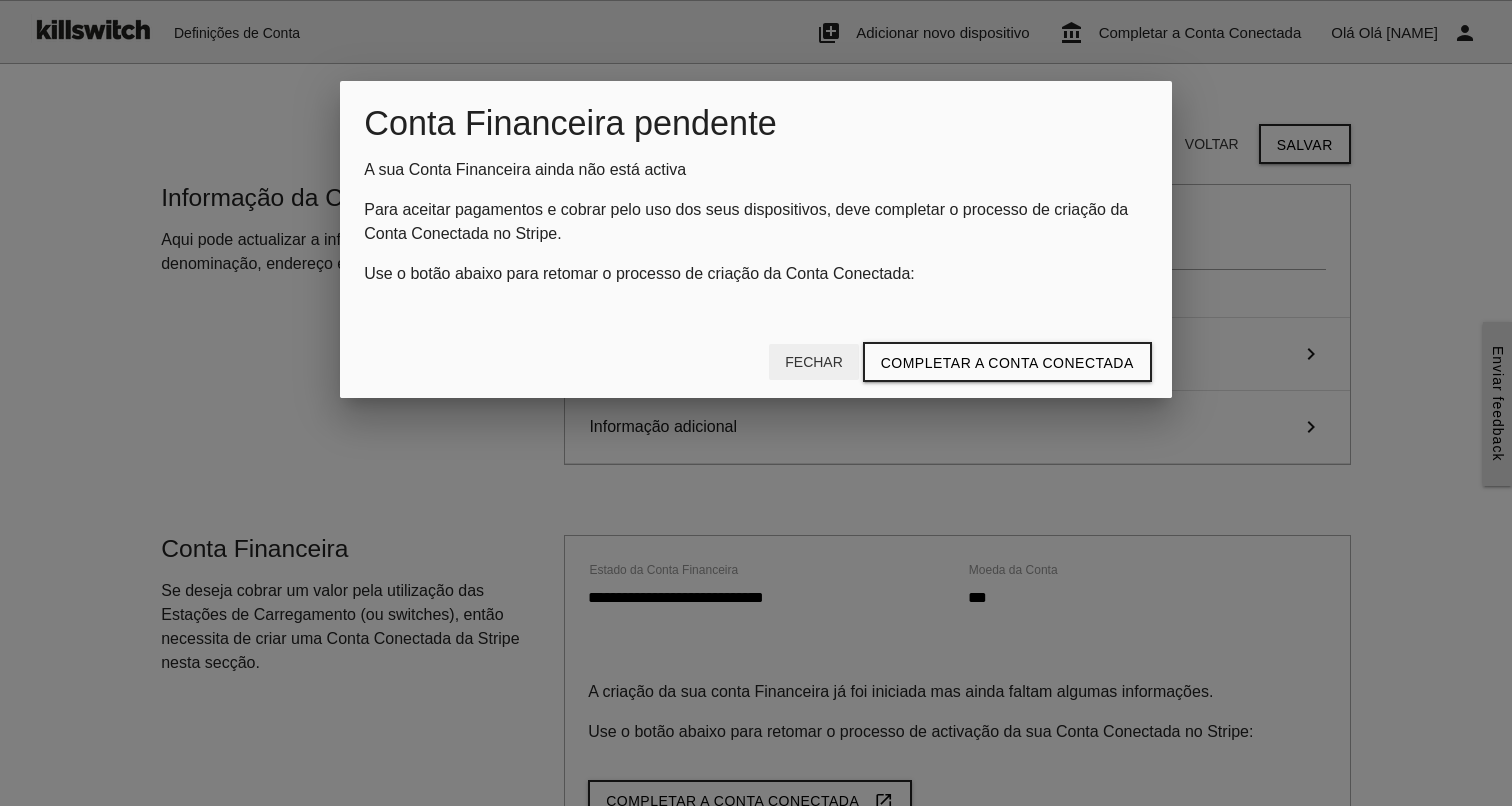 click on "Fechar" at bounding box center (814, 362) 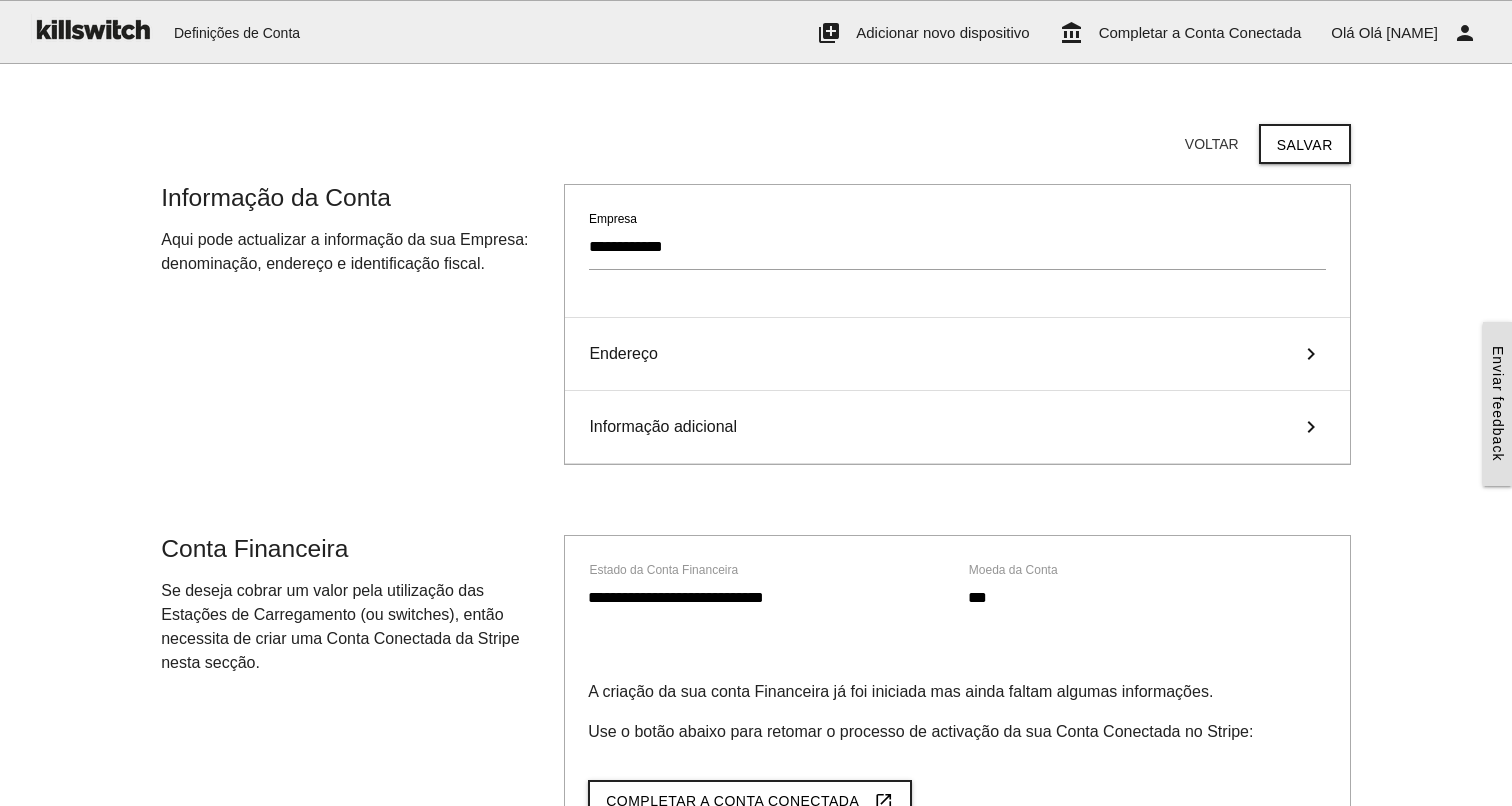 scroll, scrollTop: 265, scrollLeft: 0, axis: vertical 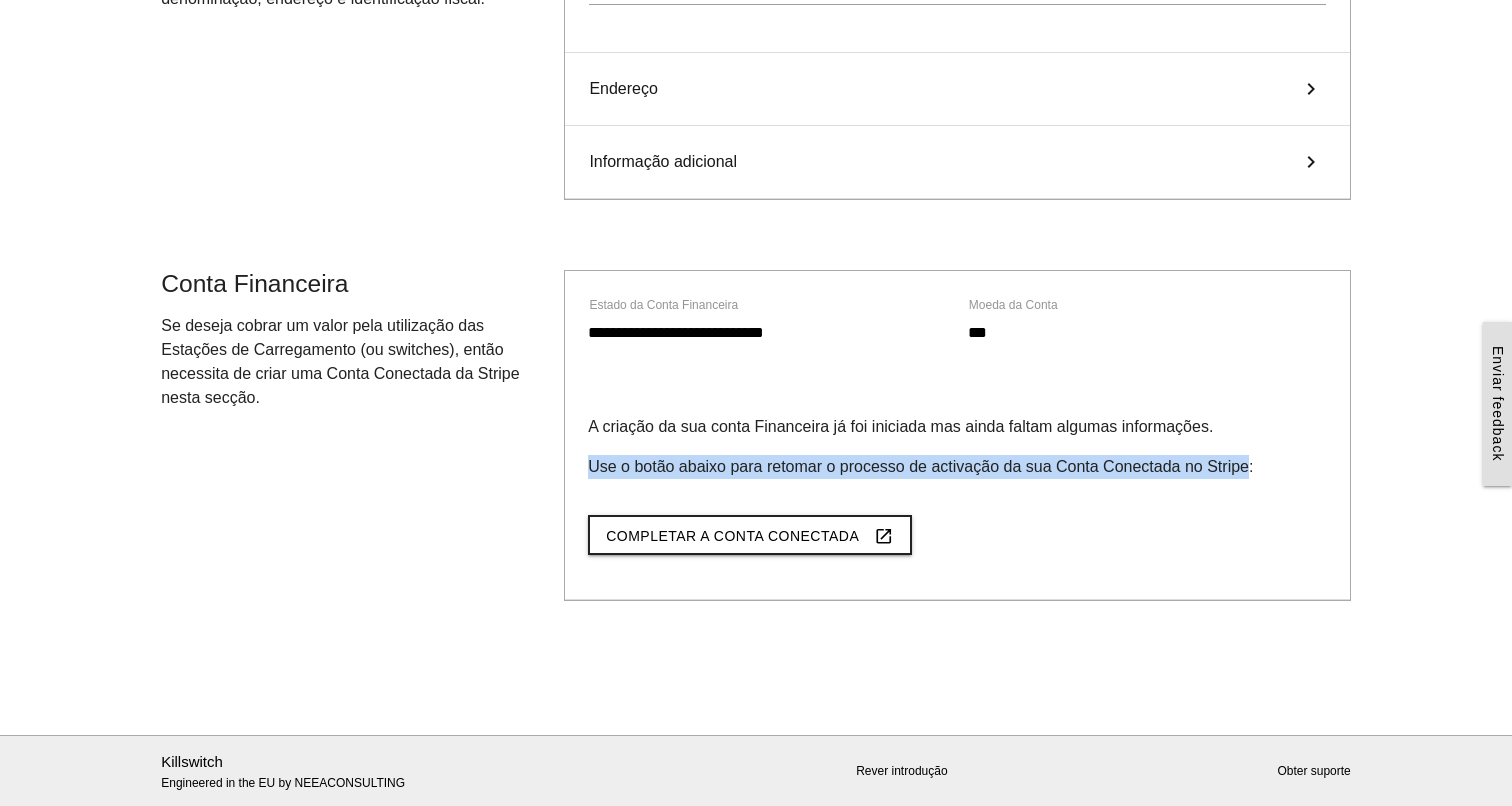 drag, startPoint x: 1256, startPoint y: 473, endPoint x: 578, endPoint y: 465, distance: 678.0472 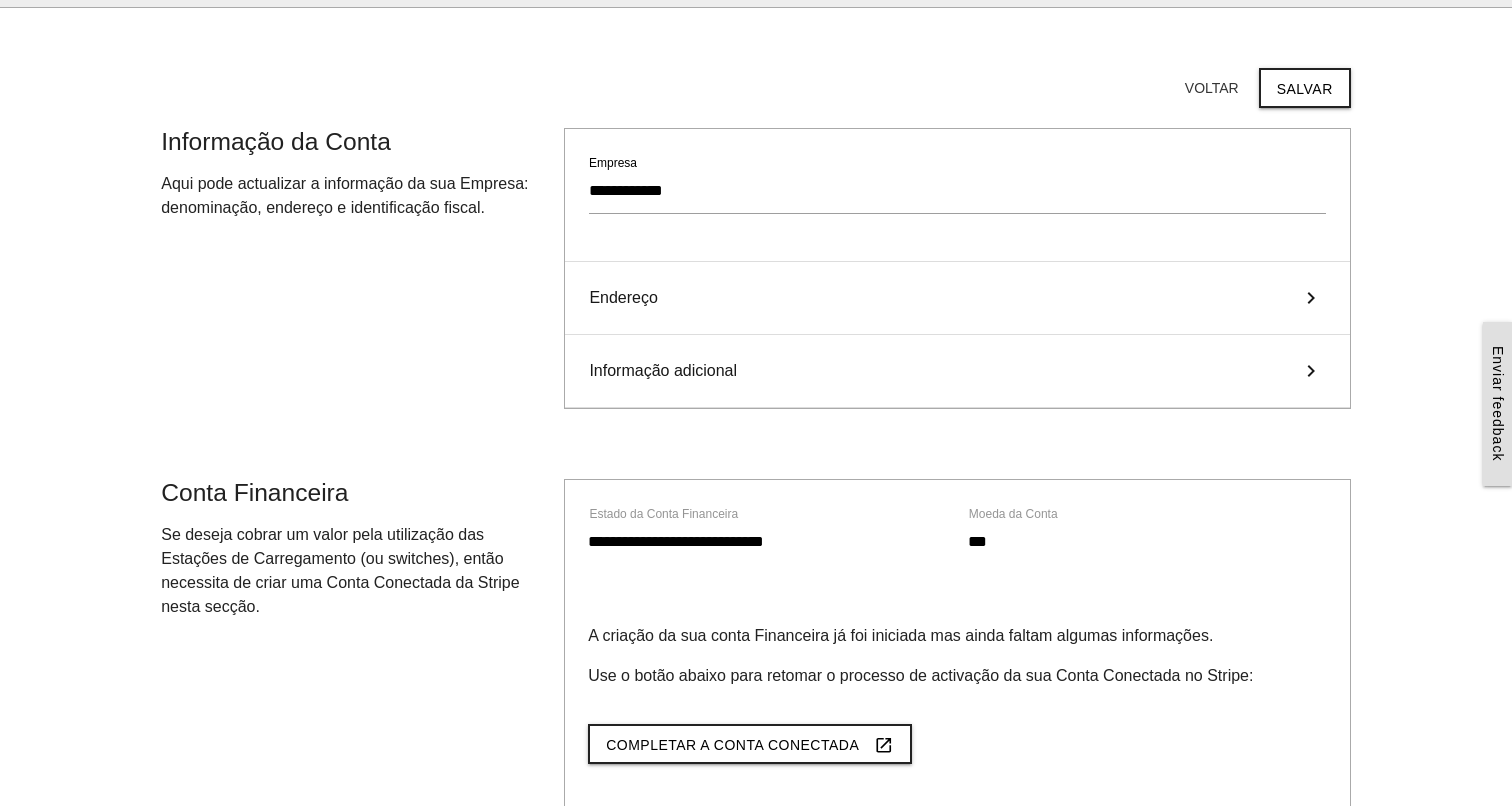 scroll, scrollTop: 0, scrollLeft: 0, axis: both 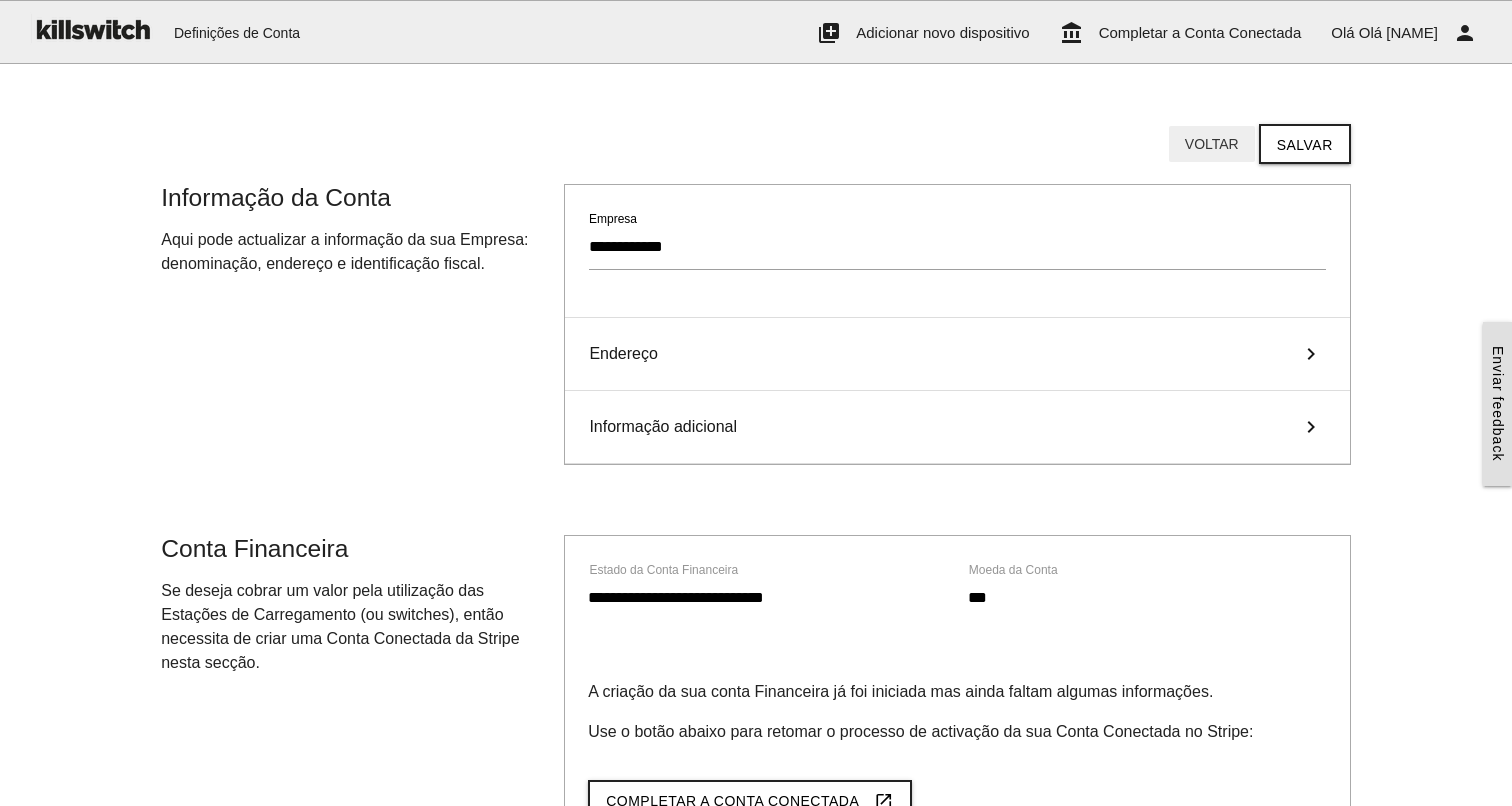 click on "Voltar" at bounding box center [1212, 144] 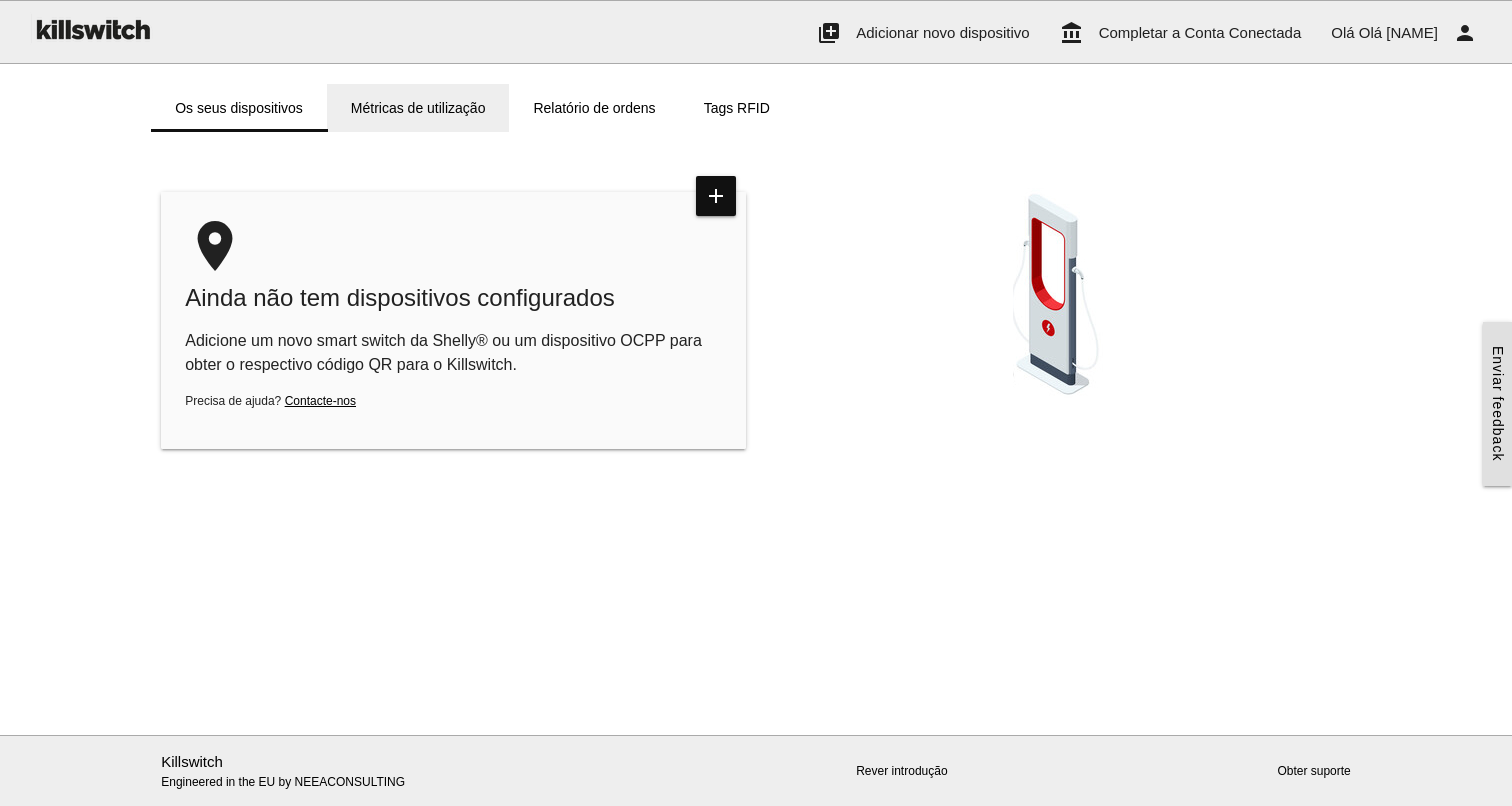 click on "Métricas de utilização" at bounding box center (418, 108) 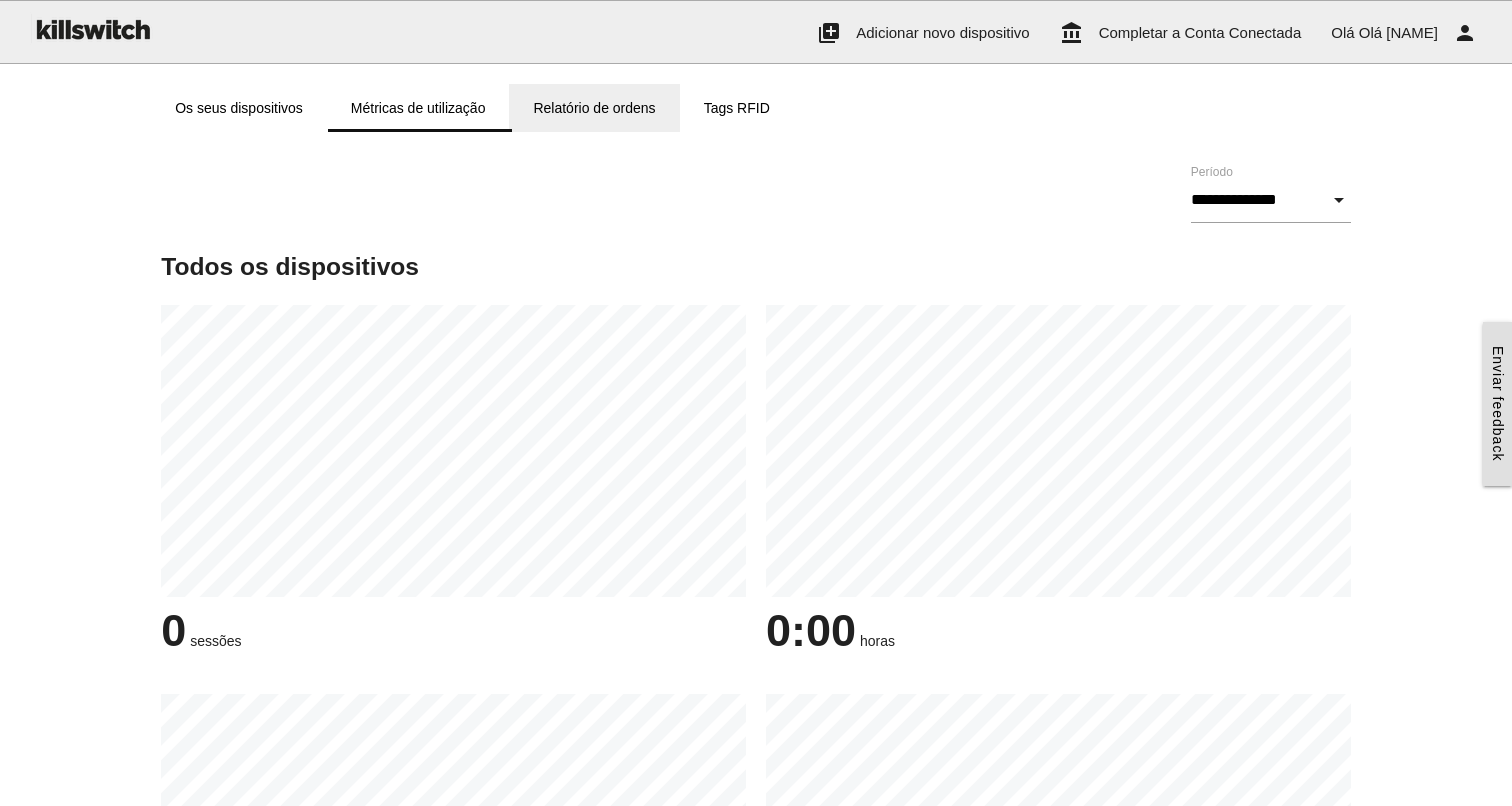click on "Relatório de ordens" at bounding box center [594, 108] 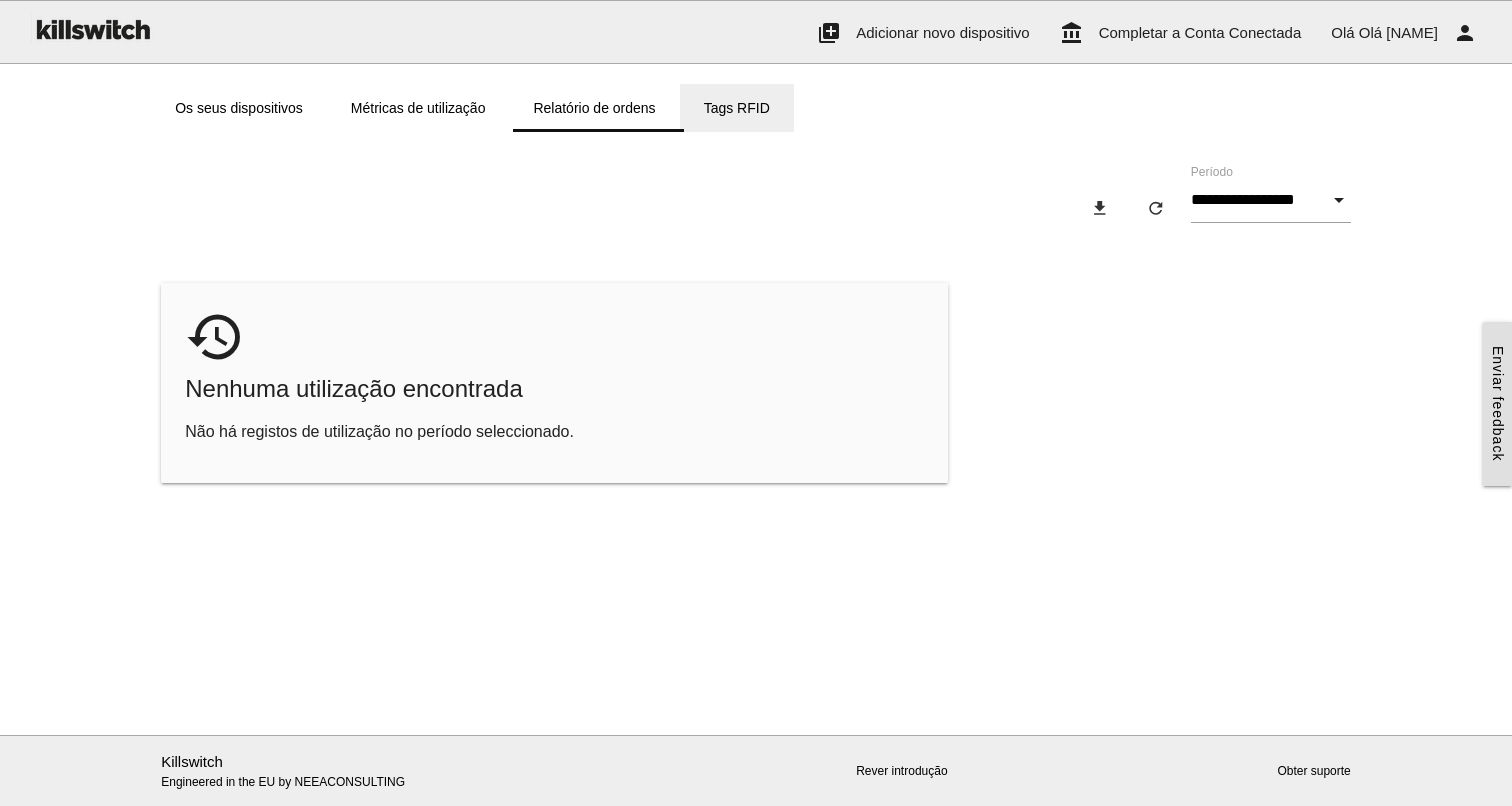 click on "Tags RFID" at bounding box center [737, 108] 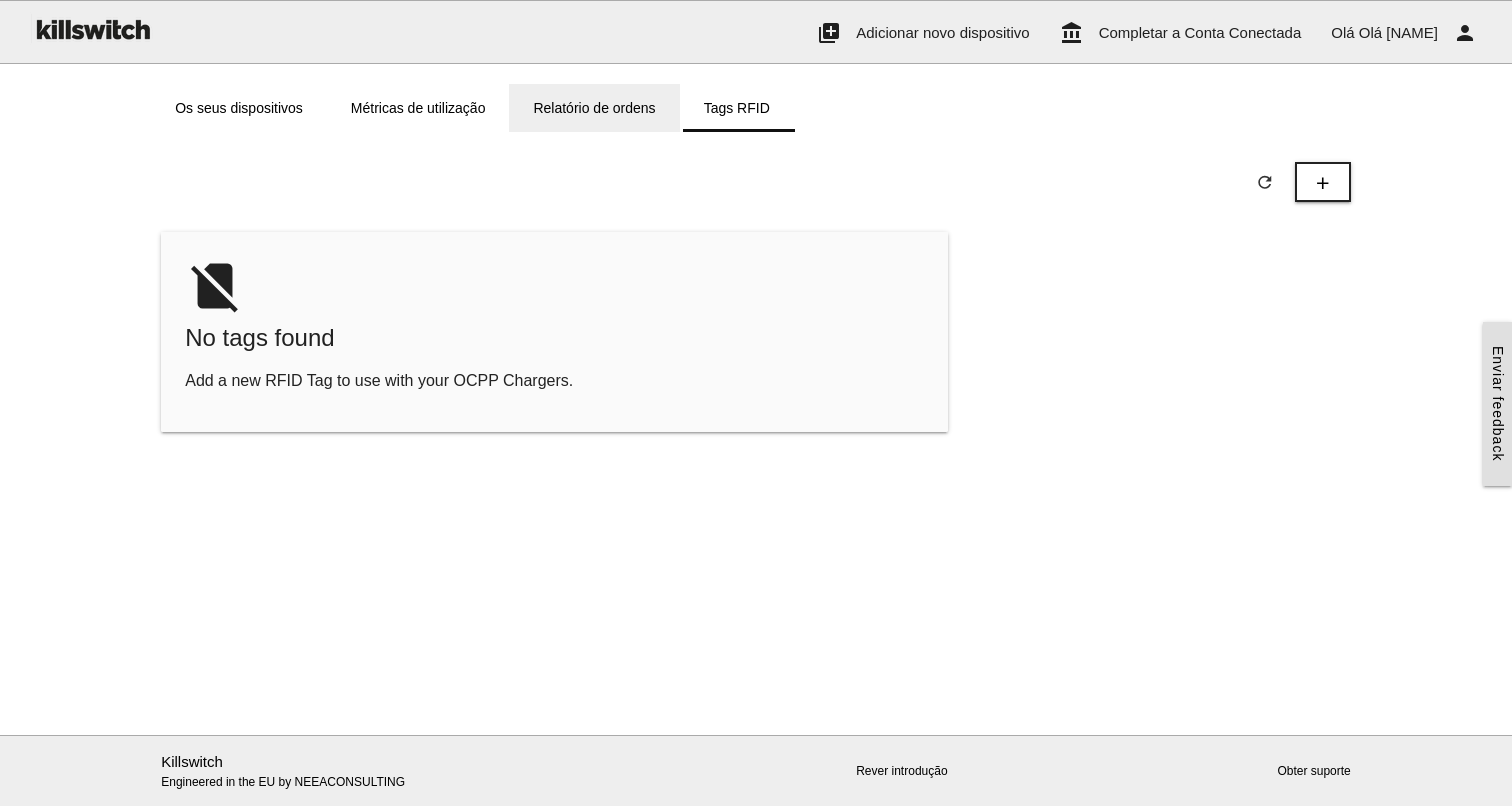 click on "Relatório de ordens" at bounding box center (594, 108) 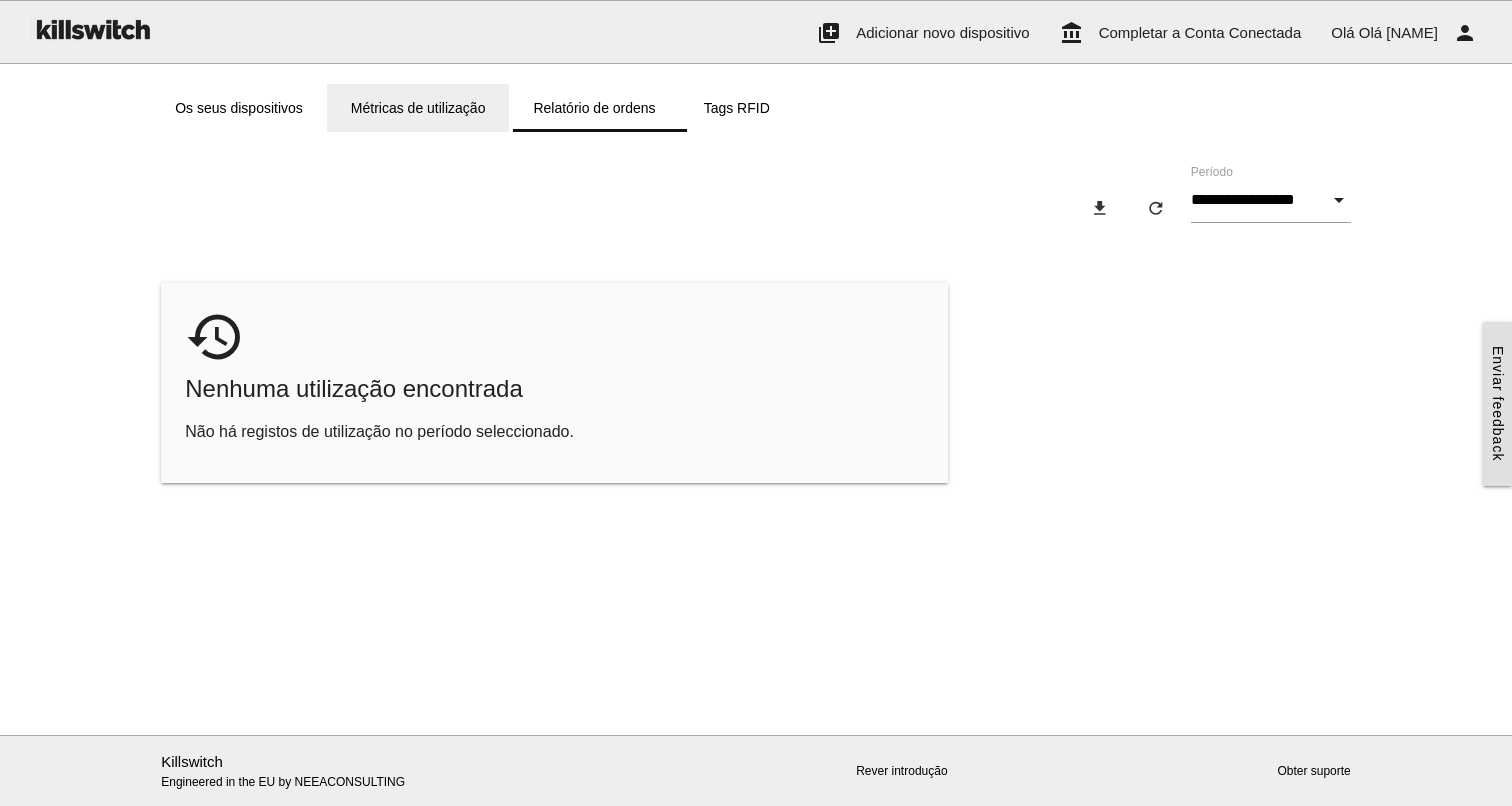 click on "Métricas de utilização" at bounding box center [418, 108] 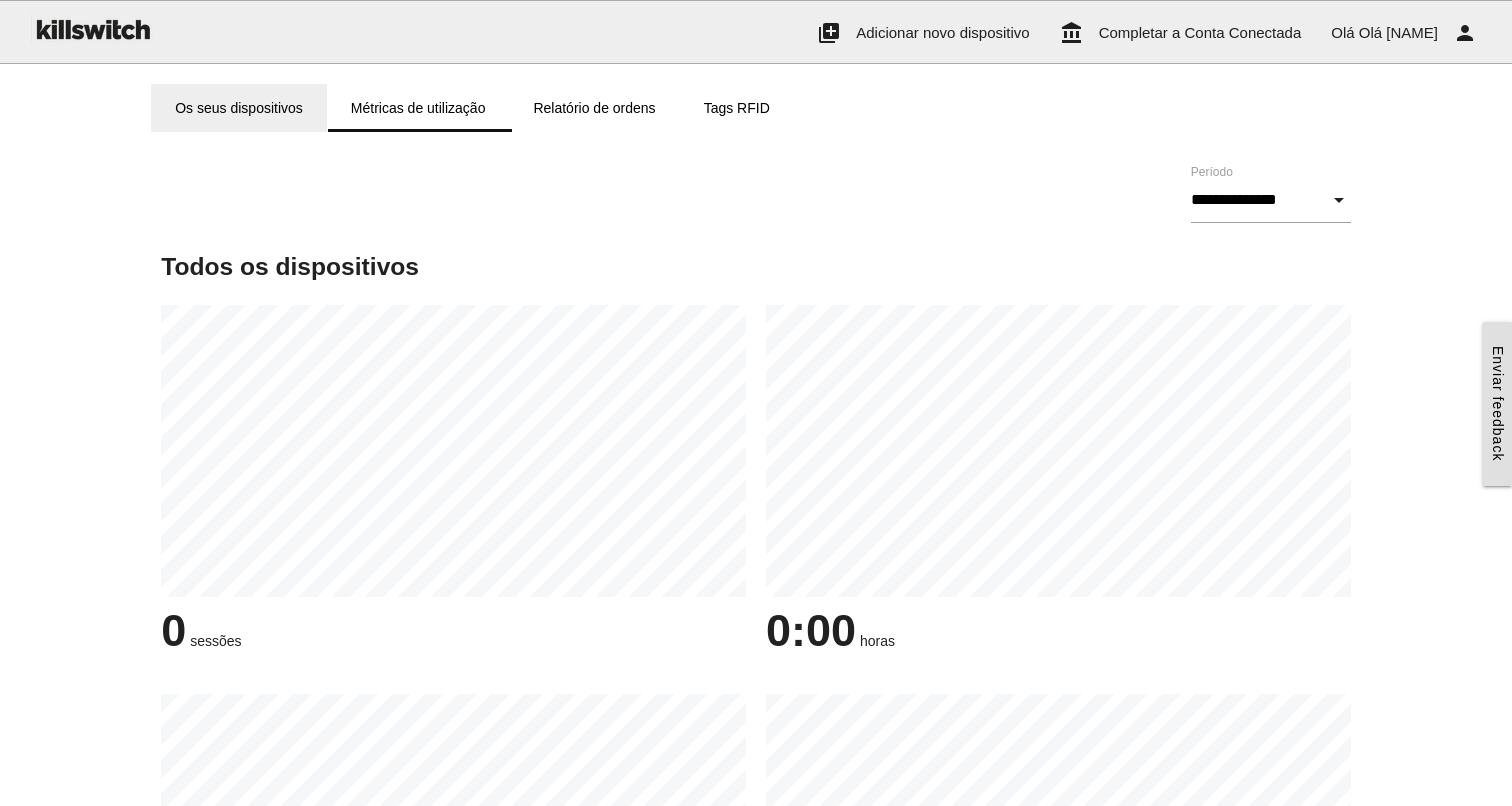 click on "Os seus dispositivos" at bounding box center [239, 108] 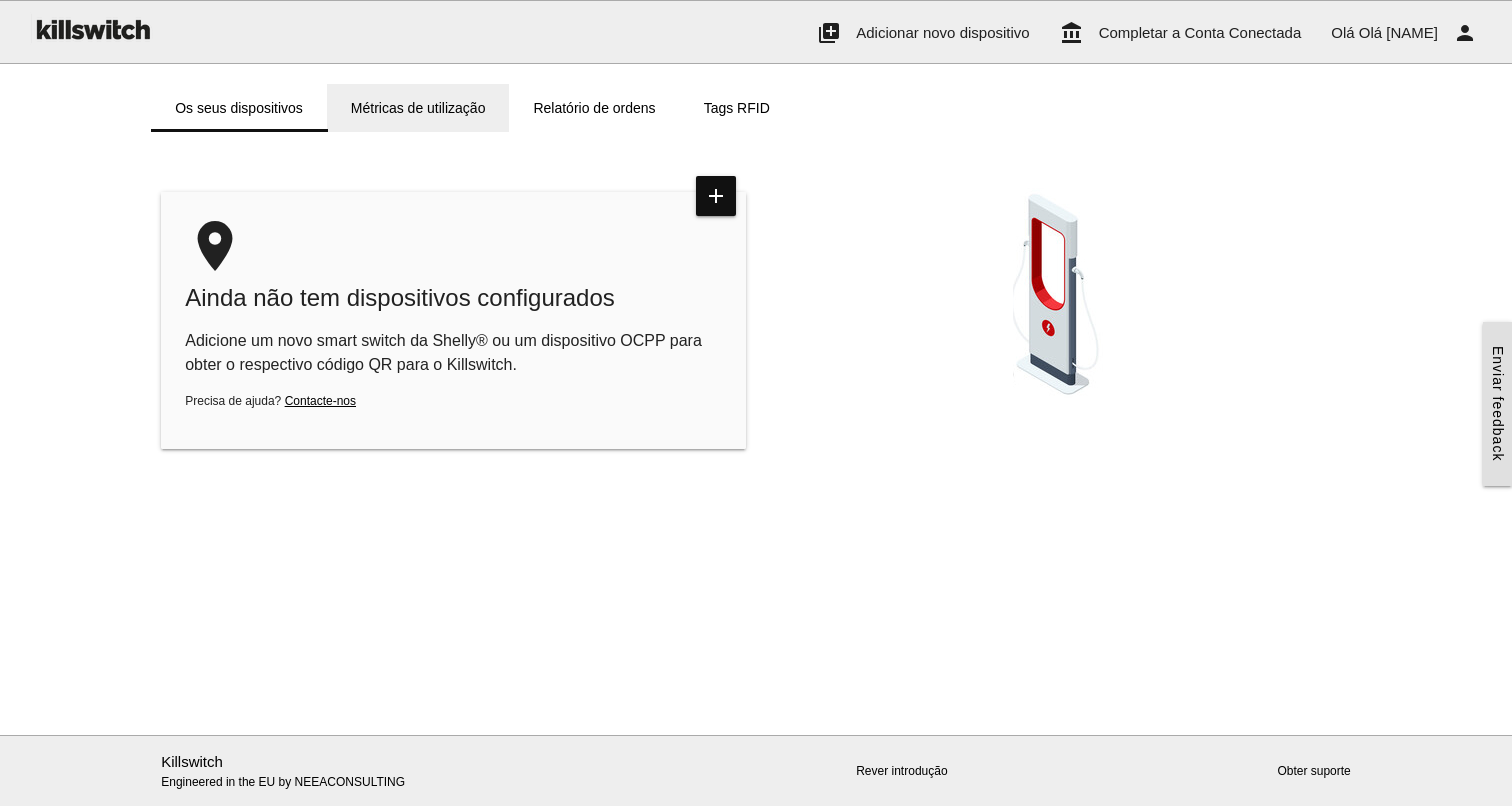 click on "Métricas de utilização" at bounding box center [418, 108] 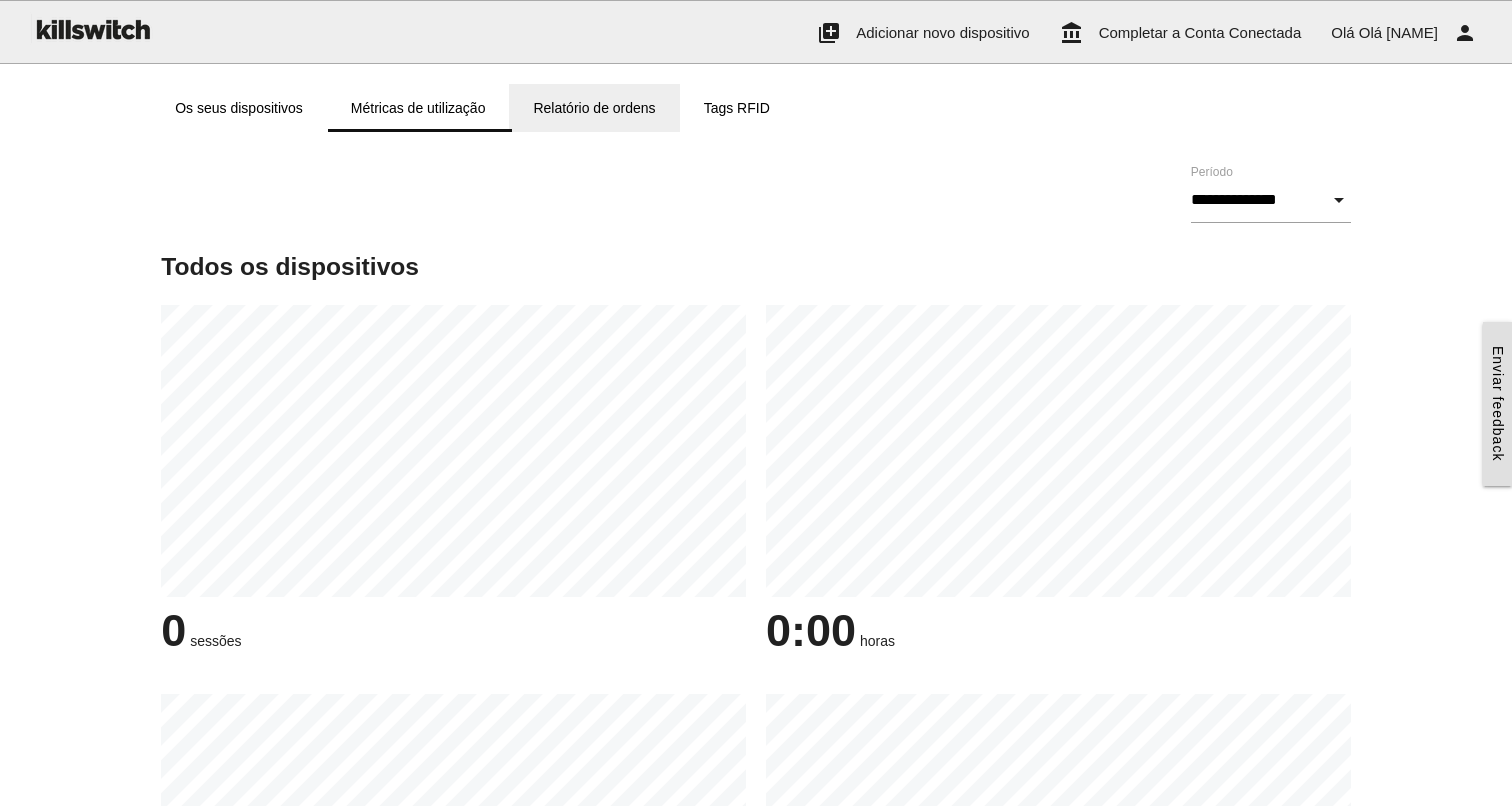 click on "Relatório de ordens" at bounding box center [594, 108] 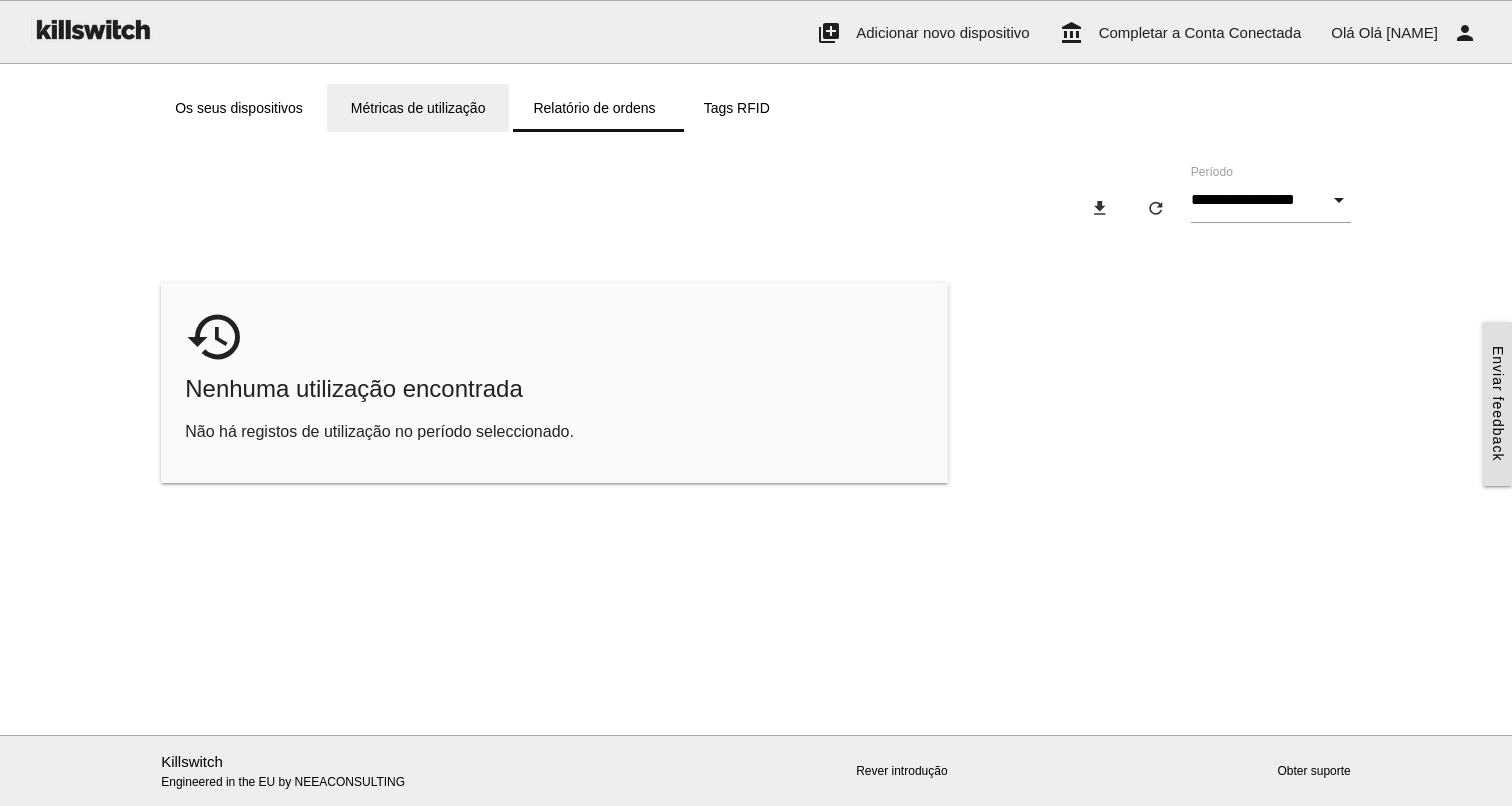 click on "Métricas de utilização" at bounding box center (418, 108) 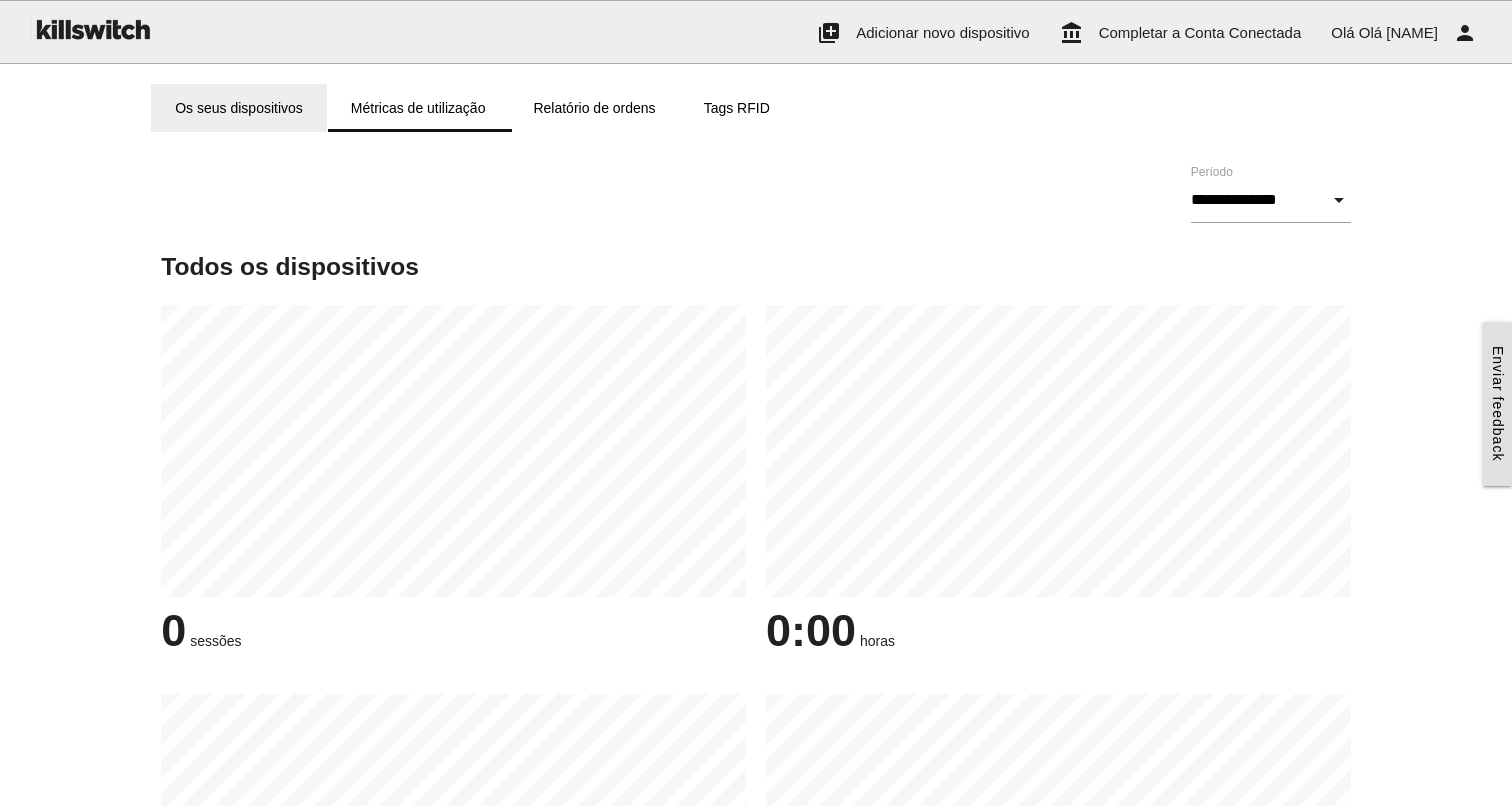 click on "Os seus dispositivos" at bounding box center (239, 108) 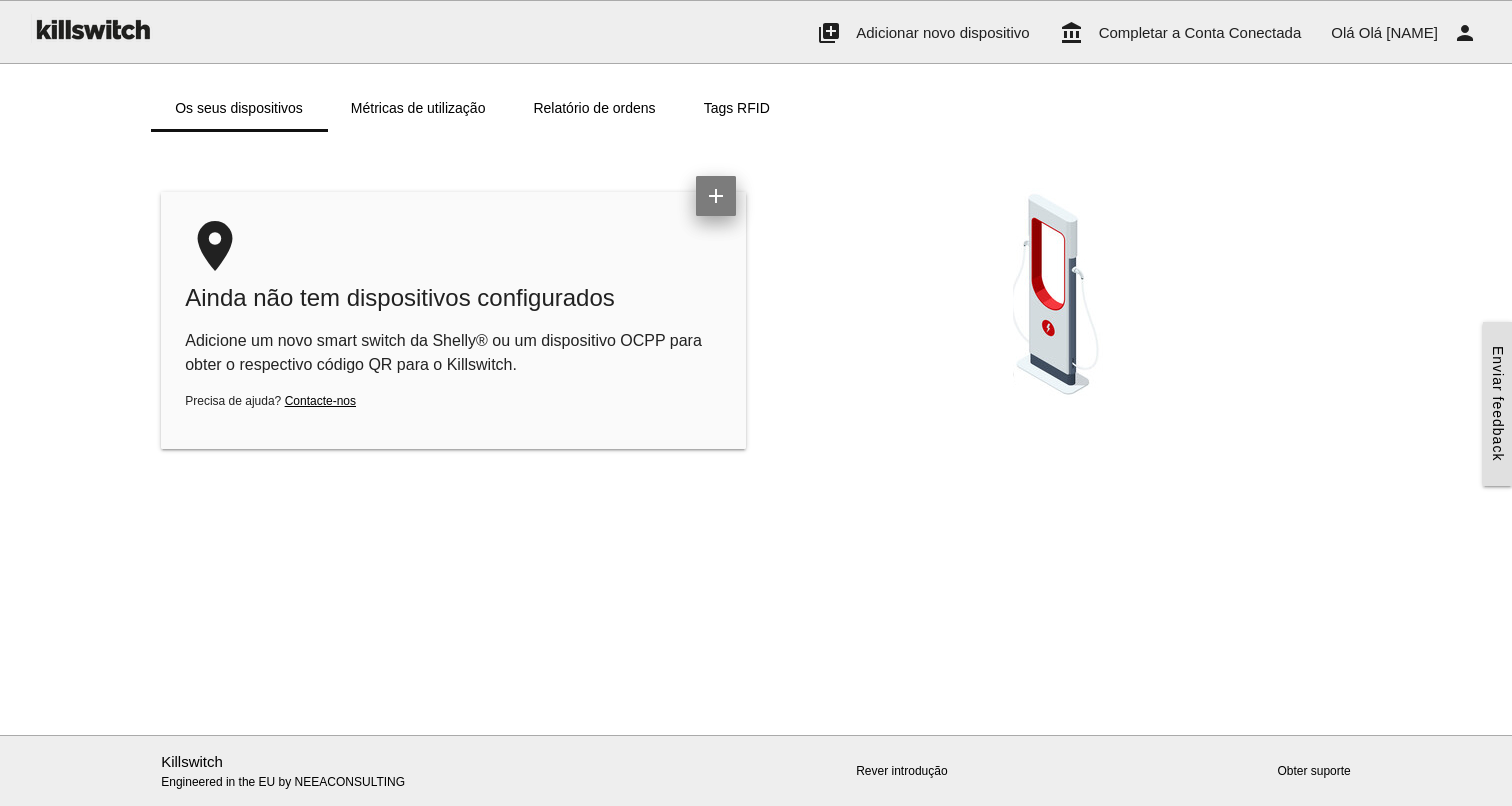 click on "add" at bounding box center (716, 196) 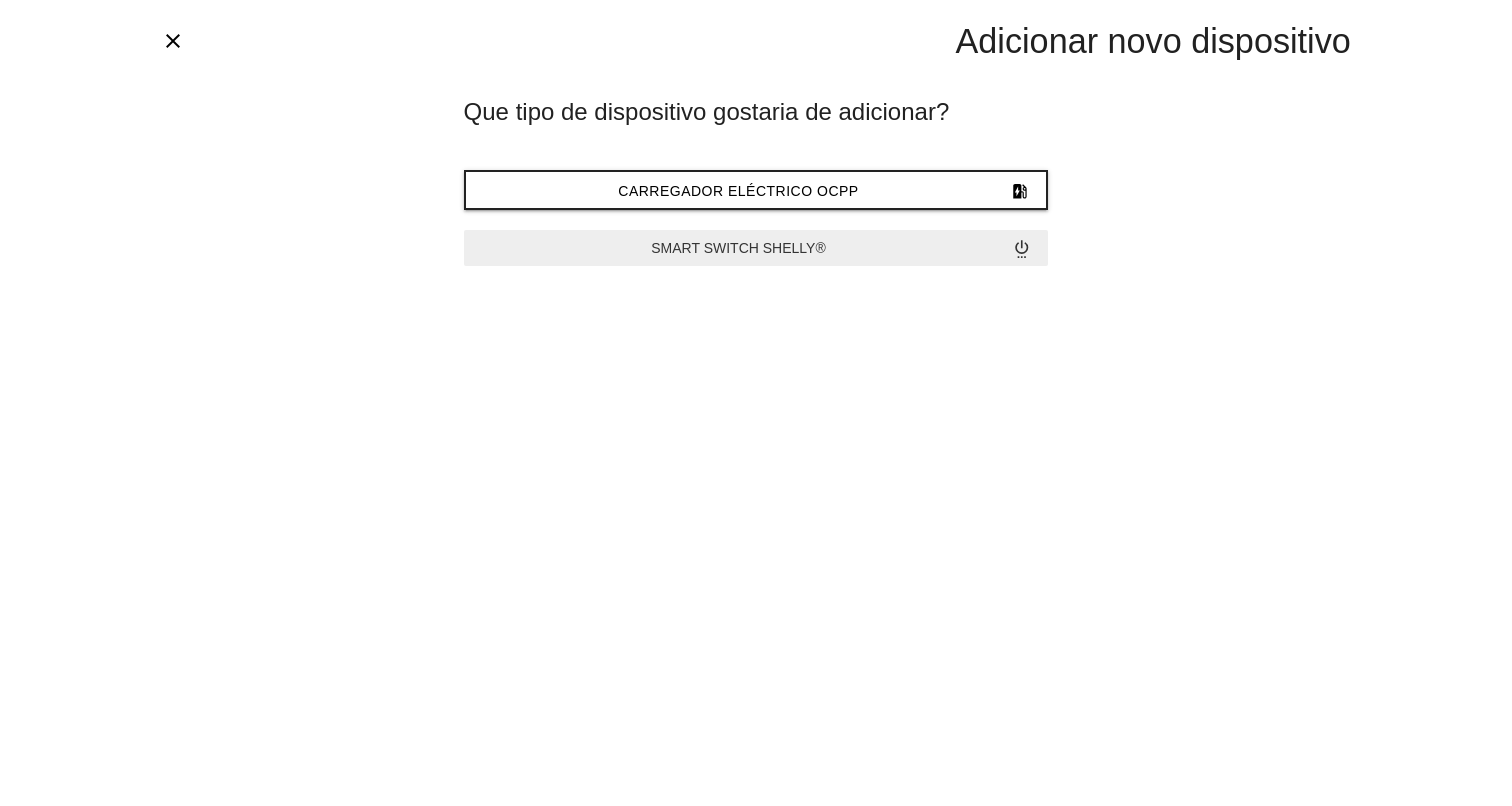 click on "Smart Switch Shelly® settings_power" at bounding box center (756, 248) 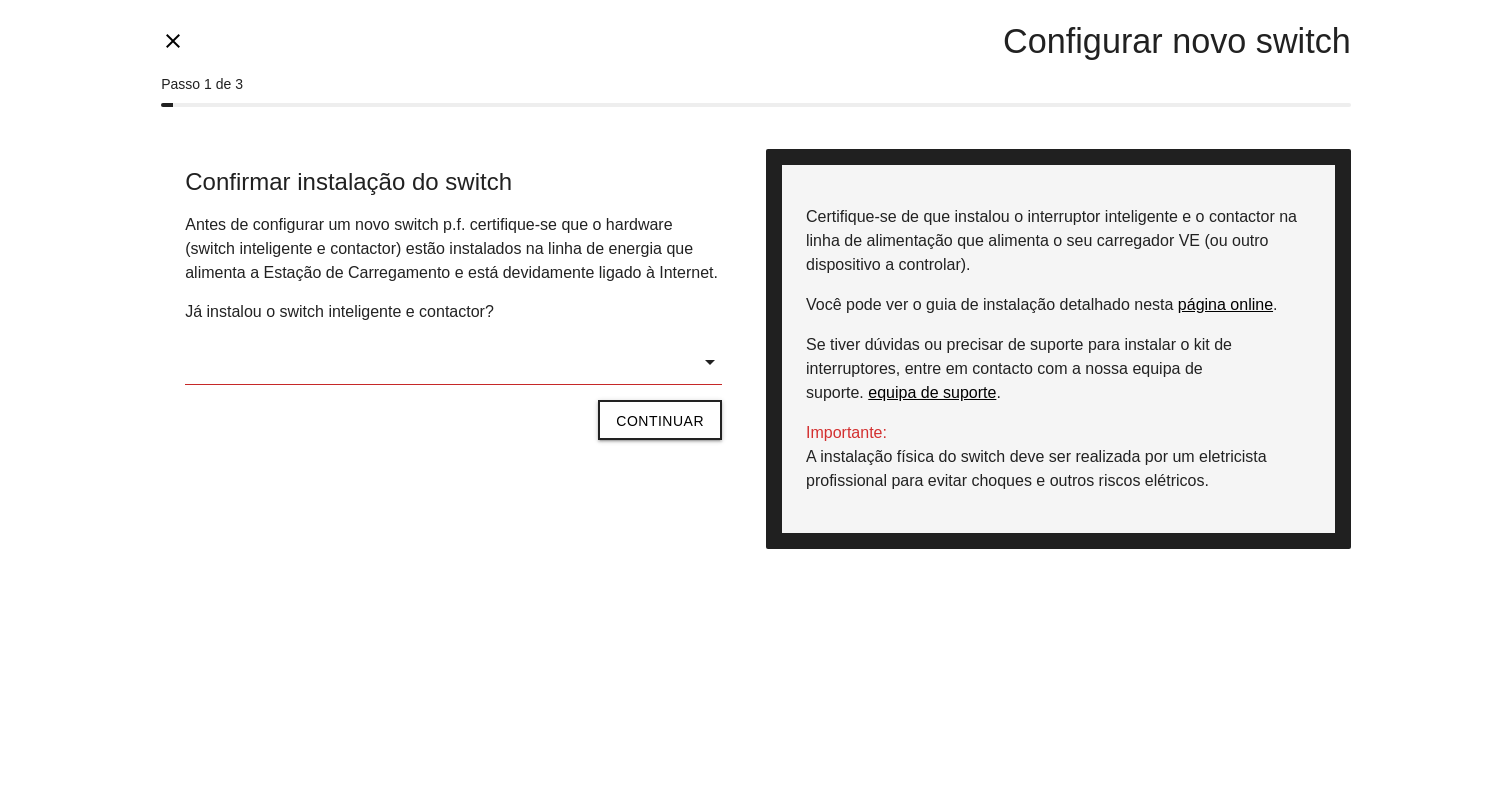 click at bounding box center [453, 362] 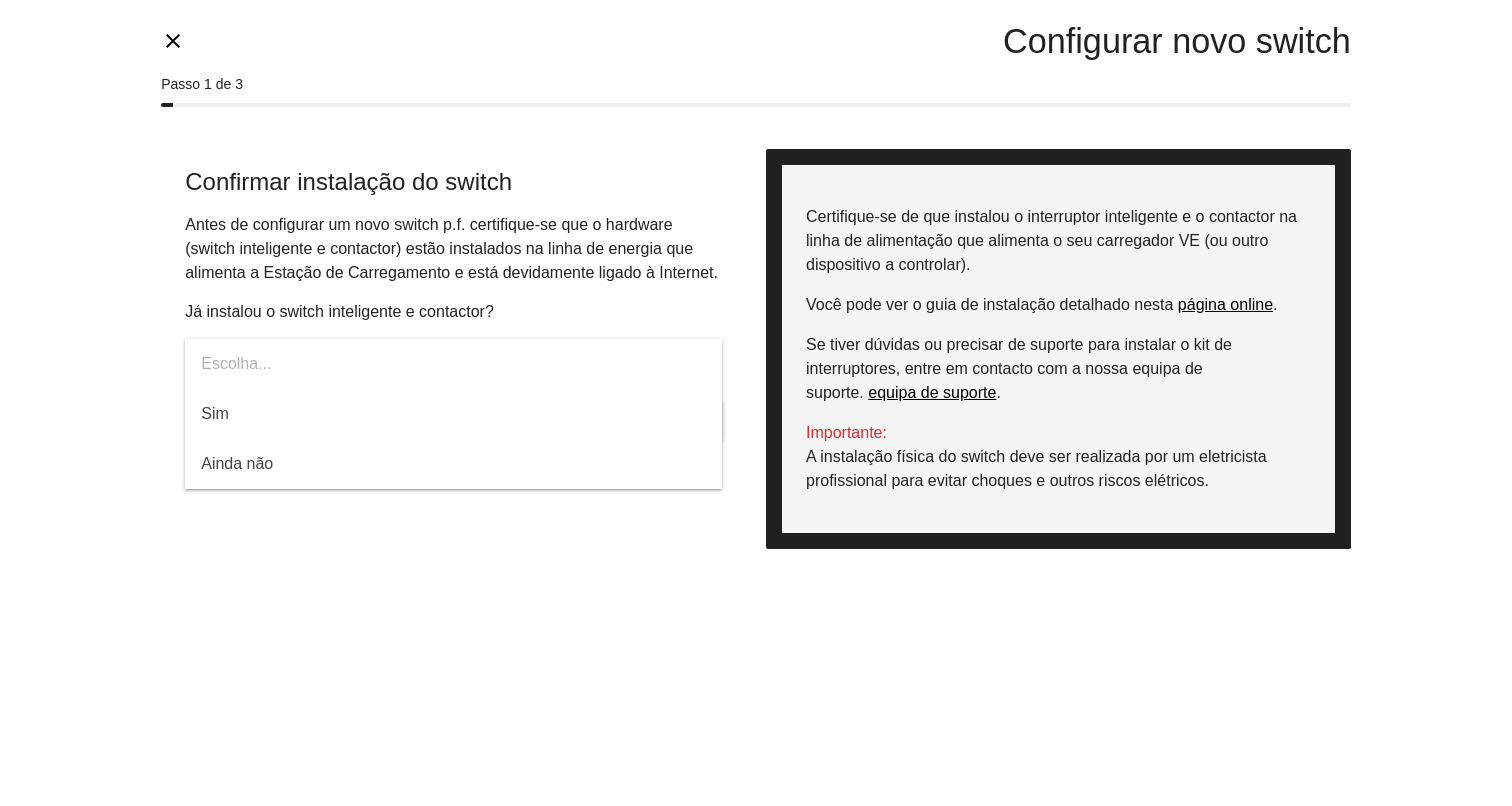 click on "**********" at bounding box center (756, 403) 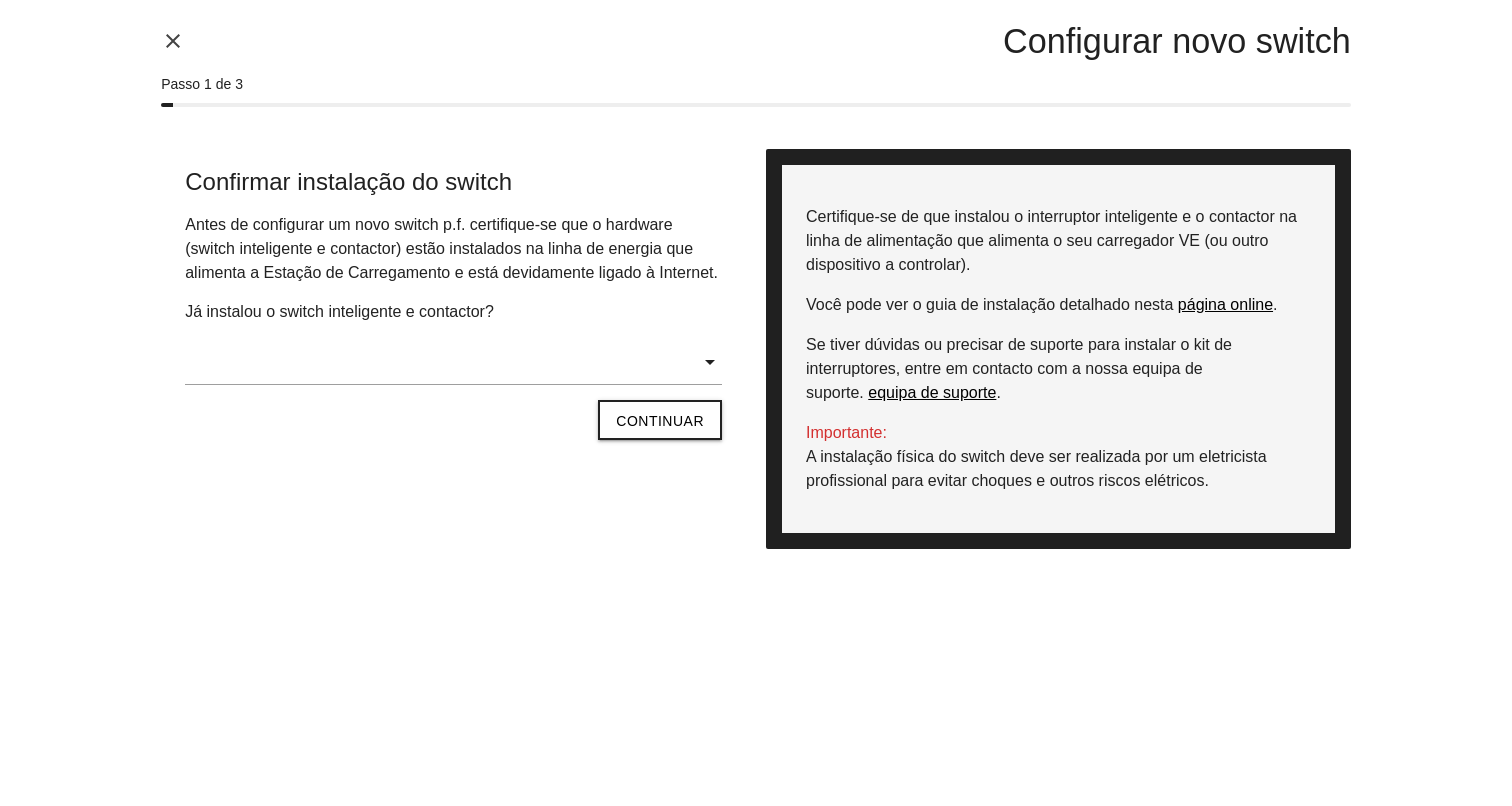 click on "close" at bounding box center [173, 41] 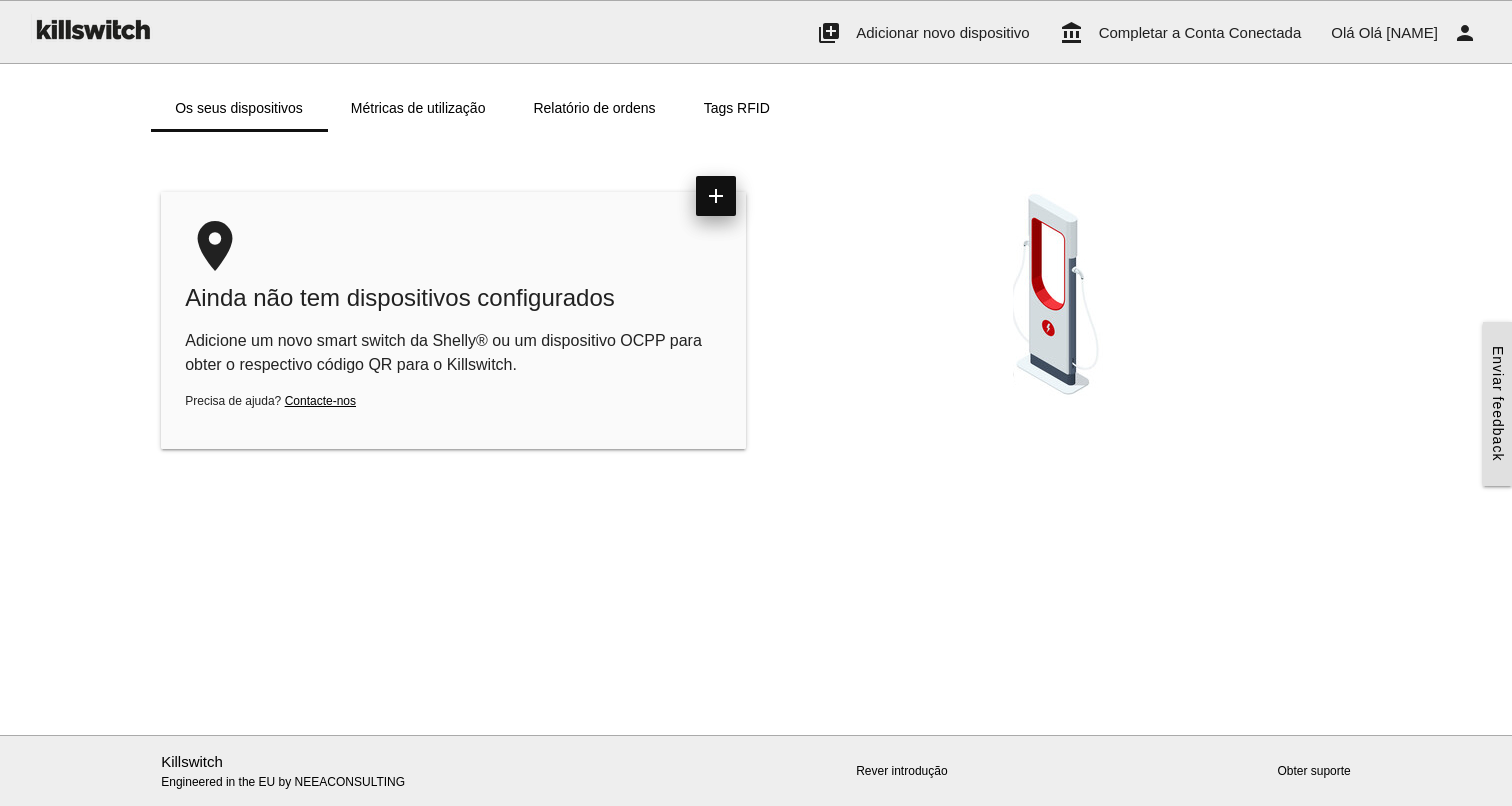 click on "add" at bounding box center [716, 196] 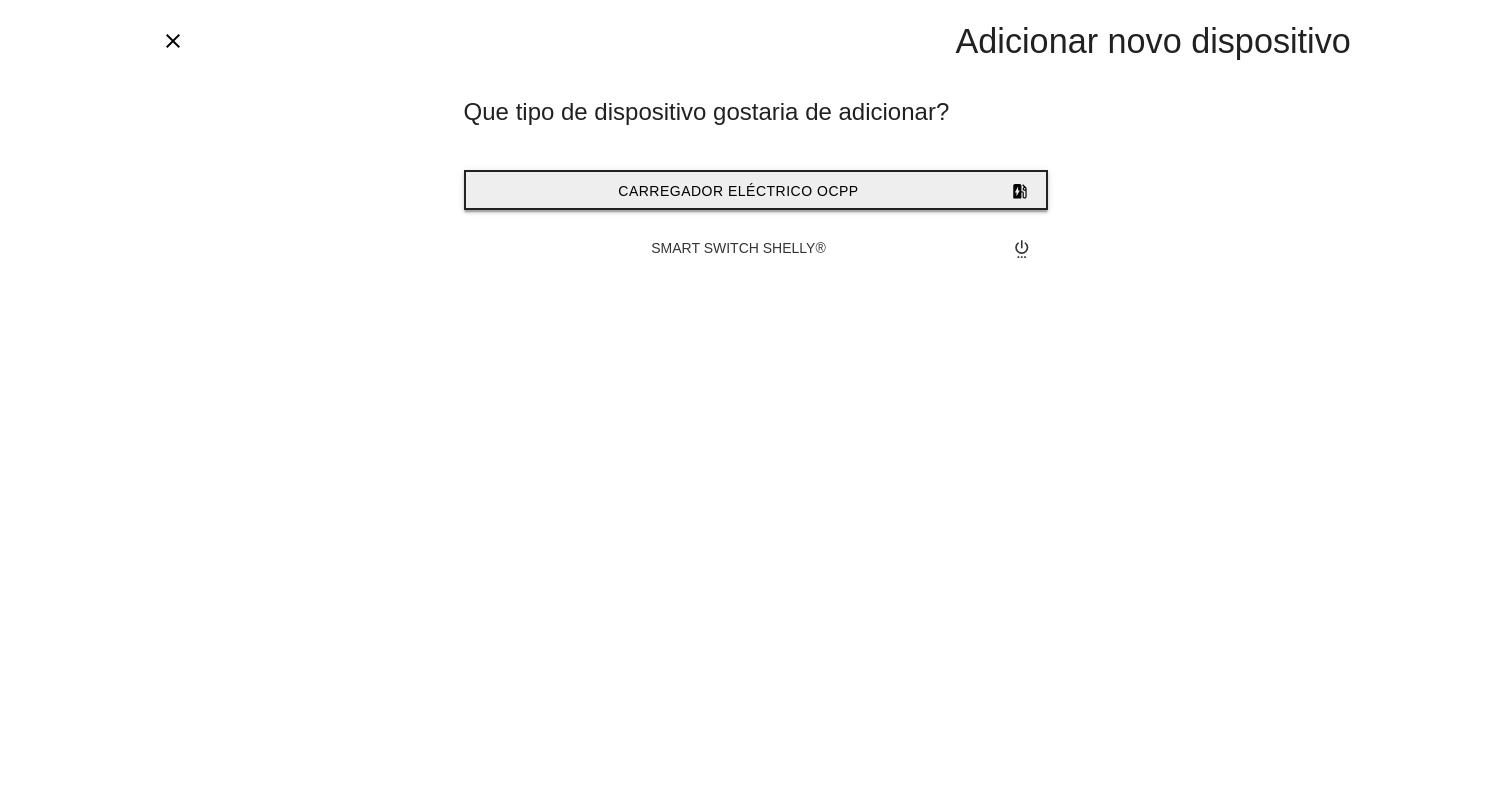 click on "Carregador Eléctrico OCPP" at bounding box center [738, 191] 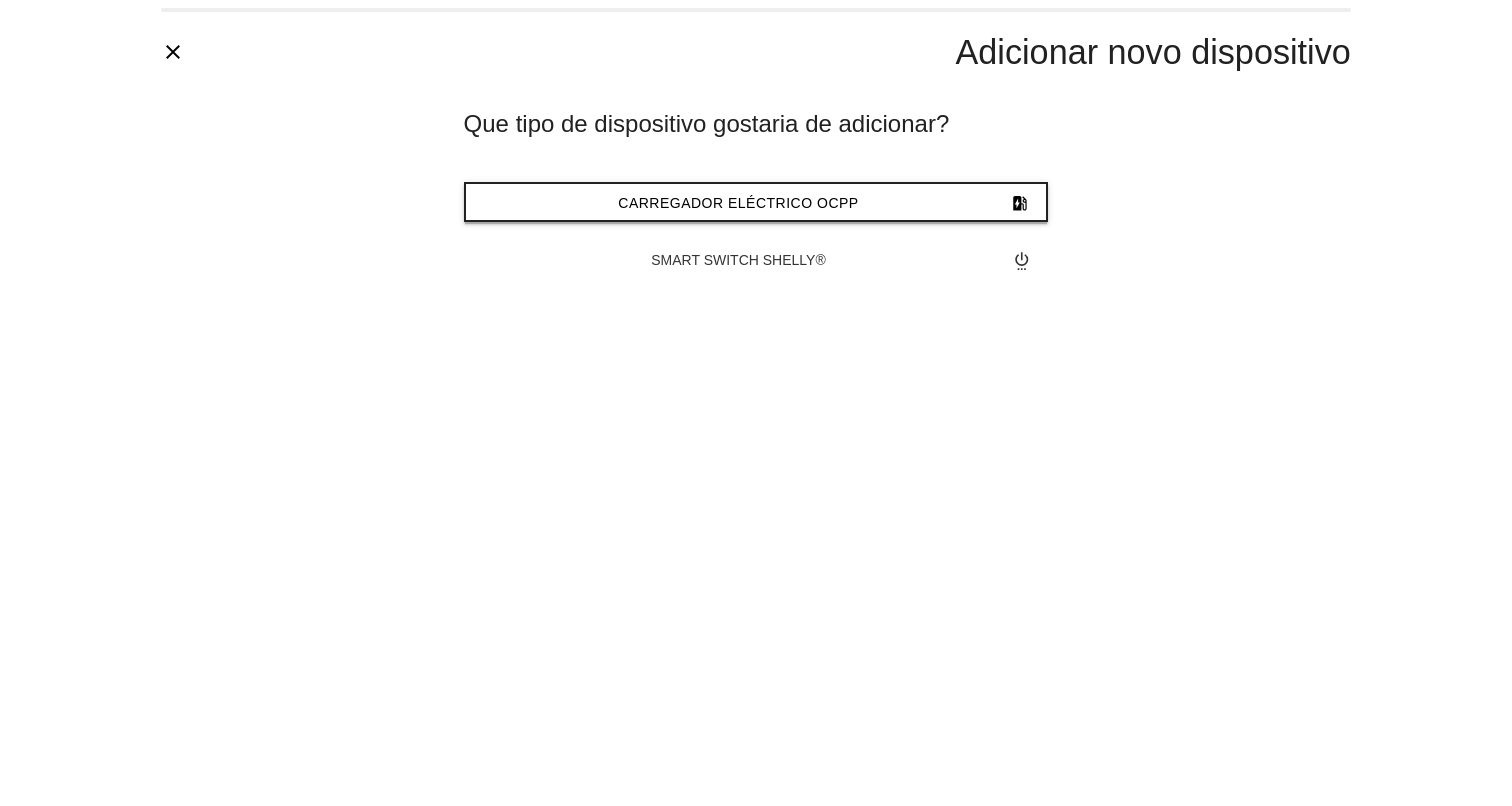type 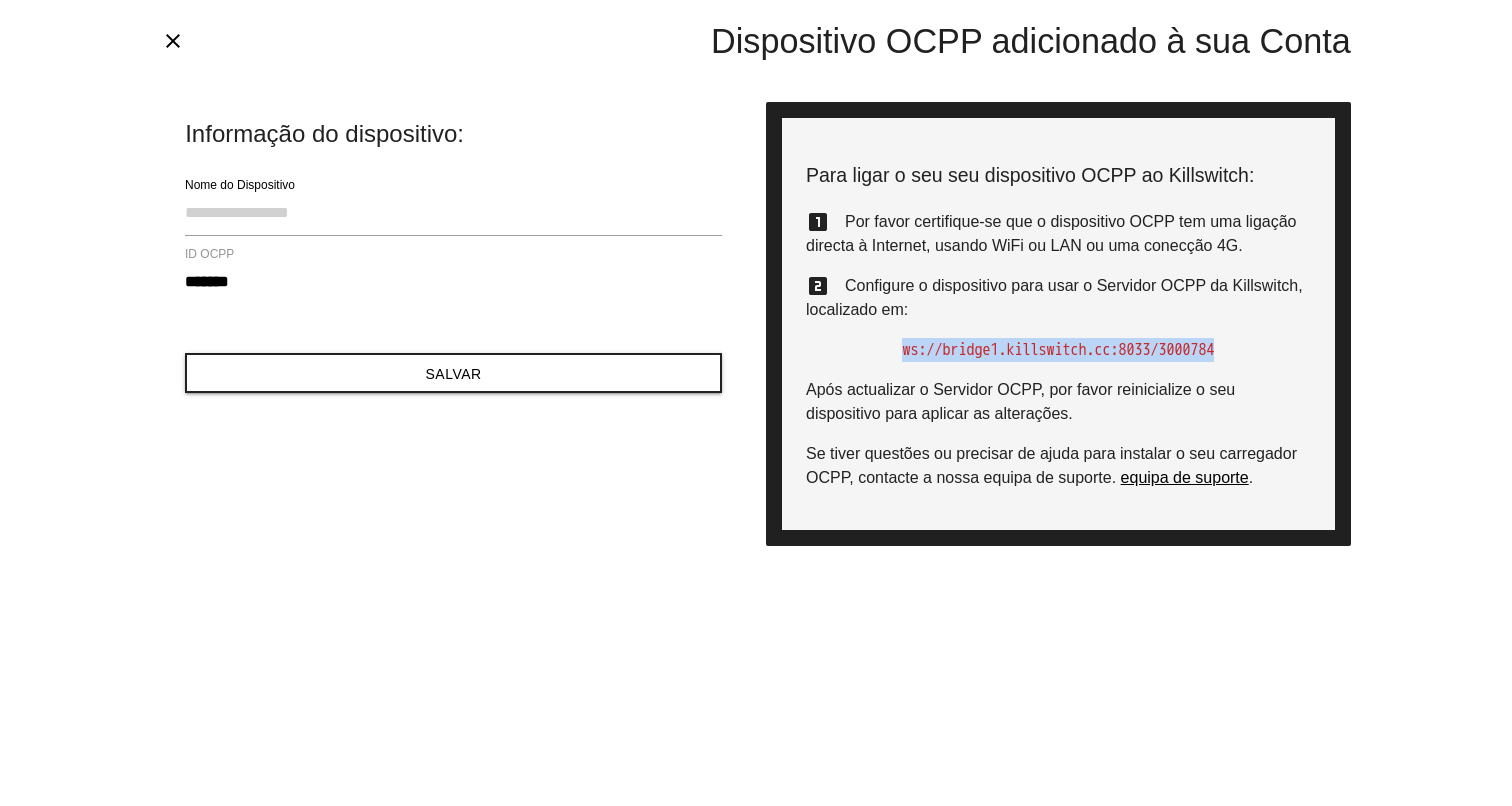 drag, startPoint x: 865, startPoint y: 354, endPoint x: 1298, endPoint y: 356, distance: 433.0046 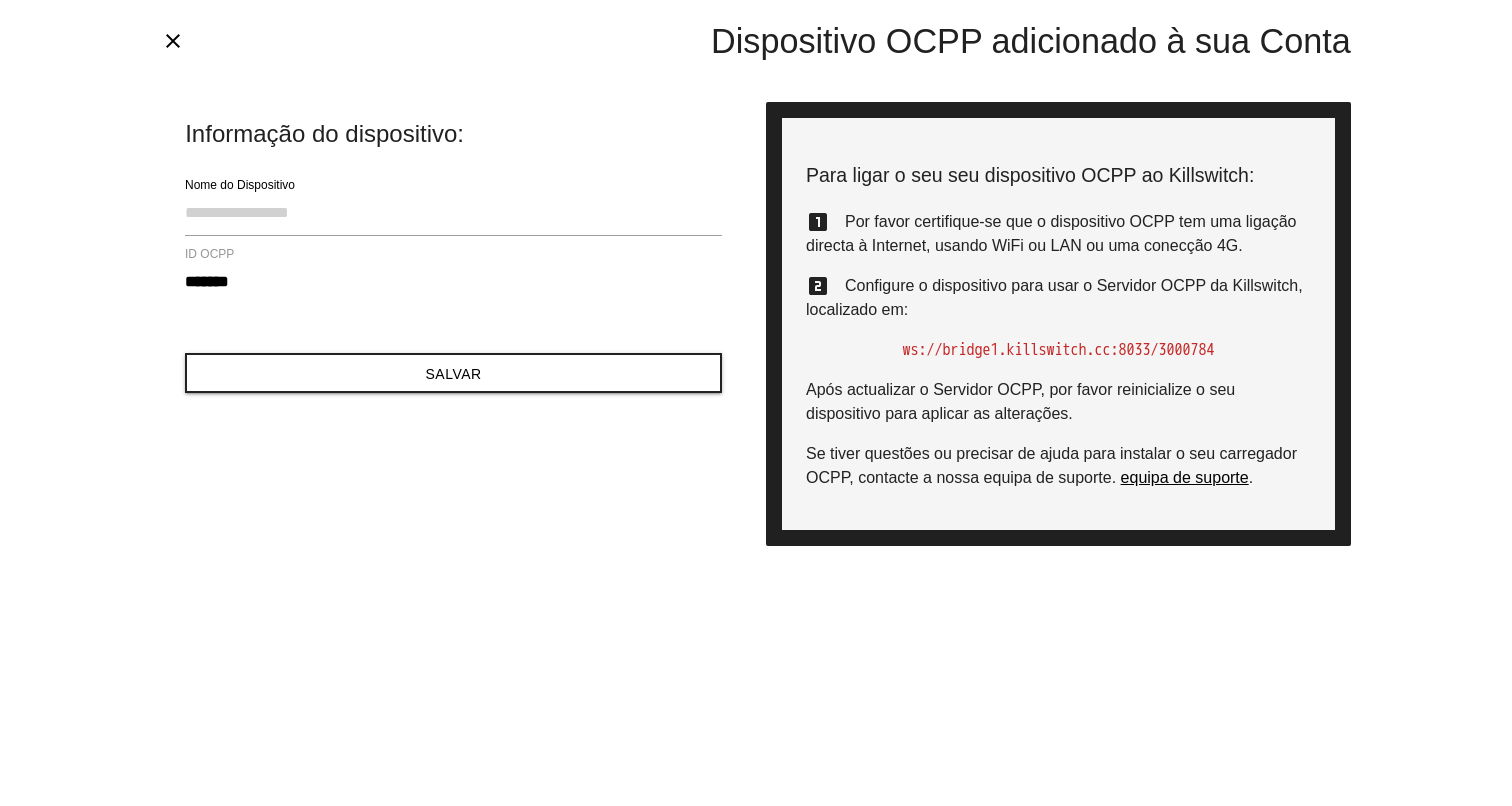 click on "Por favor certifique-se que o dispositivo OCPP tem uma ligação directa à Internet, usando WiFi ou LAN ou uma conecção 4G." at bounding box center (1051, 233) 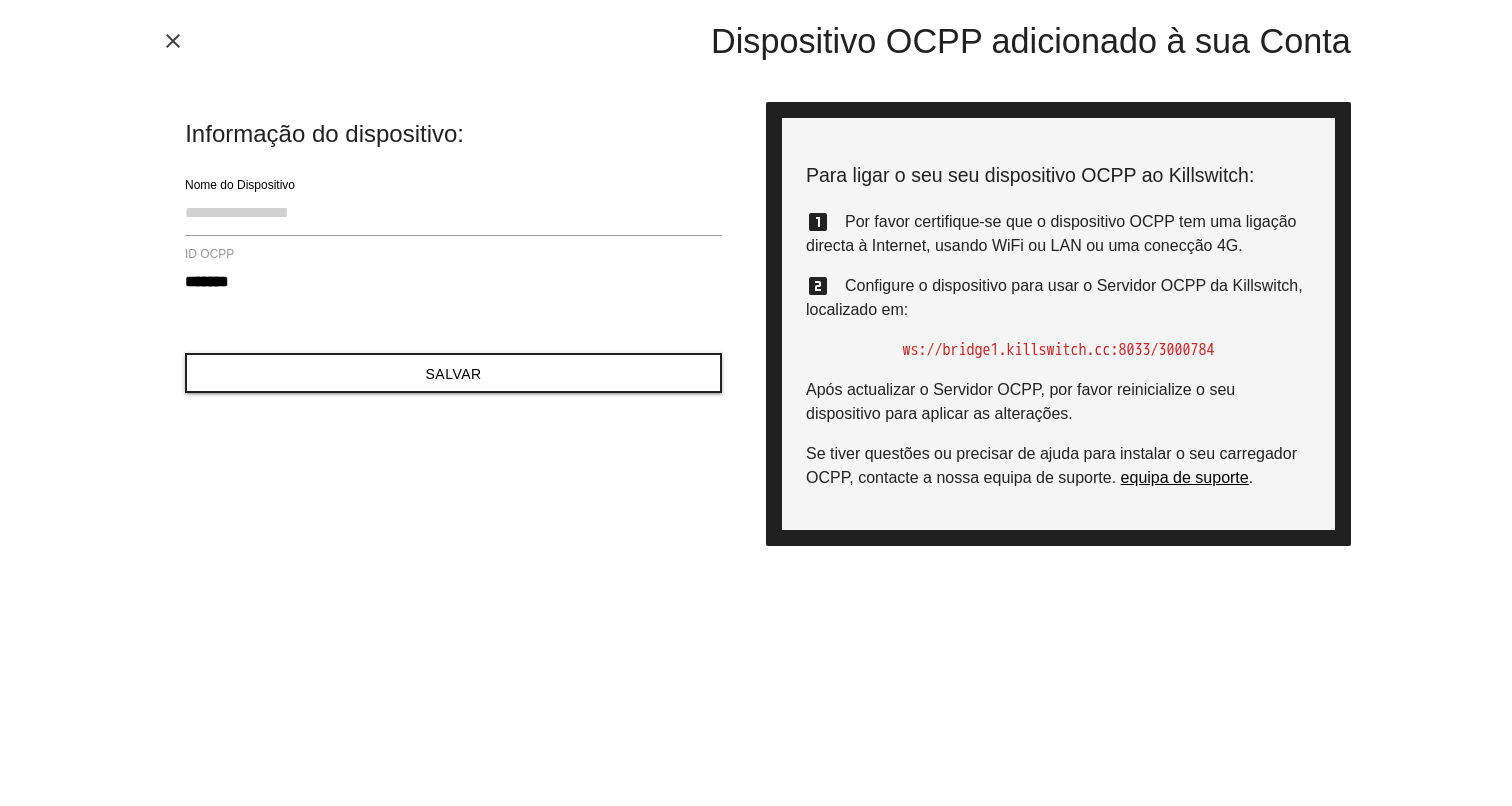 click on "close" at bounding box center (173, 41) 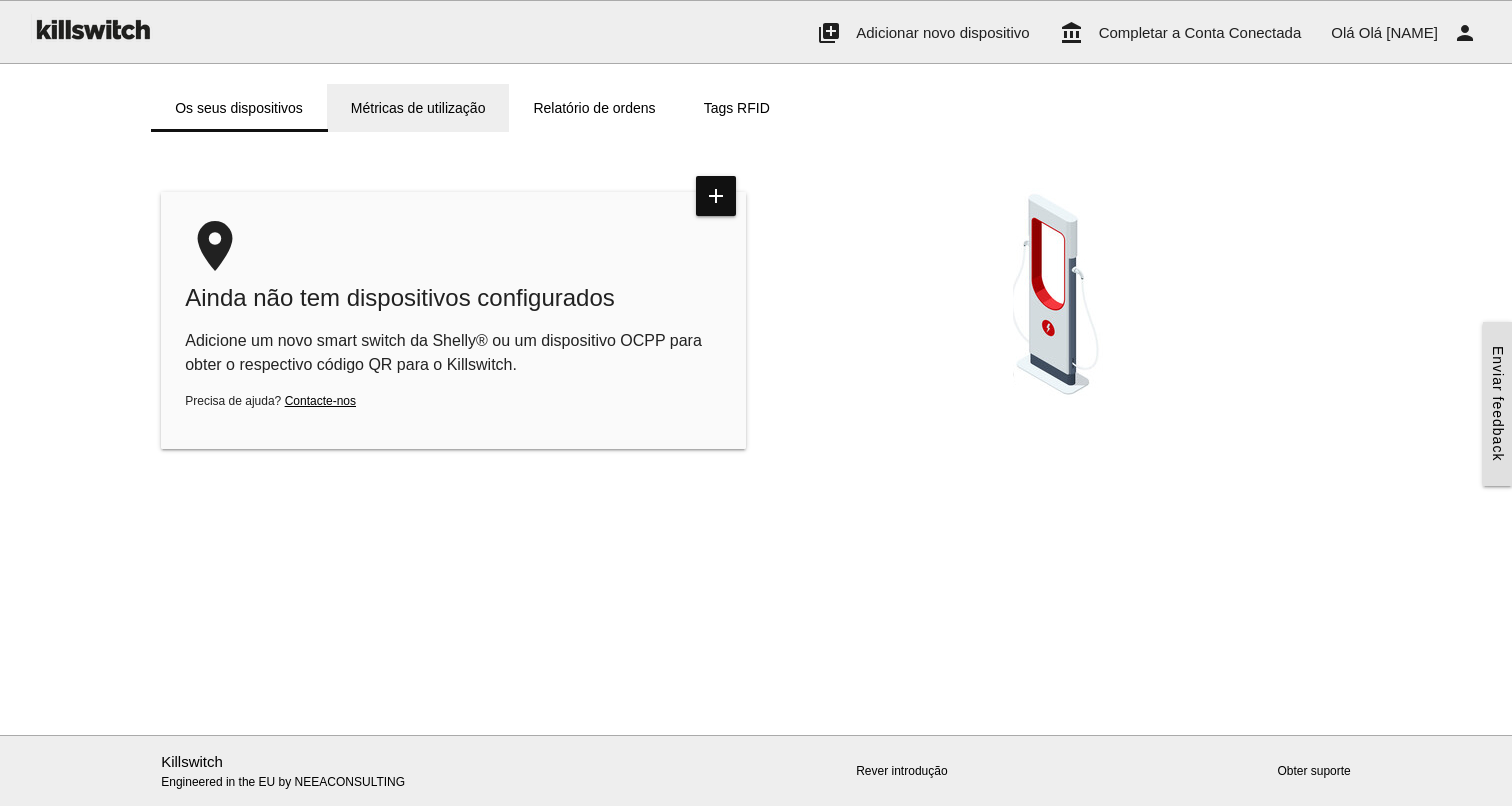 click on "Métricas de utilização" at bounding box center [418, 108] 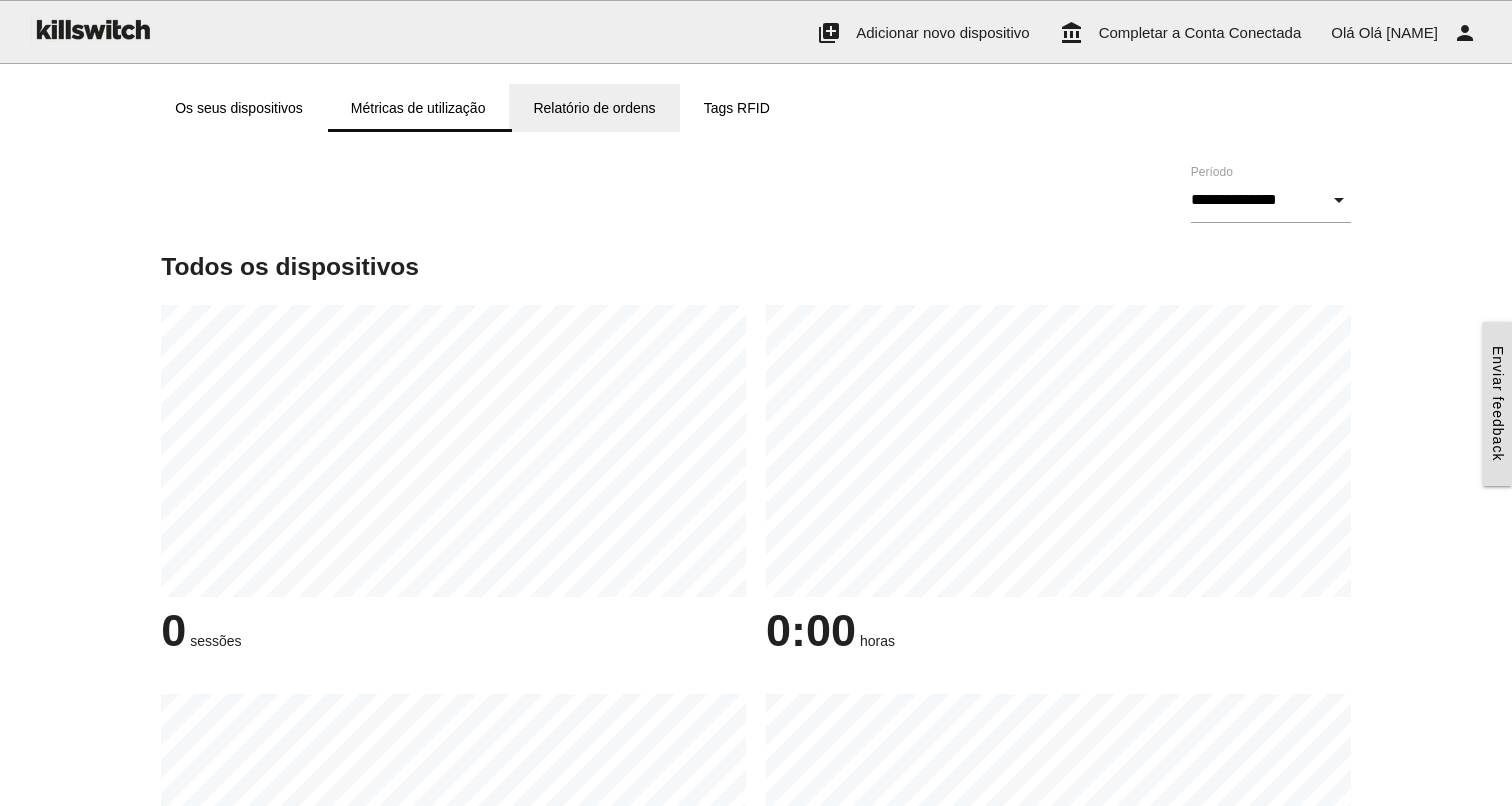 click on "Relatório de ordens" at bounding box center (594, 108) 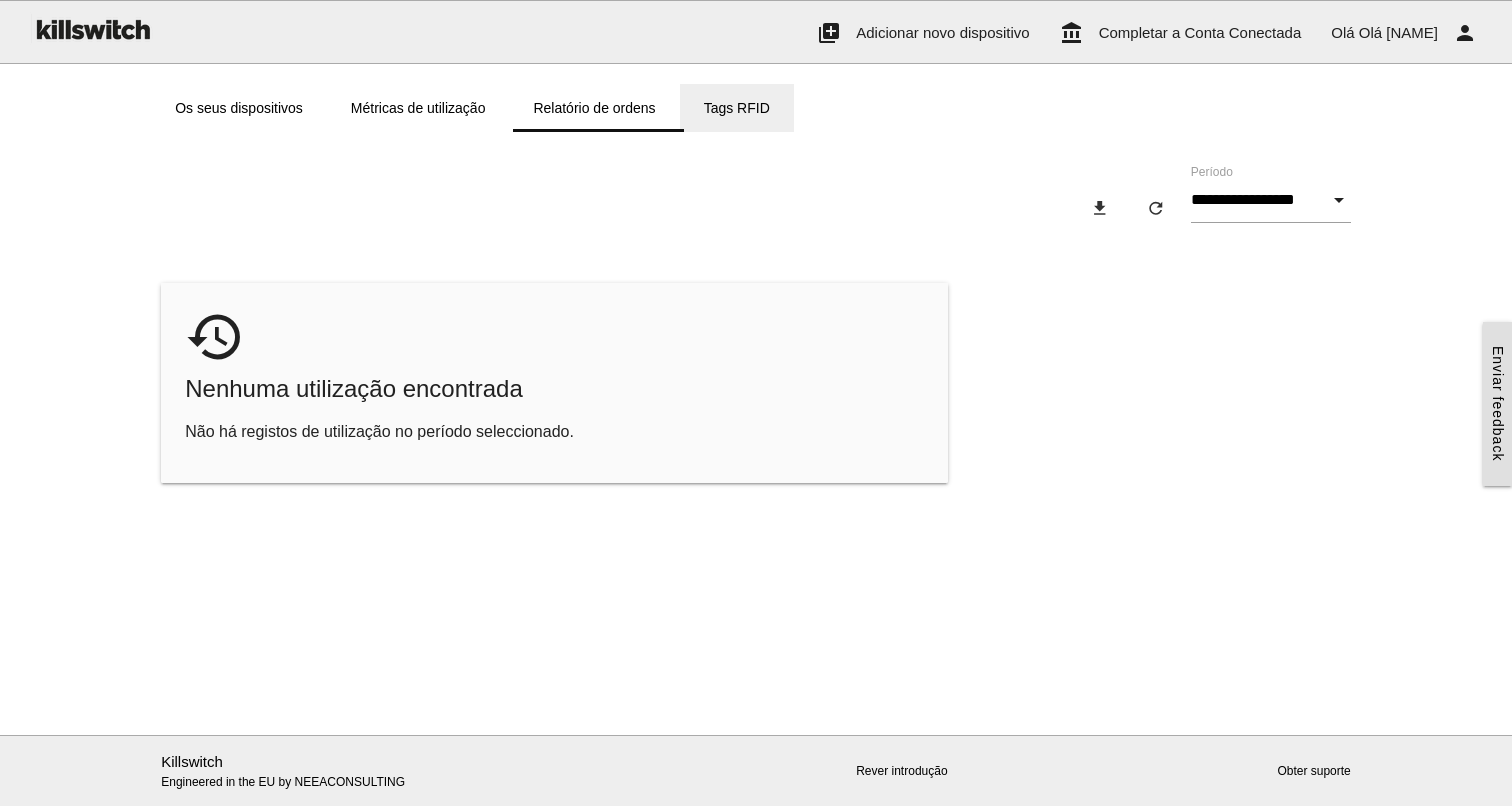 click on "Tags RFID" at bounding box center (737, 108) 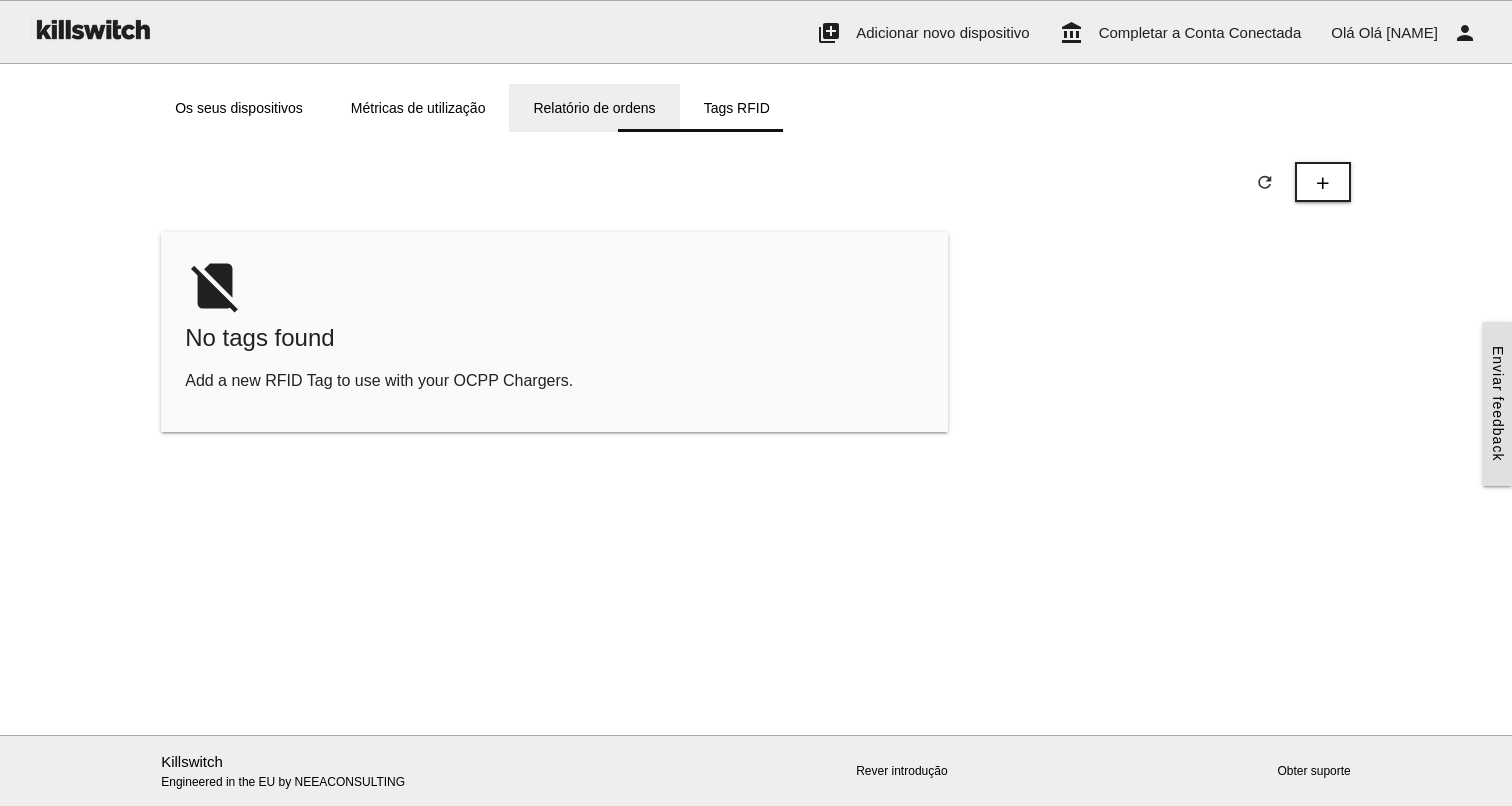 click on "Relatório de ordens" at bounding box center (594, 108) 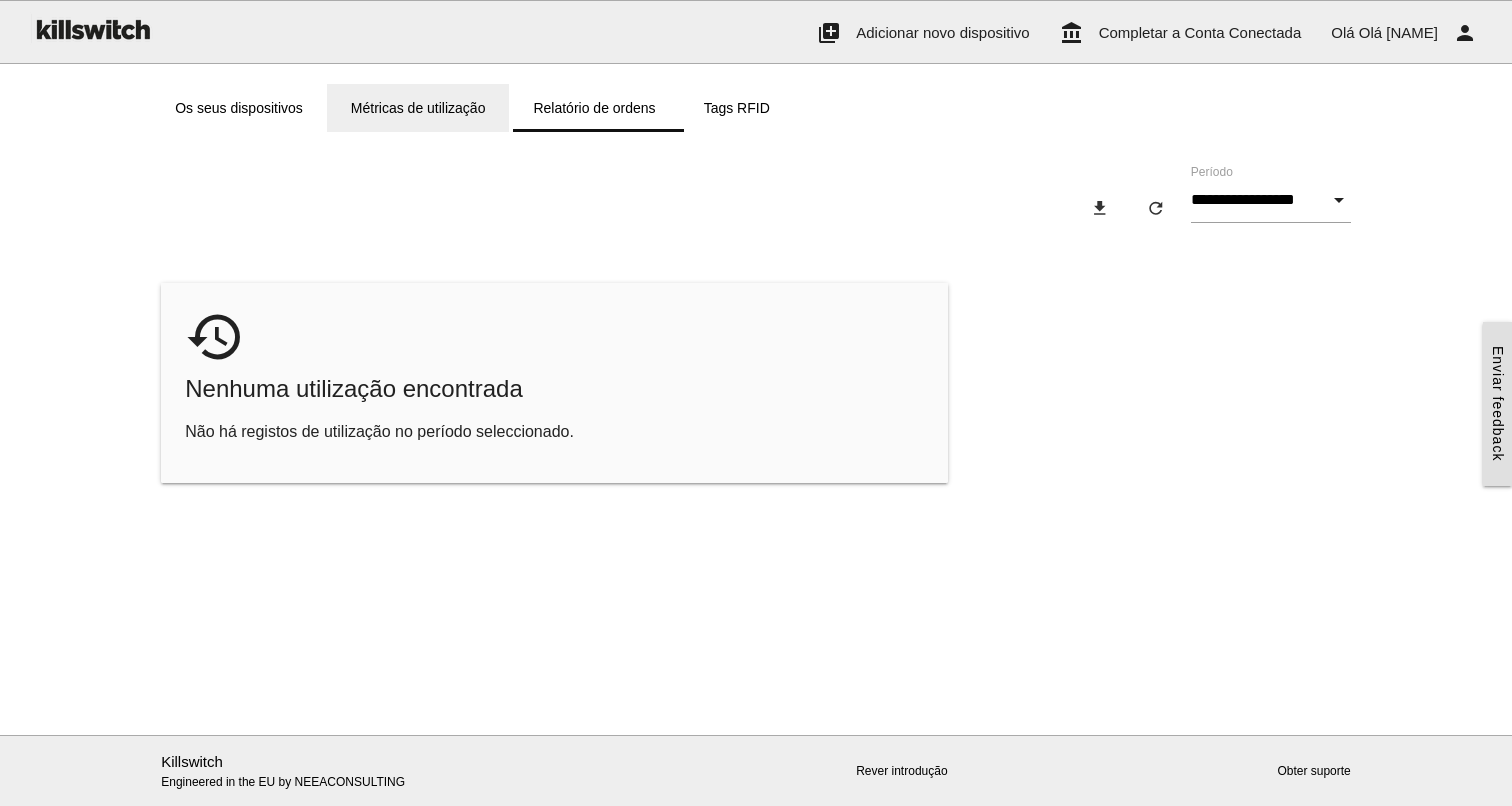 click on "Métricas de utilização" at bounding box center [418, 108] 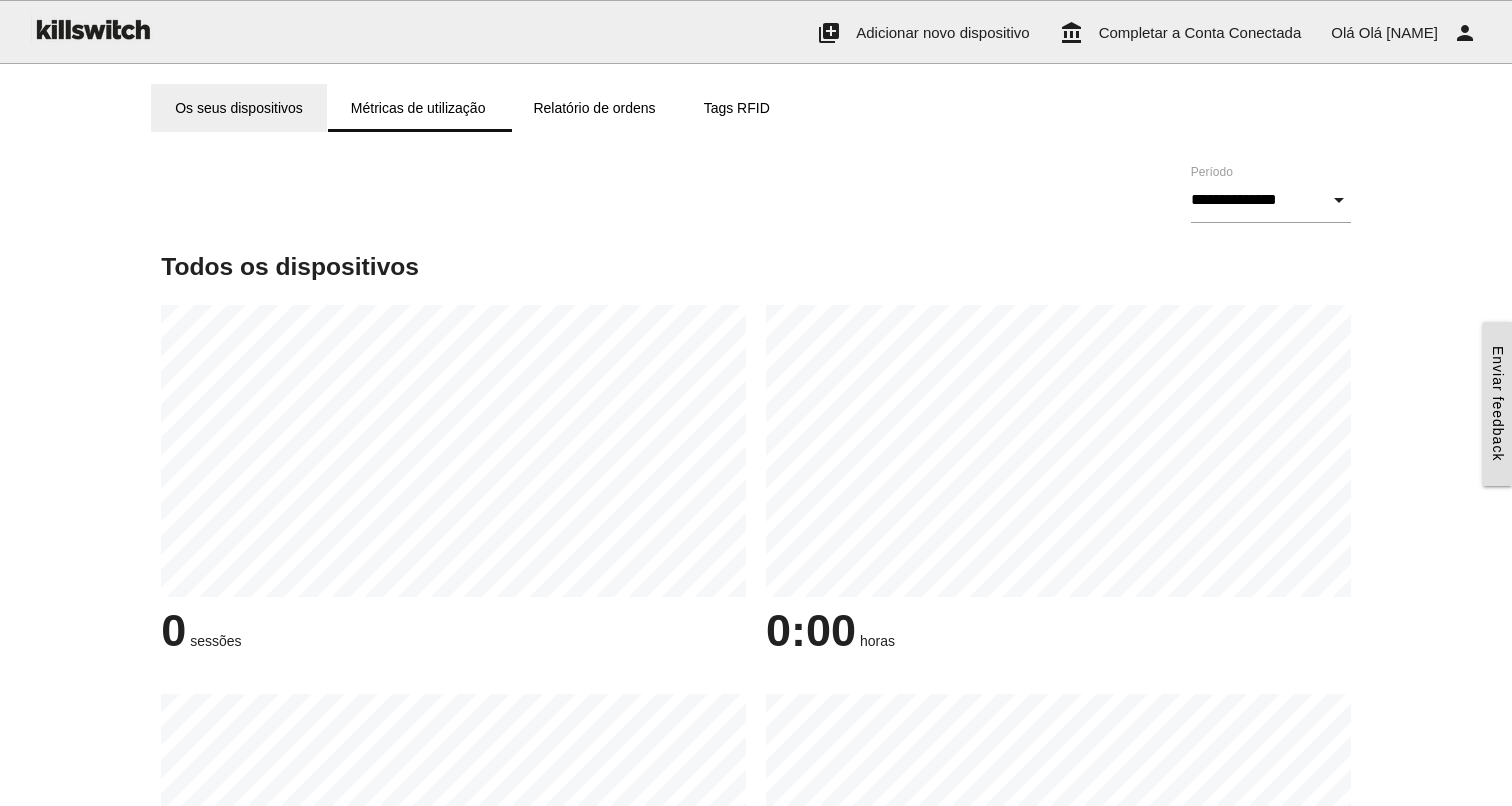 click on "Os seus dispositivos" at bounding box center (239, 108) 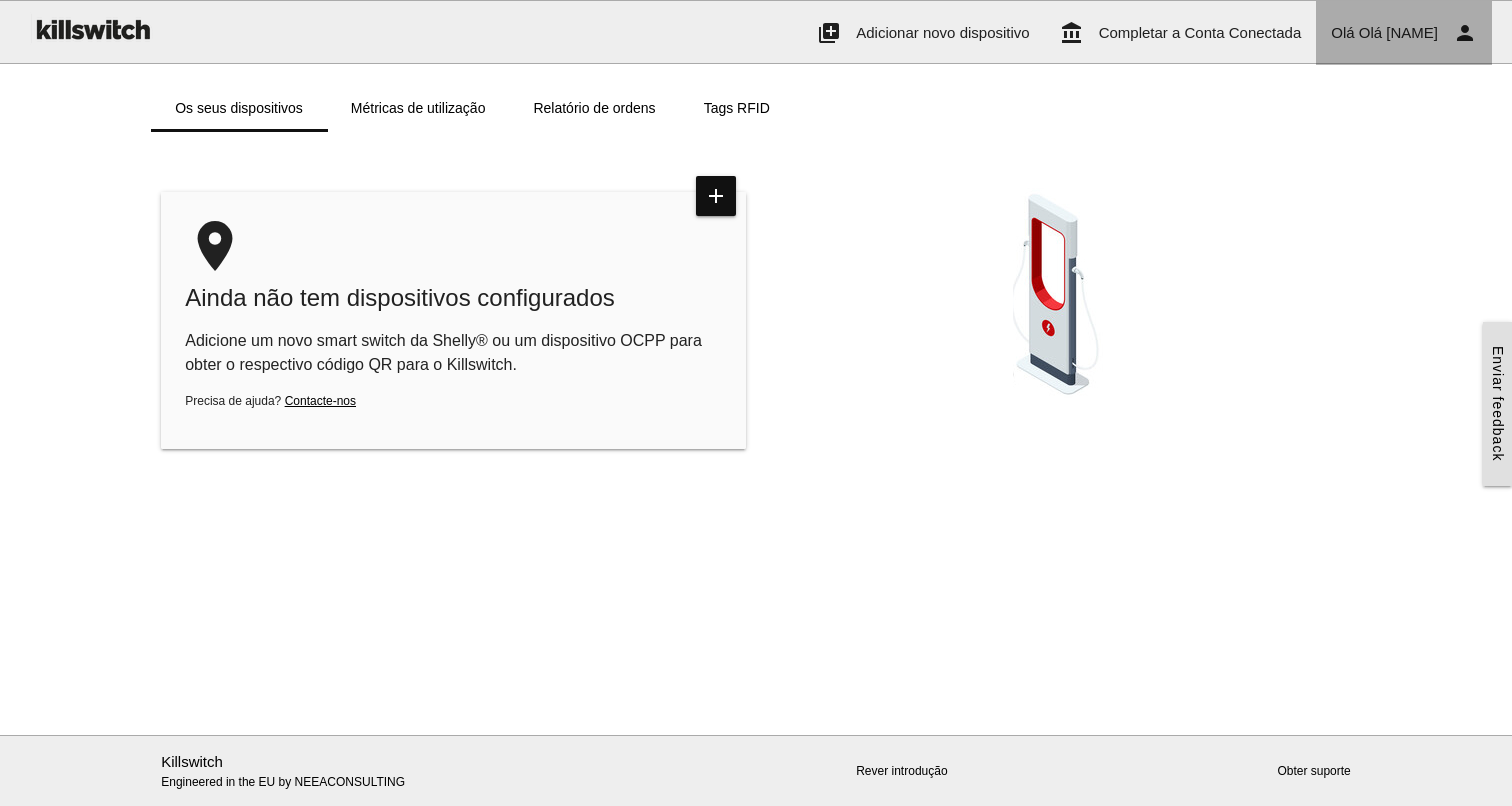 click on "Miguel" at bounding box center (1398, 32) 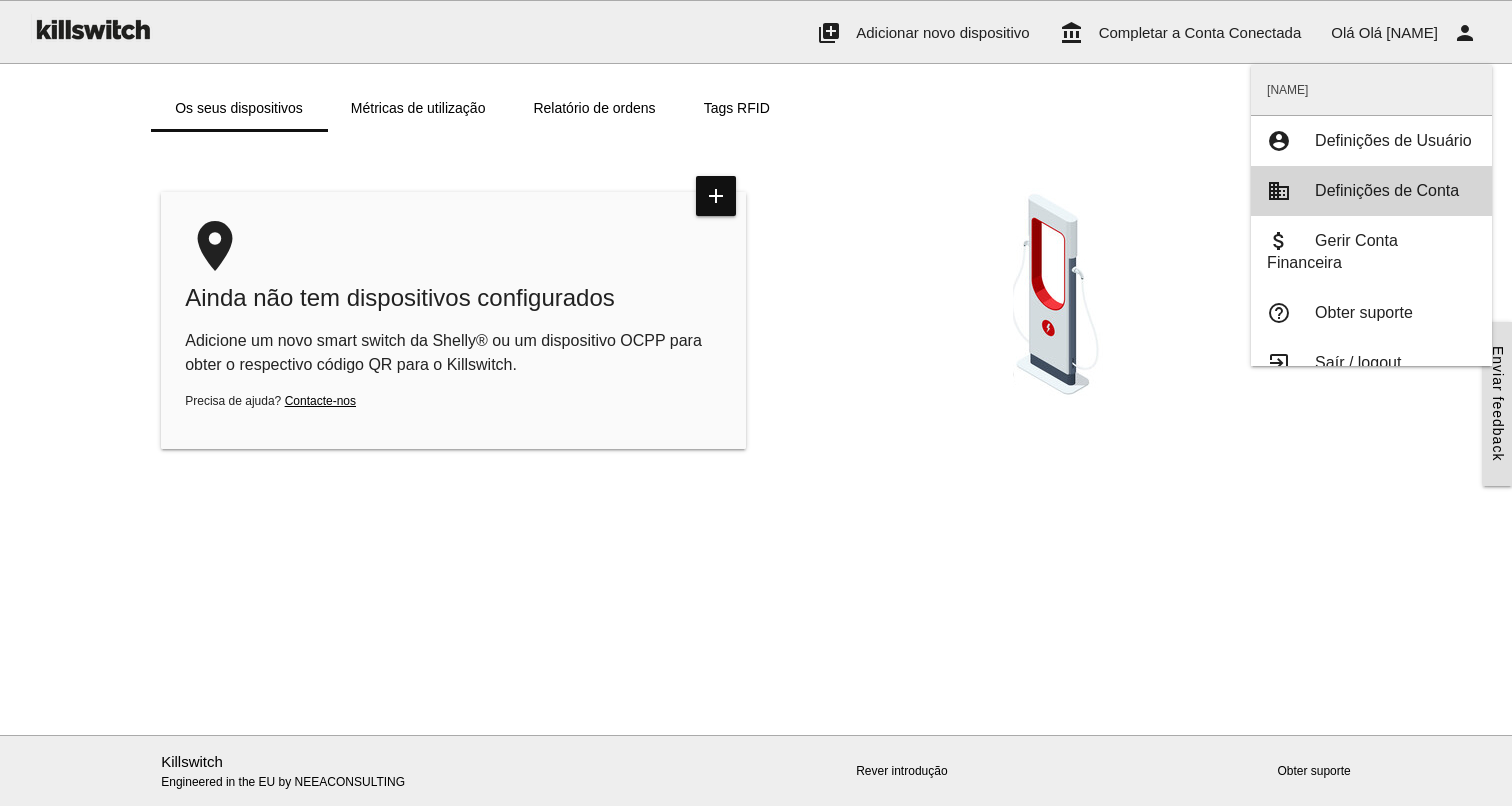 click on "Definições de Conta" at bounding box center (1387, 190) 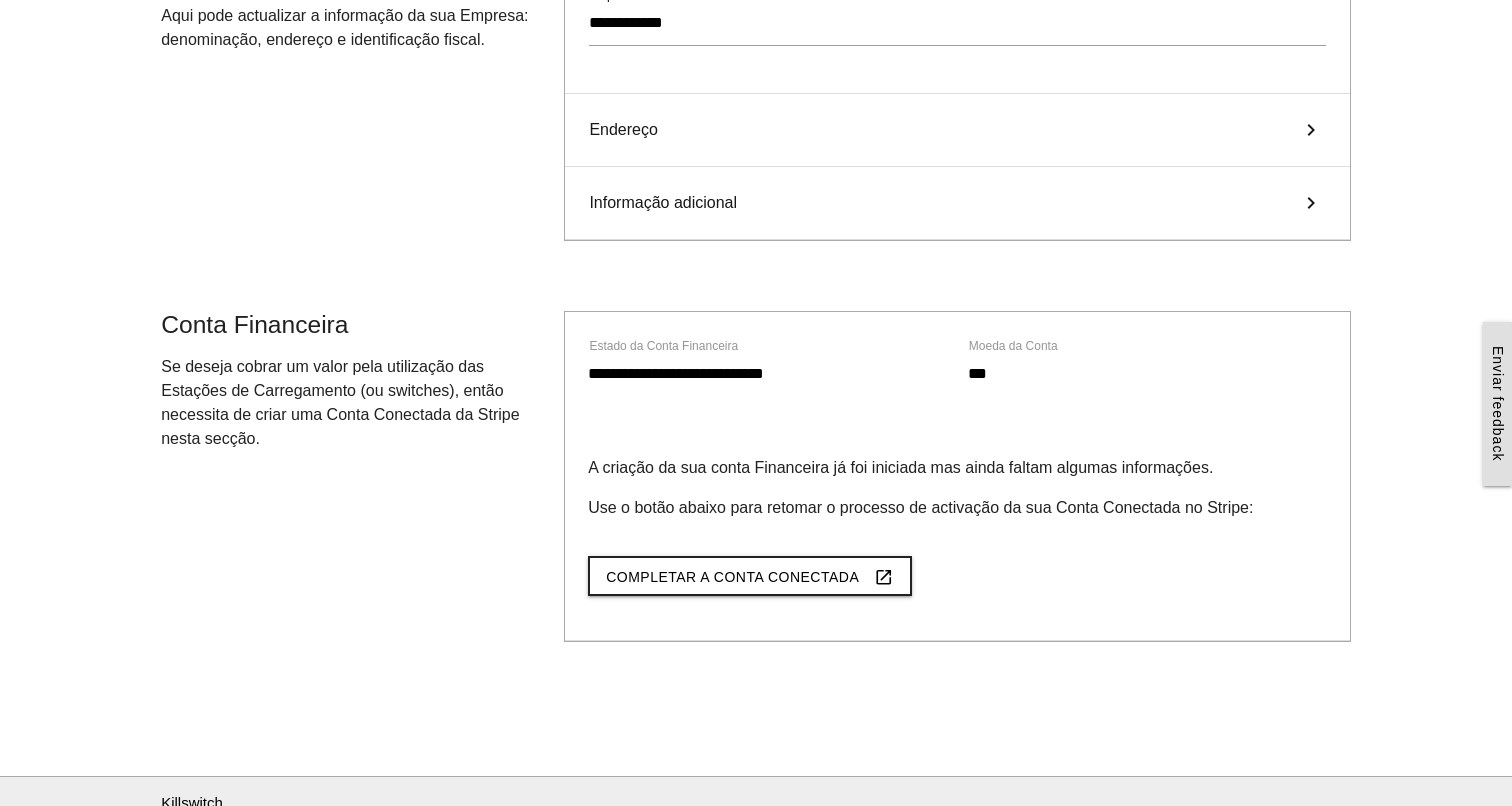 scroll, scrollTop: 265, scrollLeft: 0, axis: vertical 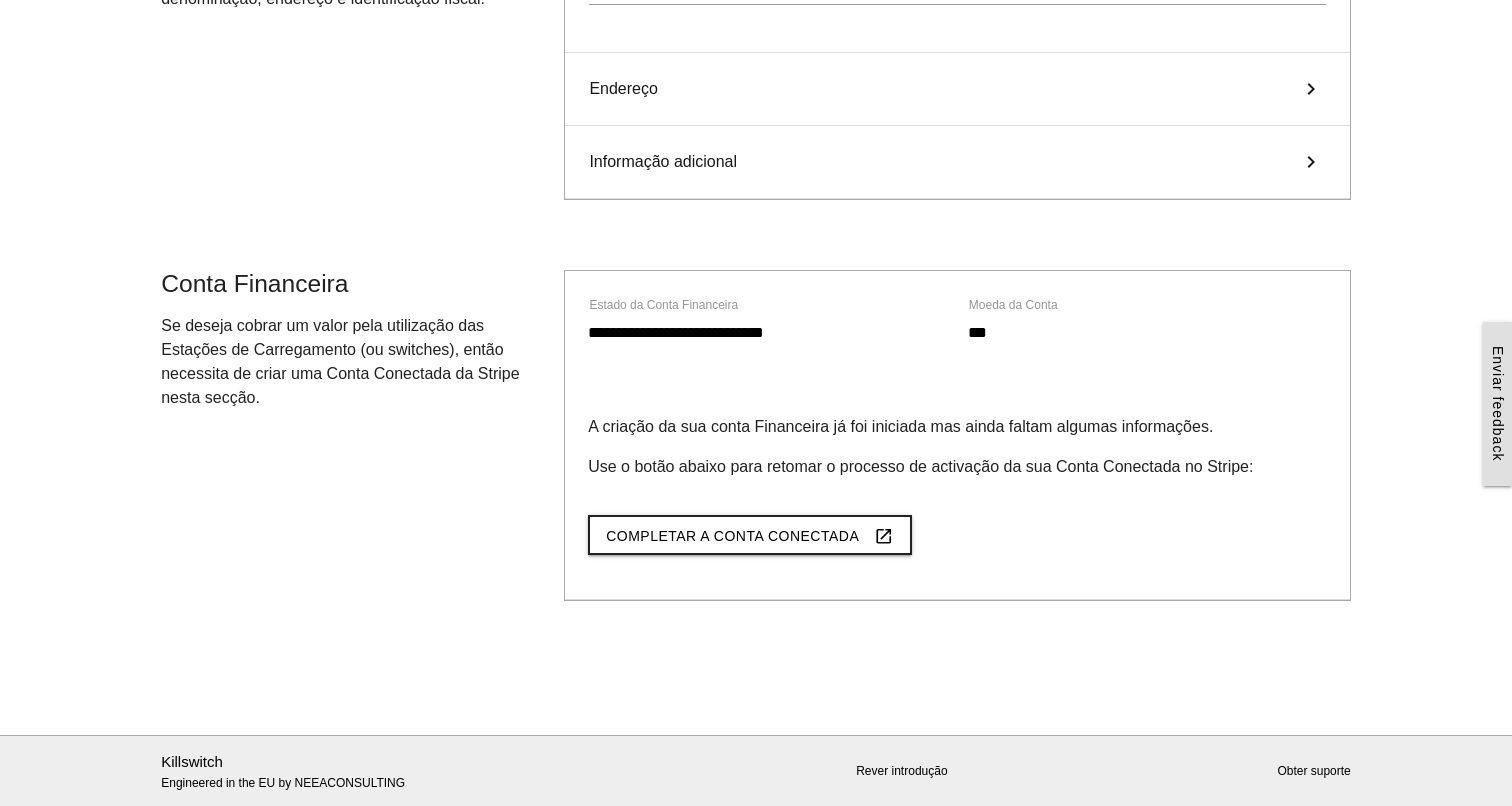 click on "Killswitch Engineered in the EU by NEEACONSULTING" at bounding box center (352, 771) 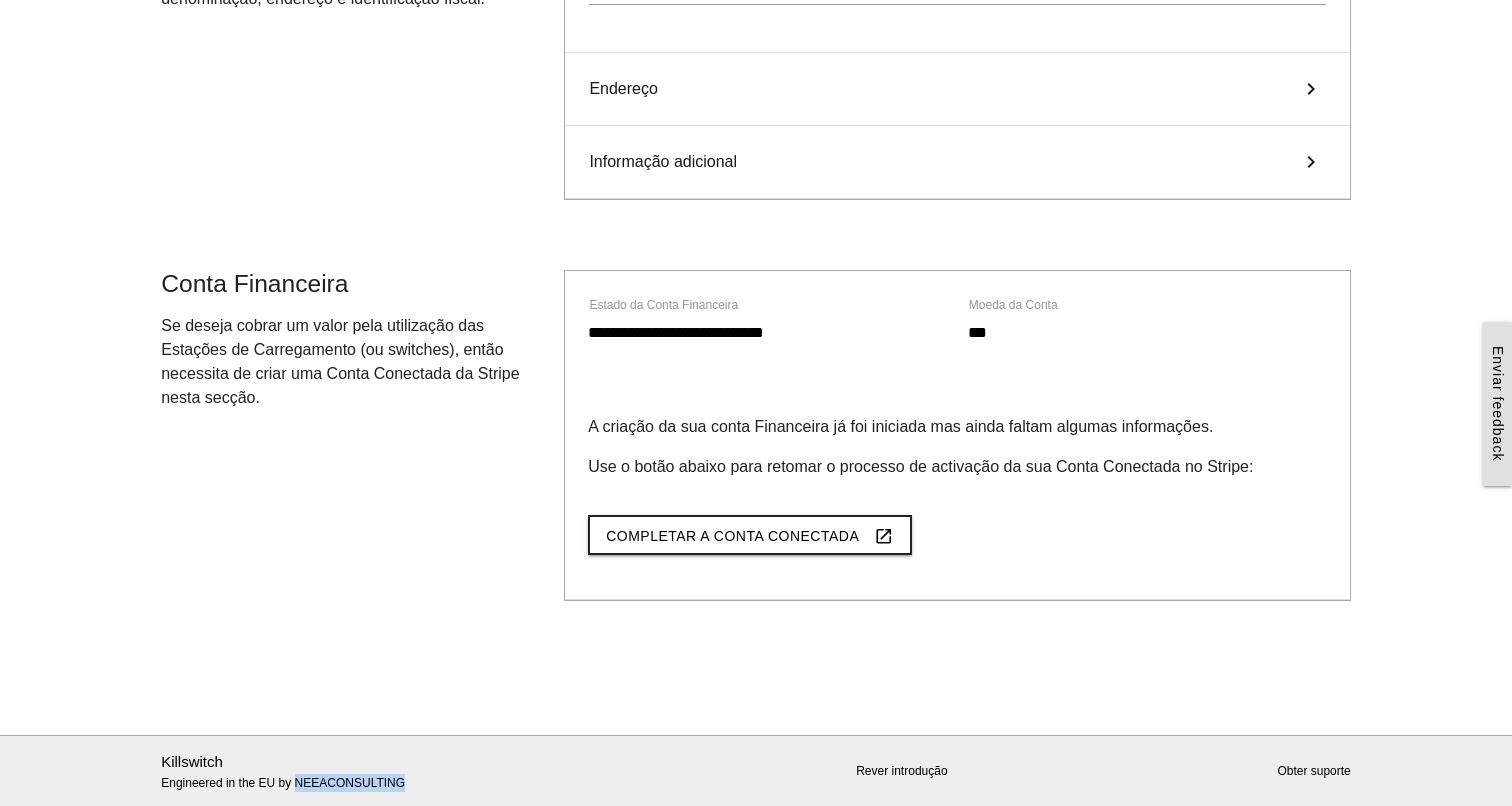 click on "Killswitch Engineered in the EU by NEEACONSULTING" at bounding box center (352, 771) 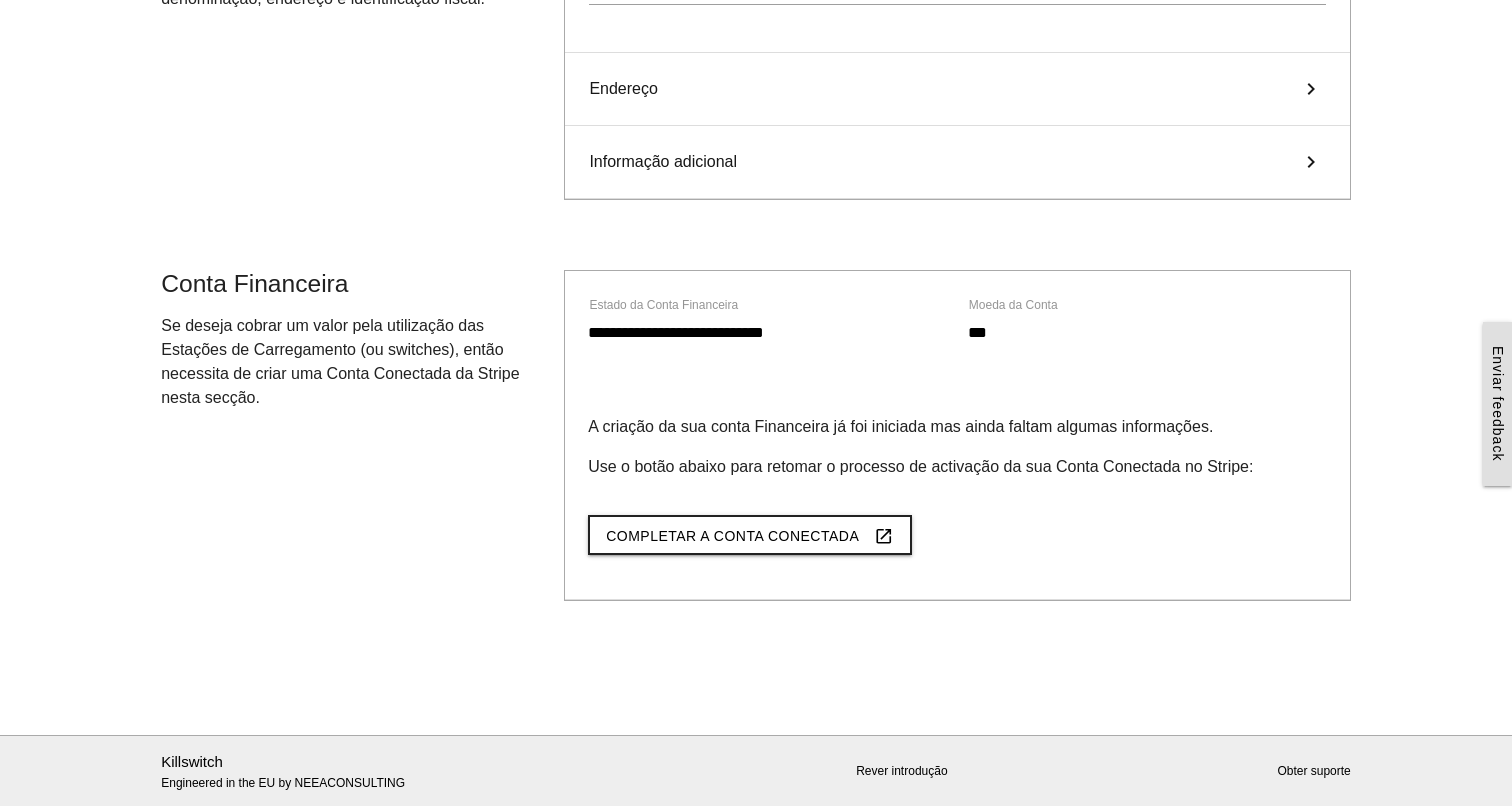 click on "A criação da sua conta Financeira já foi iniciada mas ainda faltam algumas informações.
Use o botão abaixo para retomar o processo de activação da sua Conta Conectada no Stripe:" at bounding box center (957, 447) 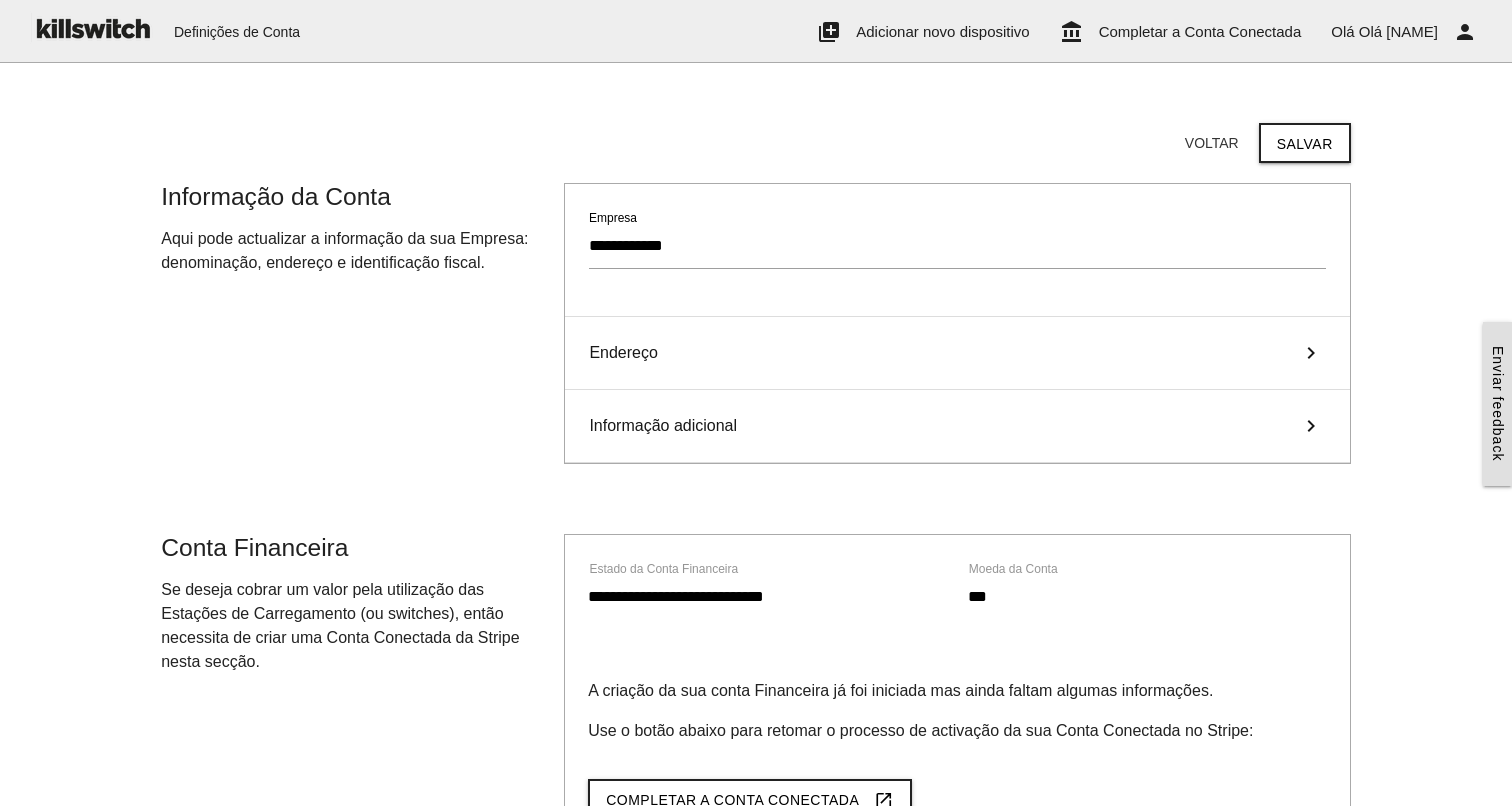 scroll, scrollTop: 0, scrollLeft: 0, axis: both 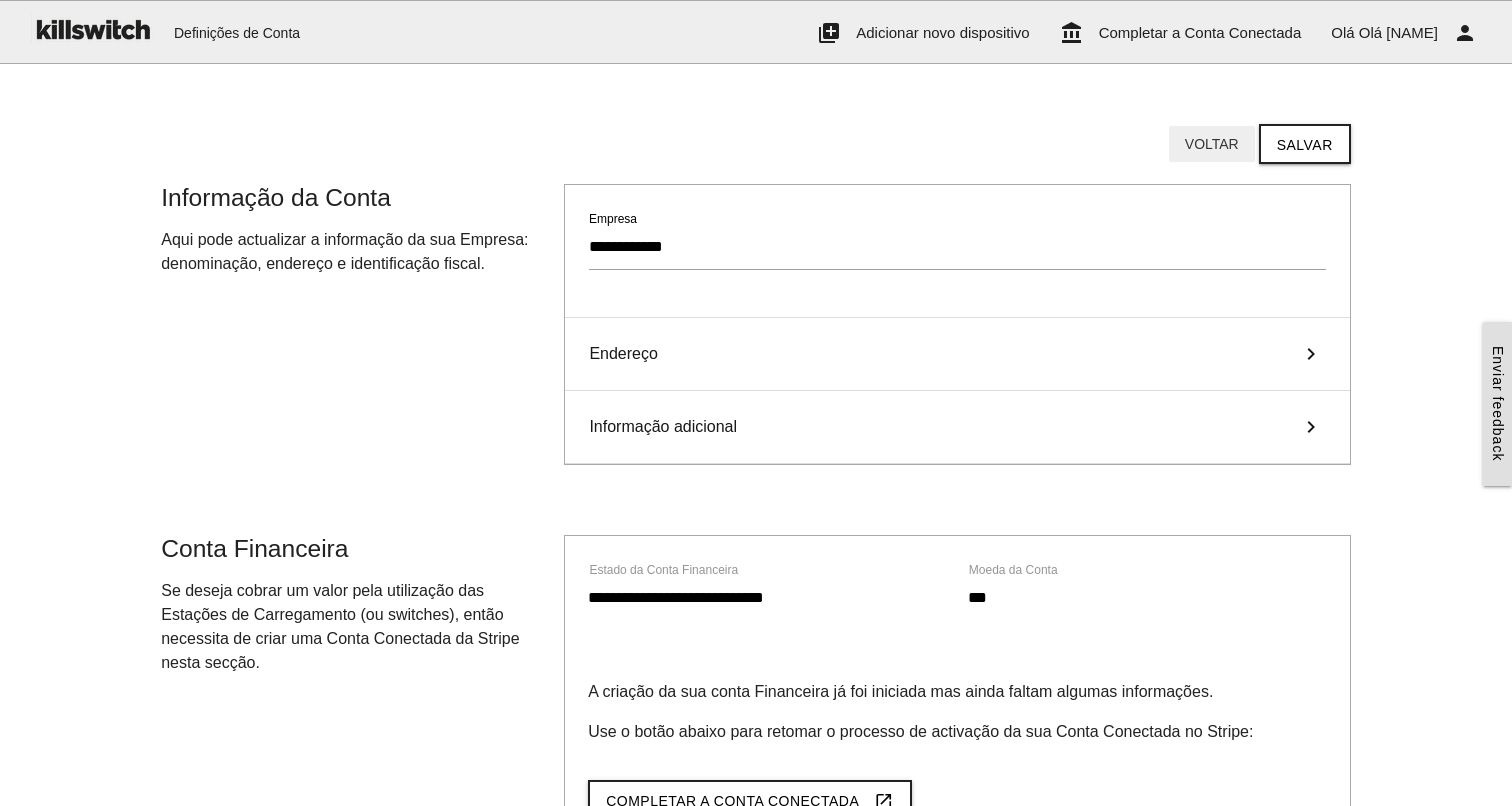 click on "Voltar" at bounding box center [1212, 144] 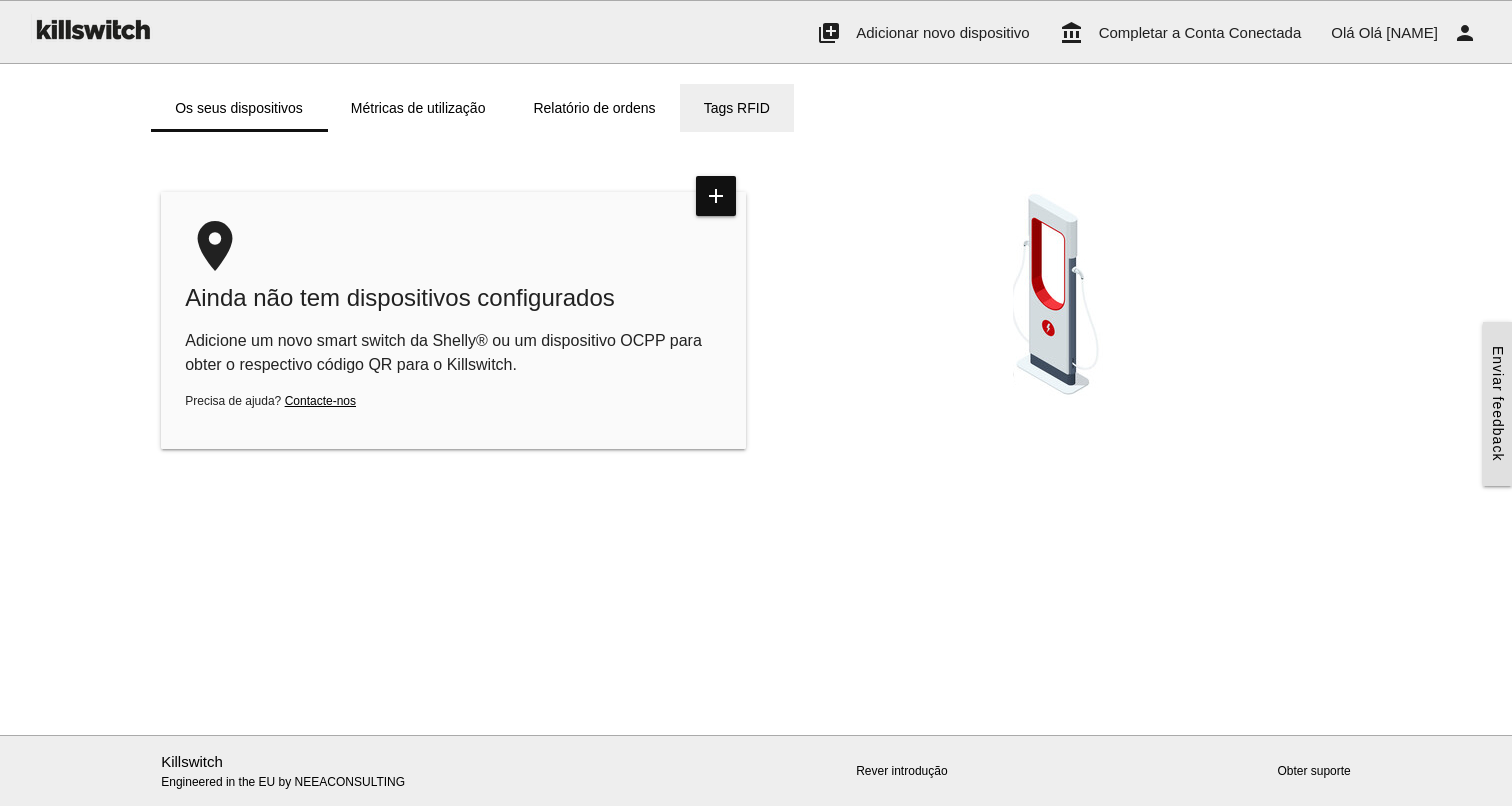 click on "Tags RFID" at bounding box center [737, 108] 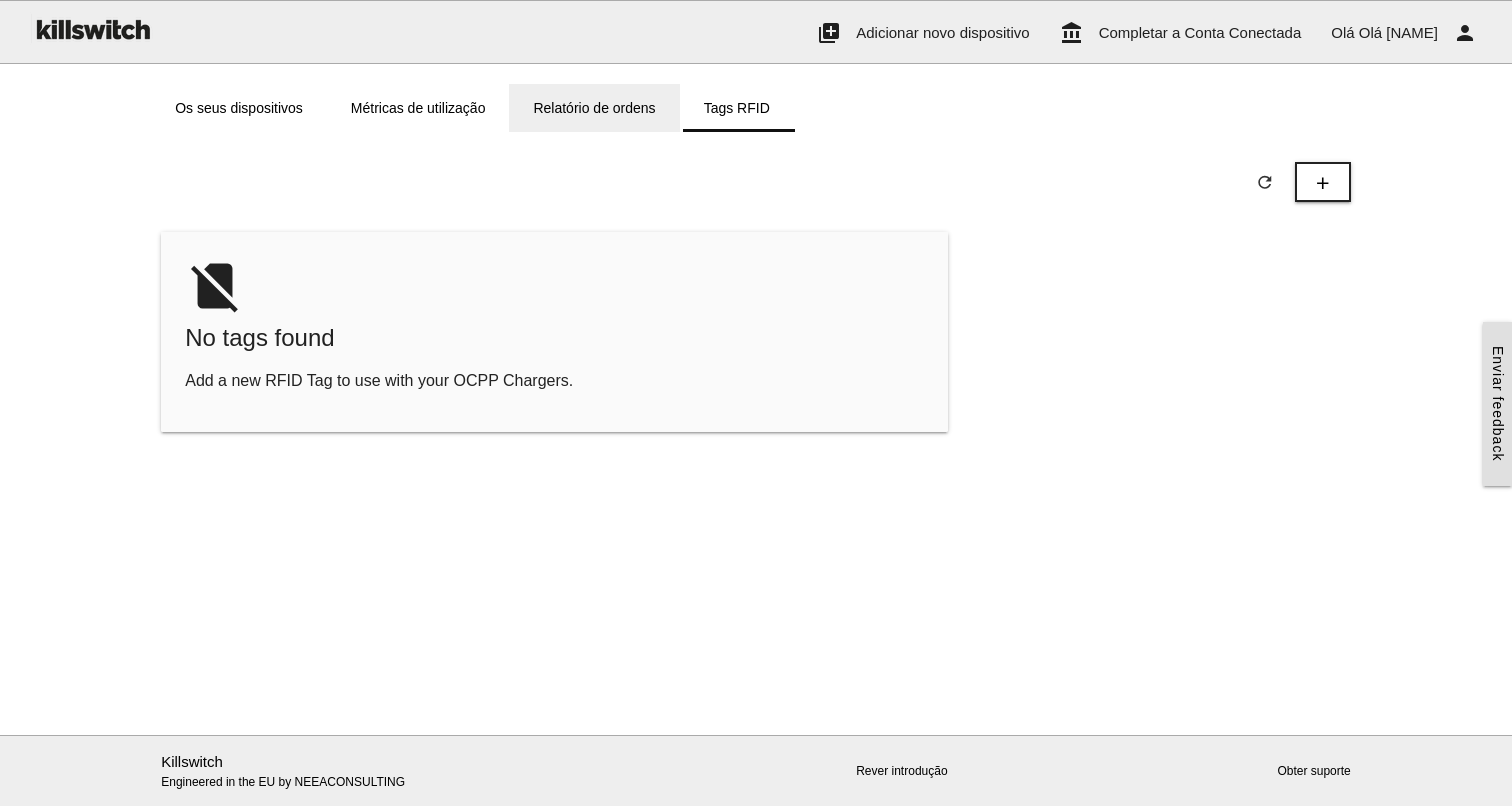 click on "Relatório de ordens" at bounding box center [594, 108] 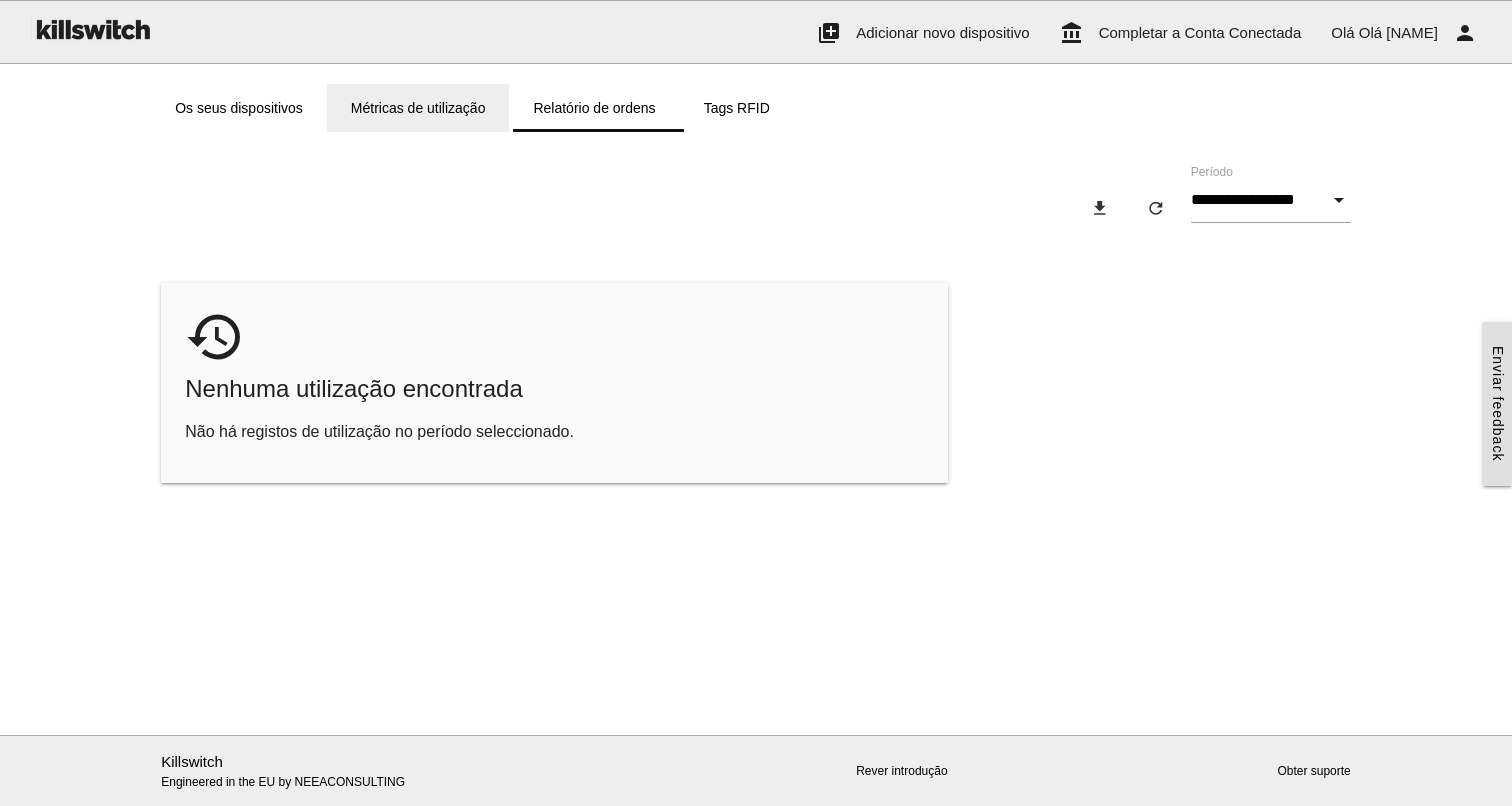 click on "Métricas de utilização" at bounding box center (418, 108) 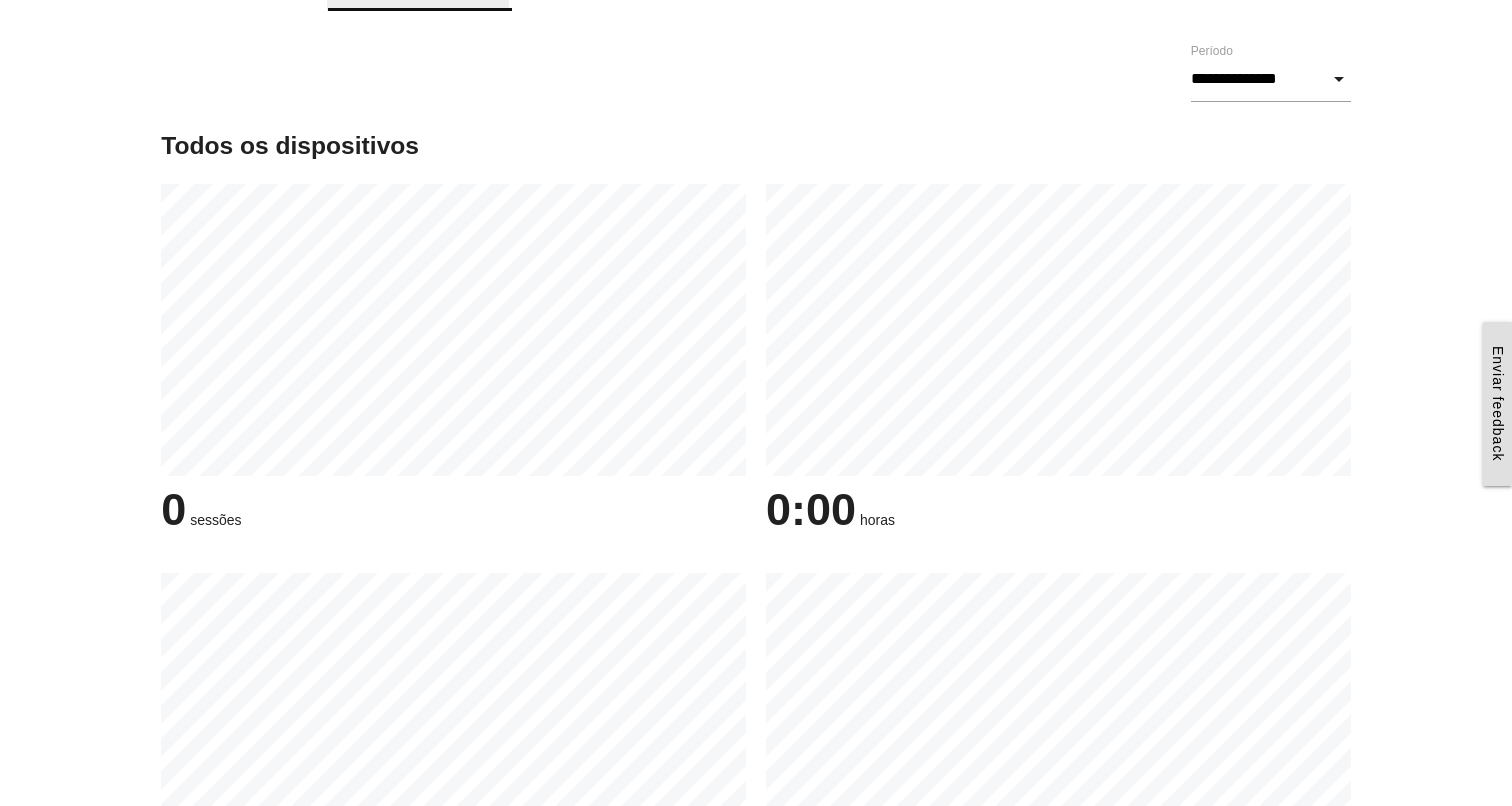 scroll, scrollTop: 0, scrollLeft: 0, axis: both 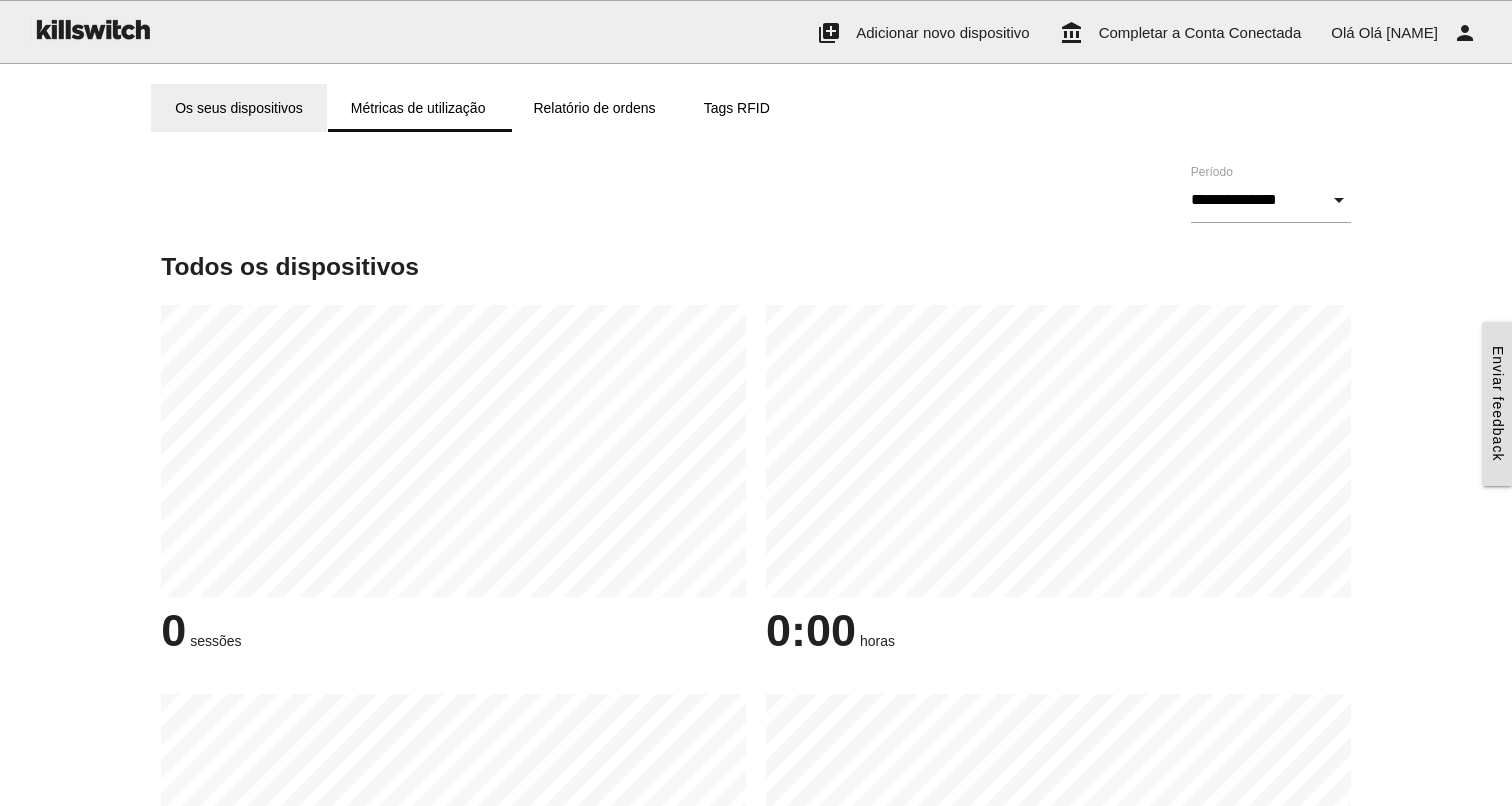 click on "Os seus dispositivos" at bounding box center [239, 108] 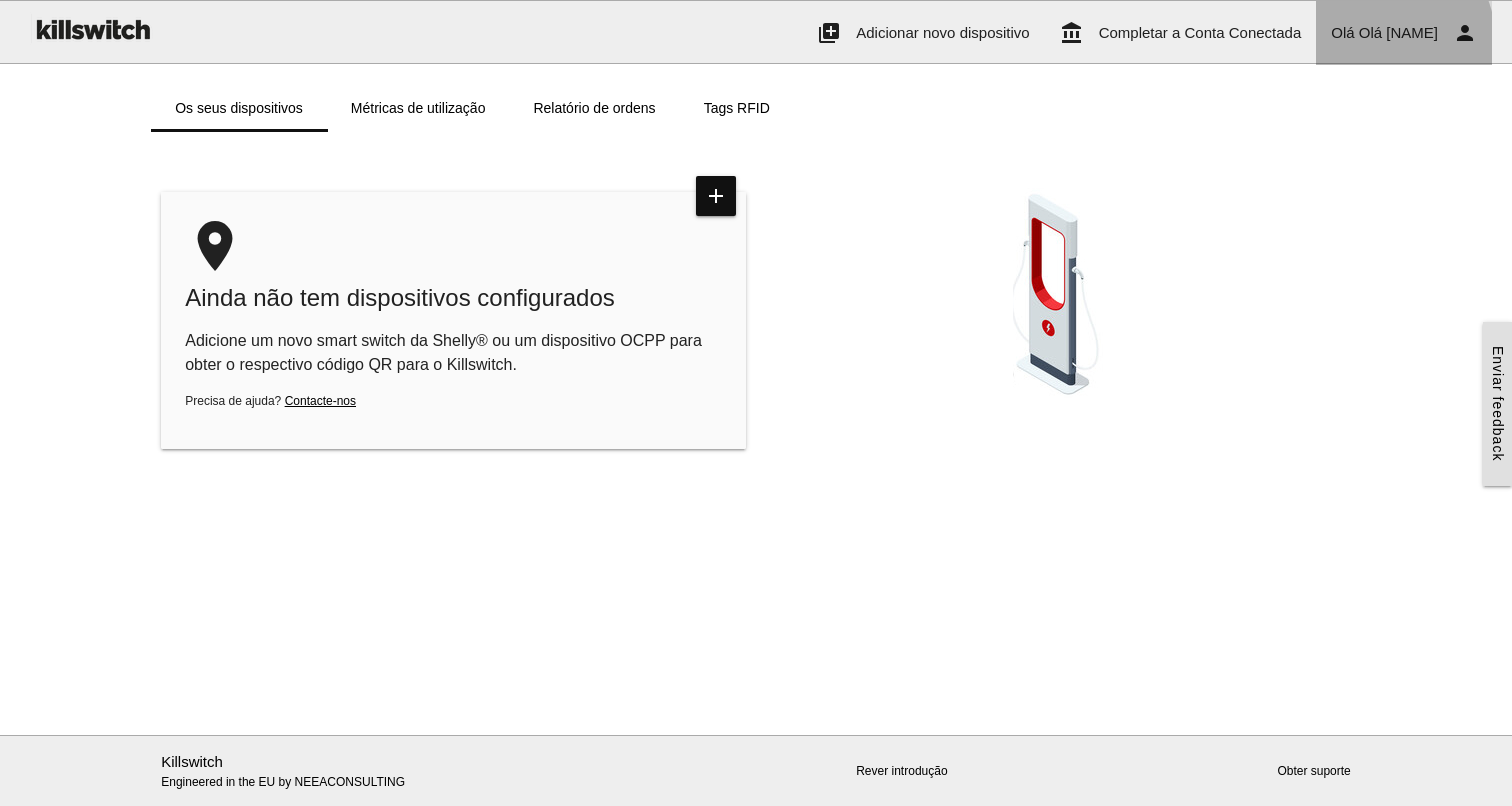 click on "Olá   Miguel person" at bounding box center (1404, 33) 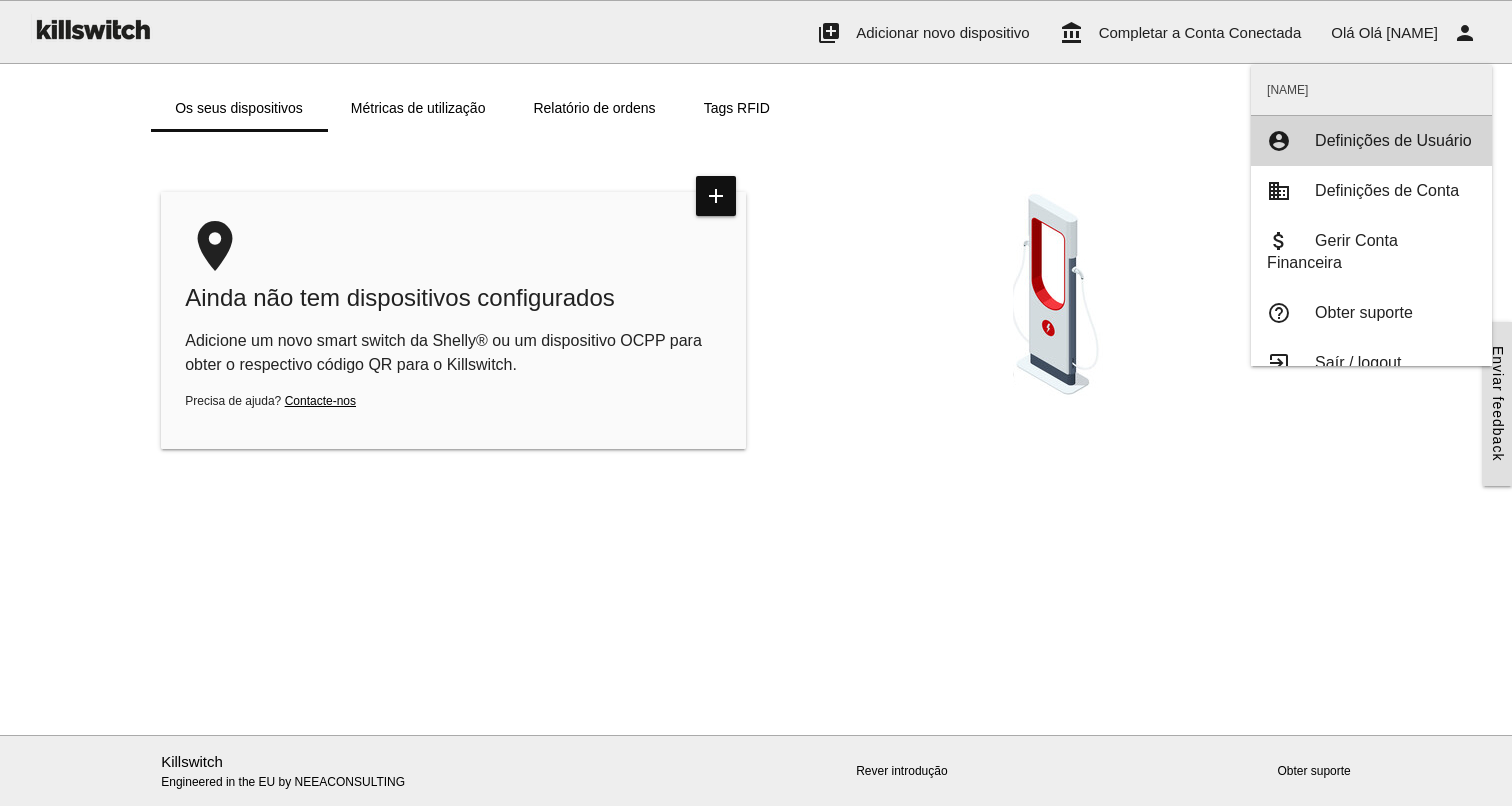 click on "Definições de Usuário" at bounding box center [1393, 140] 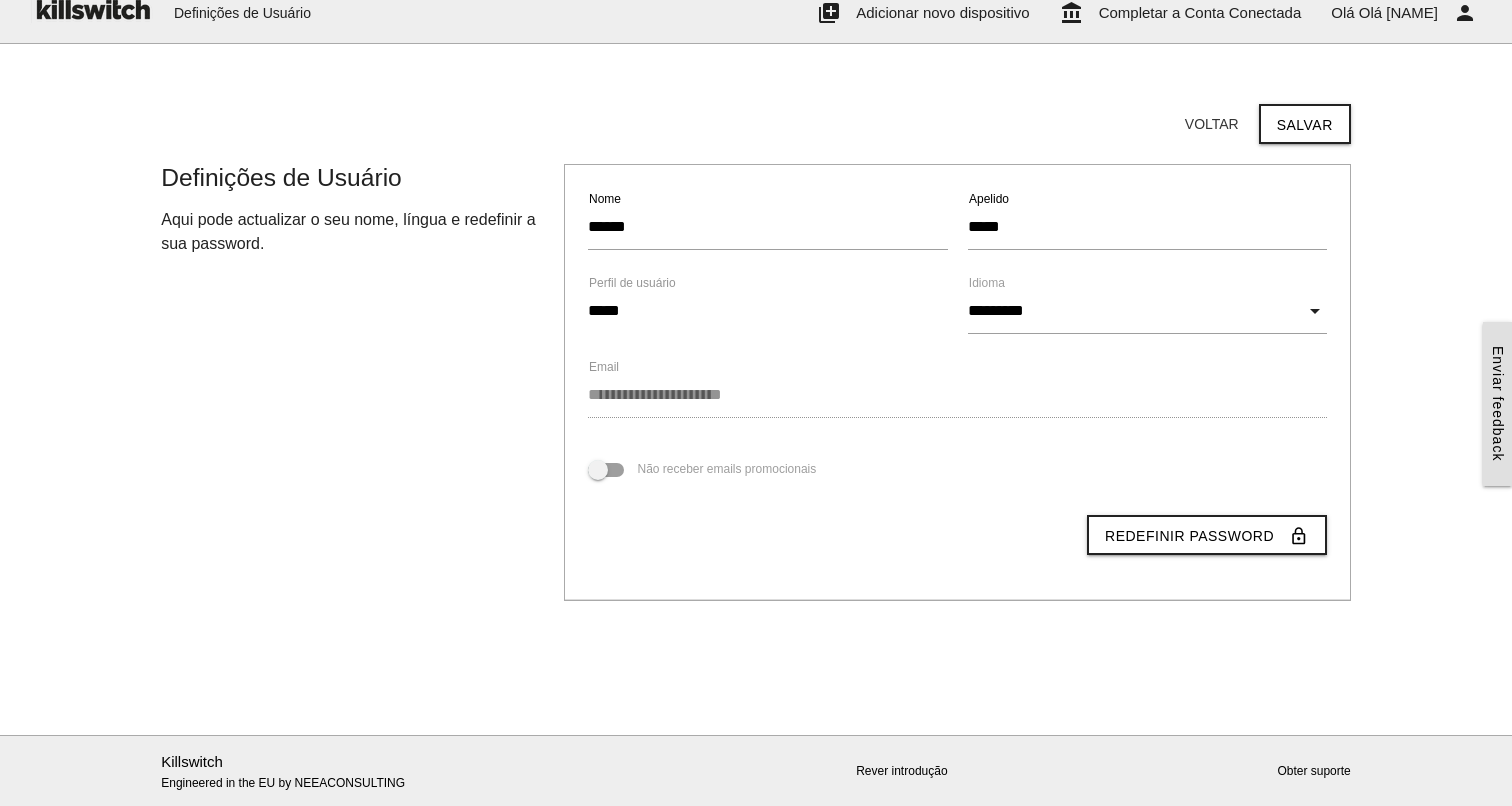 scroll, scrollTop: 0, scrollLeft: 0, axis: both 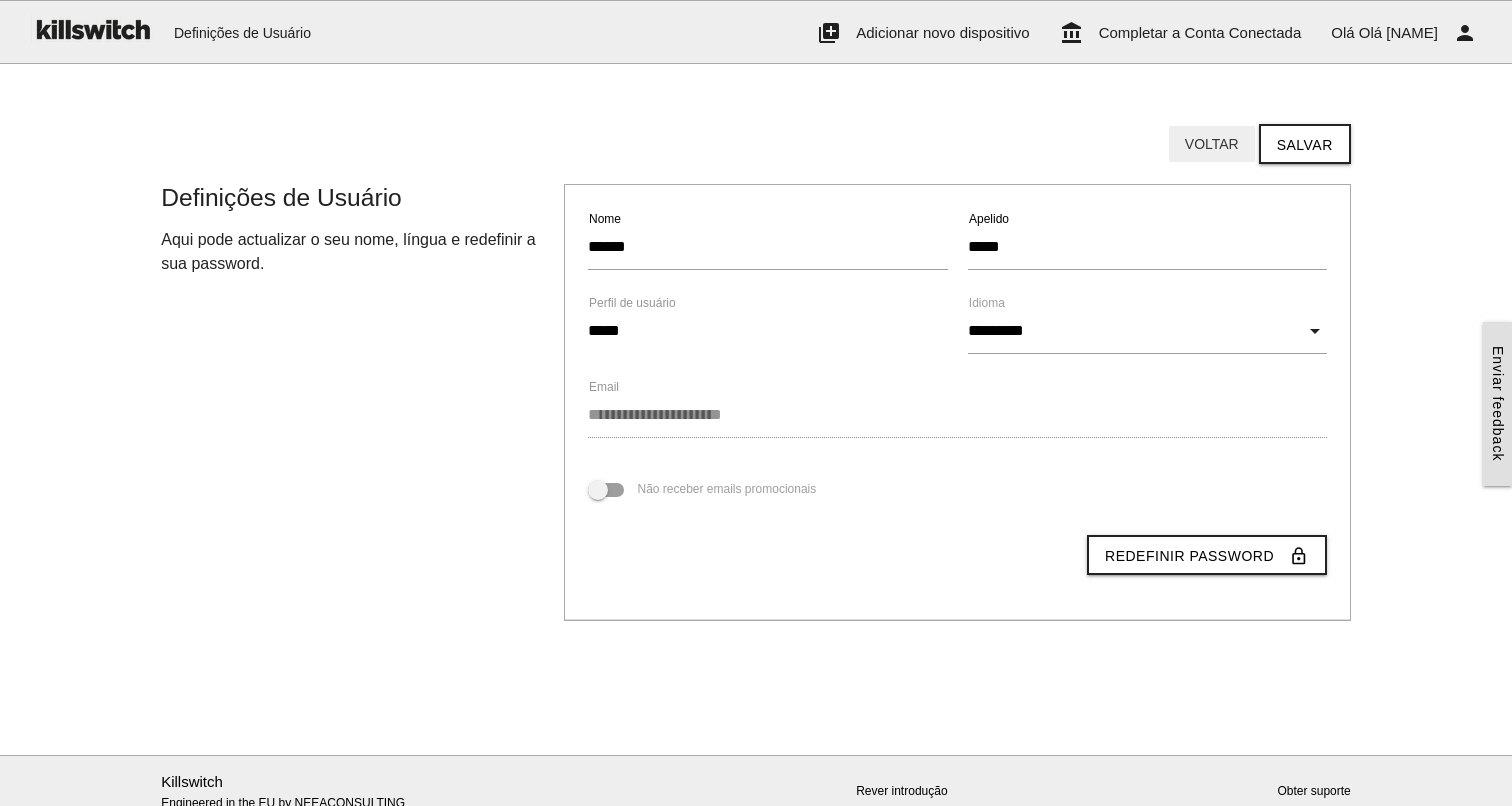 click on "Voltar" at bounding box center (1212, 144) 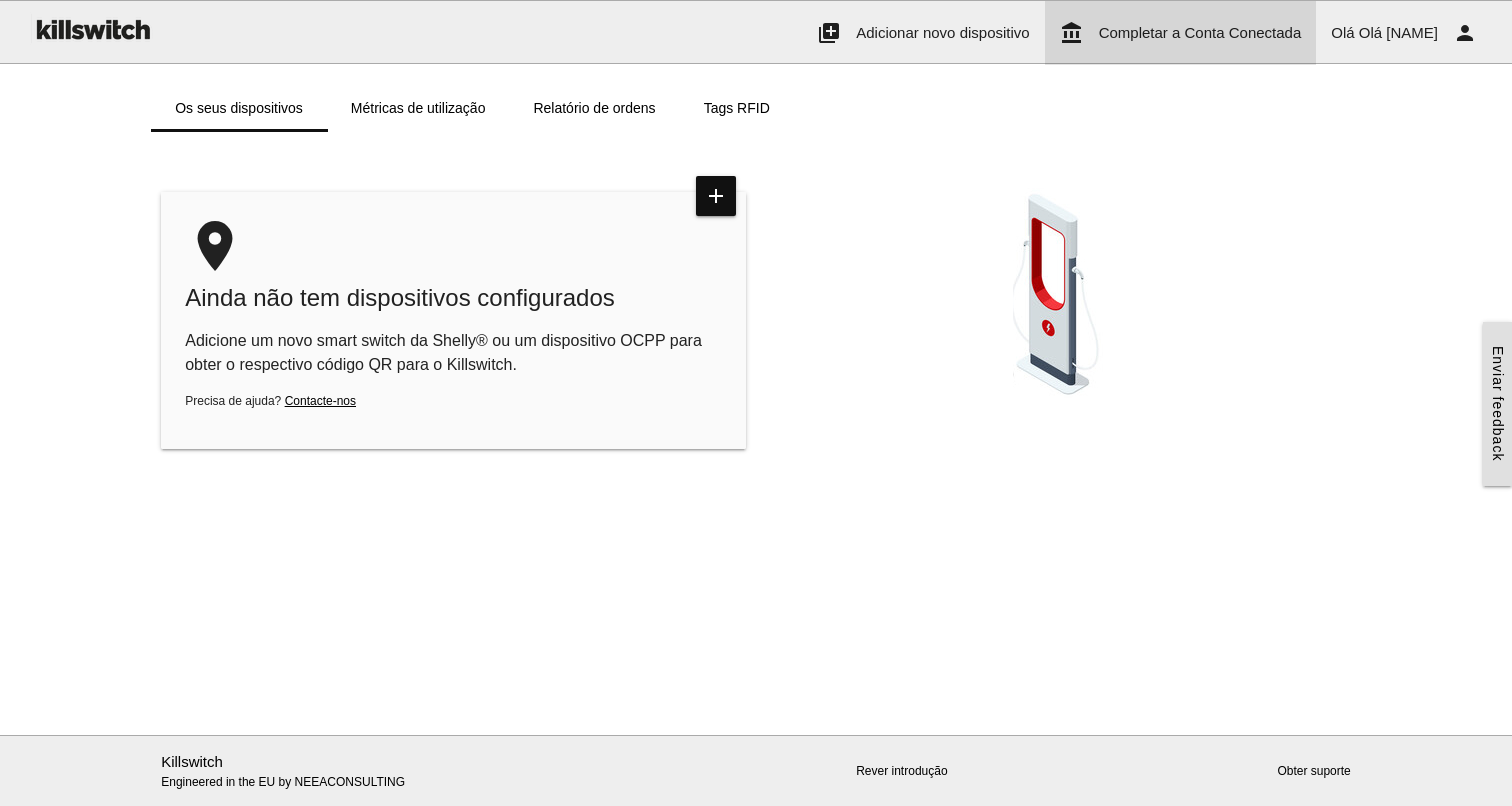 click on "Completar a Conta Conectada" at bounding box center (1200, 32) 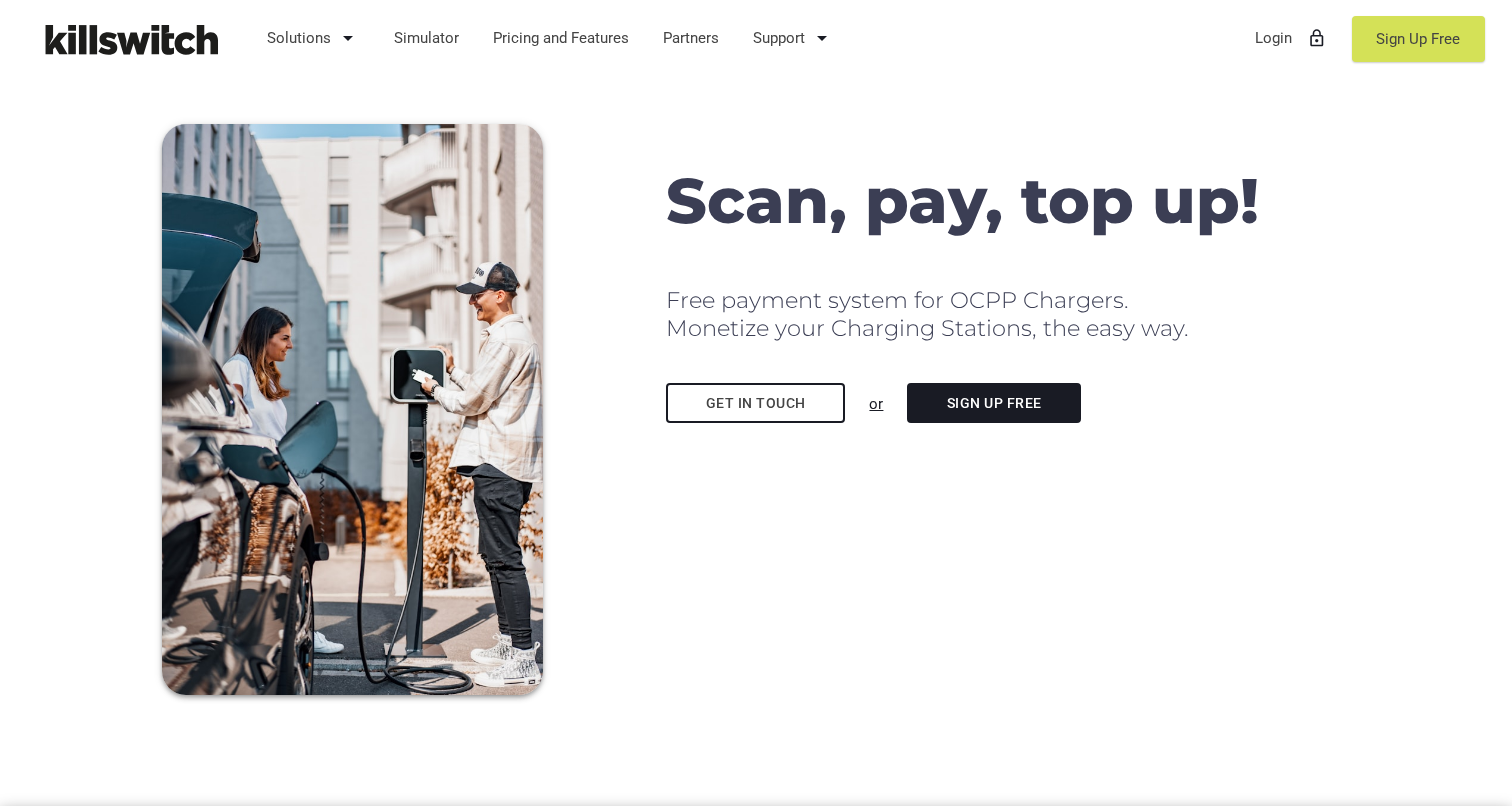 scroll, scrollTop: 0, scrollLeft: 0, axis: both 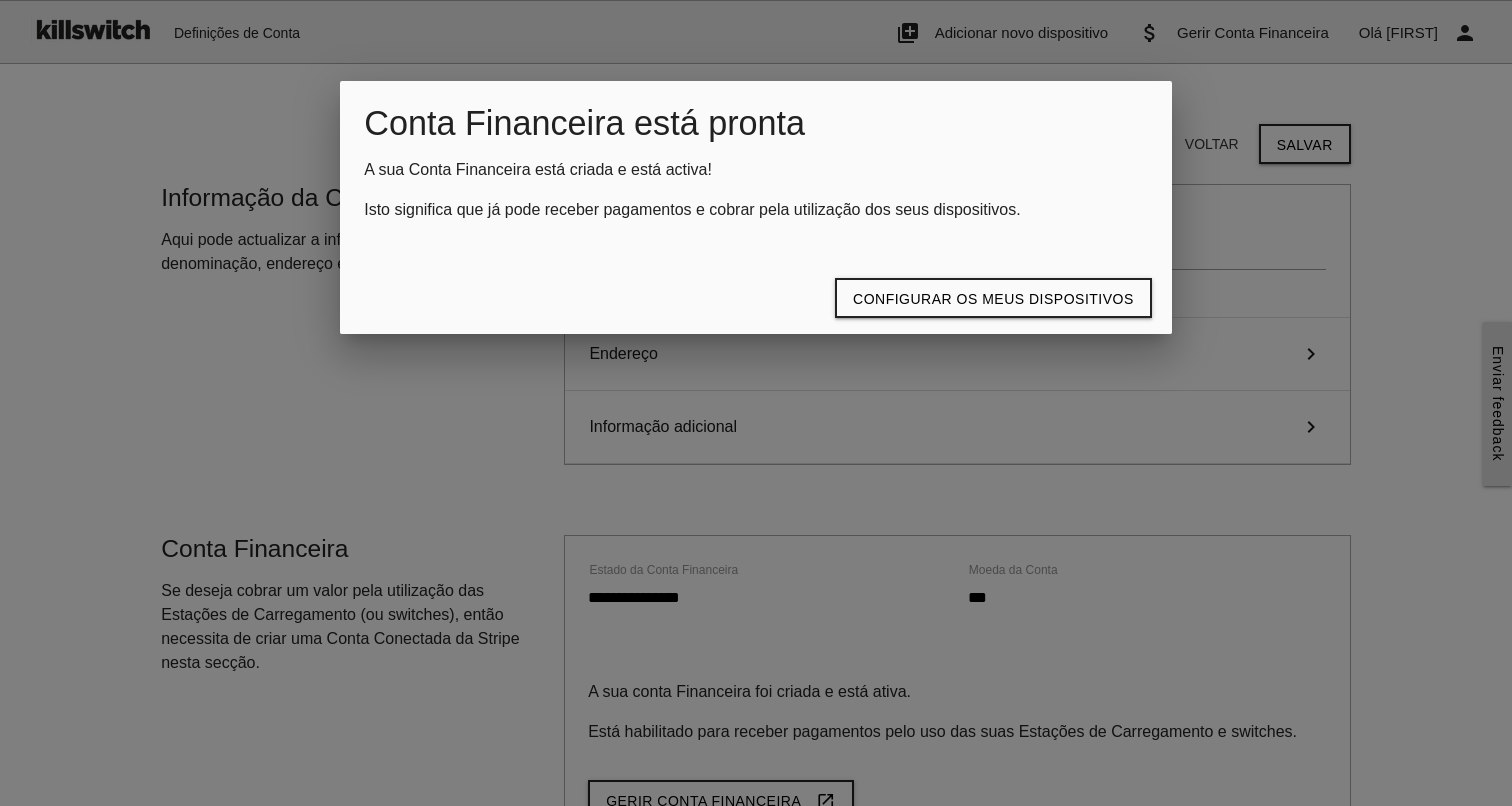 click at bounding box center (756, 303) 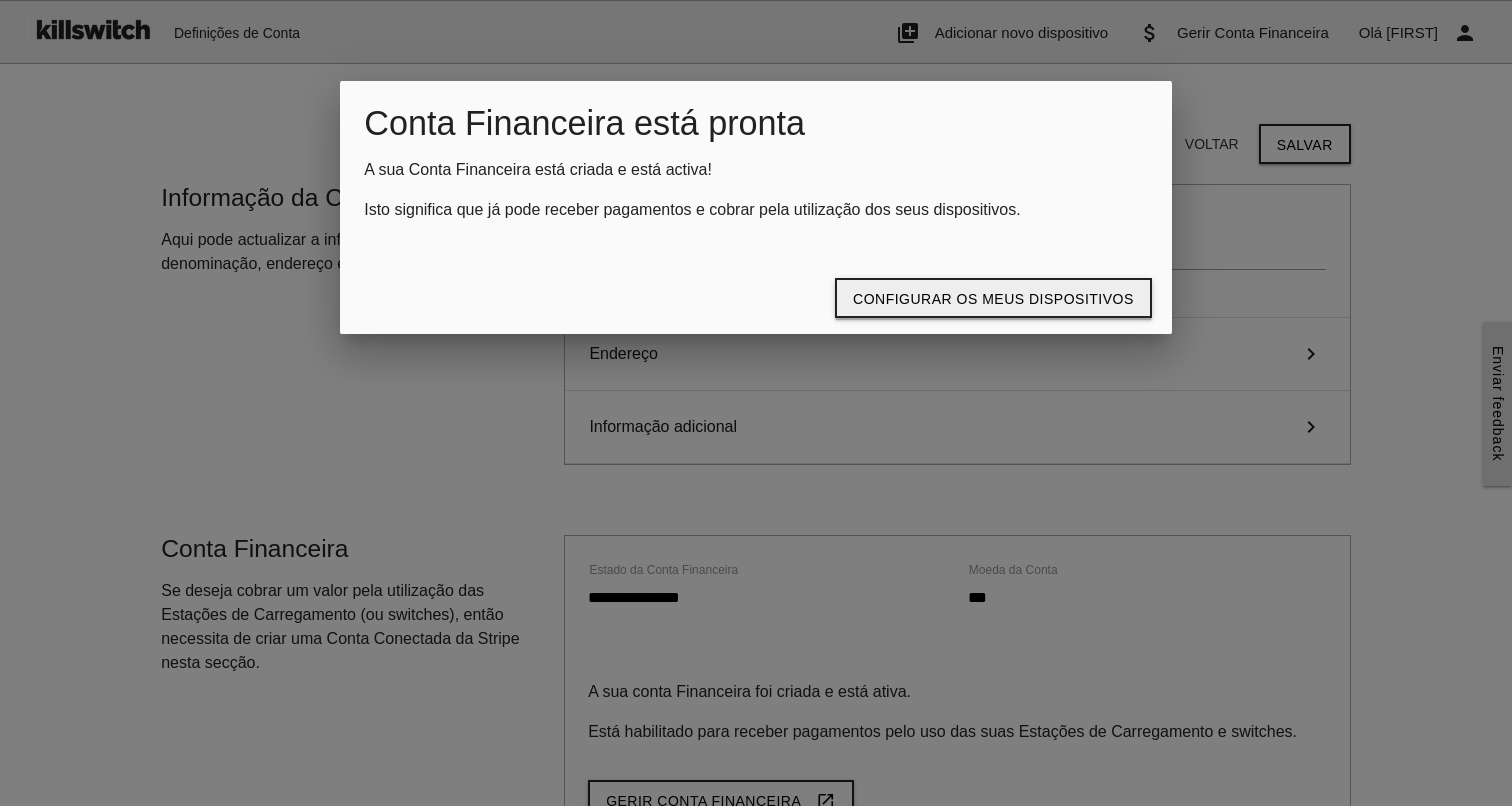 click on "Configurar os meus dispositivos" at bounding box center (993, 298) 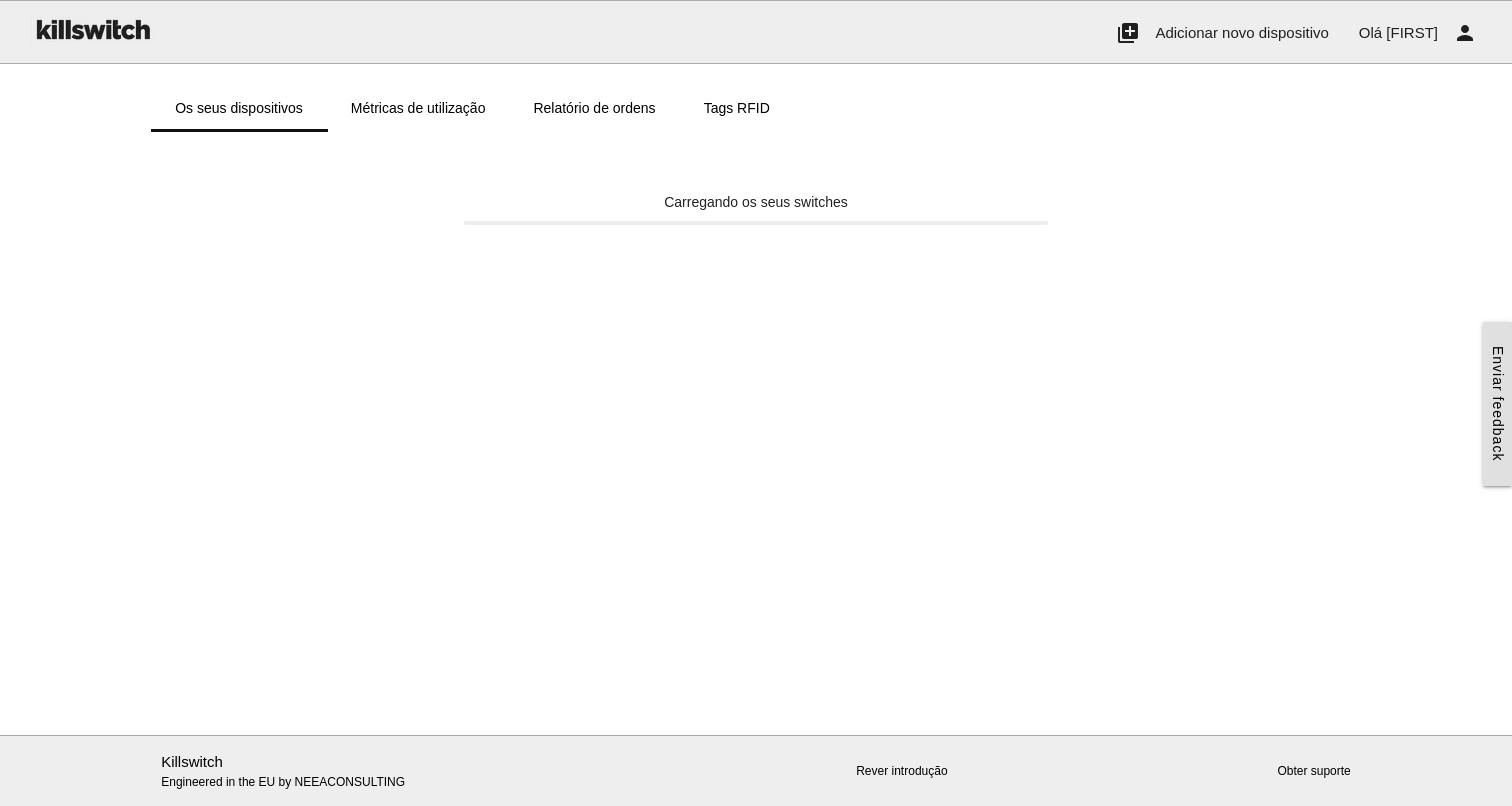 scroll, scrollTop: 0, scrollLeft: 0, axis: both 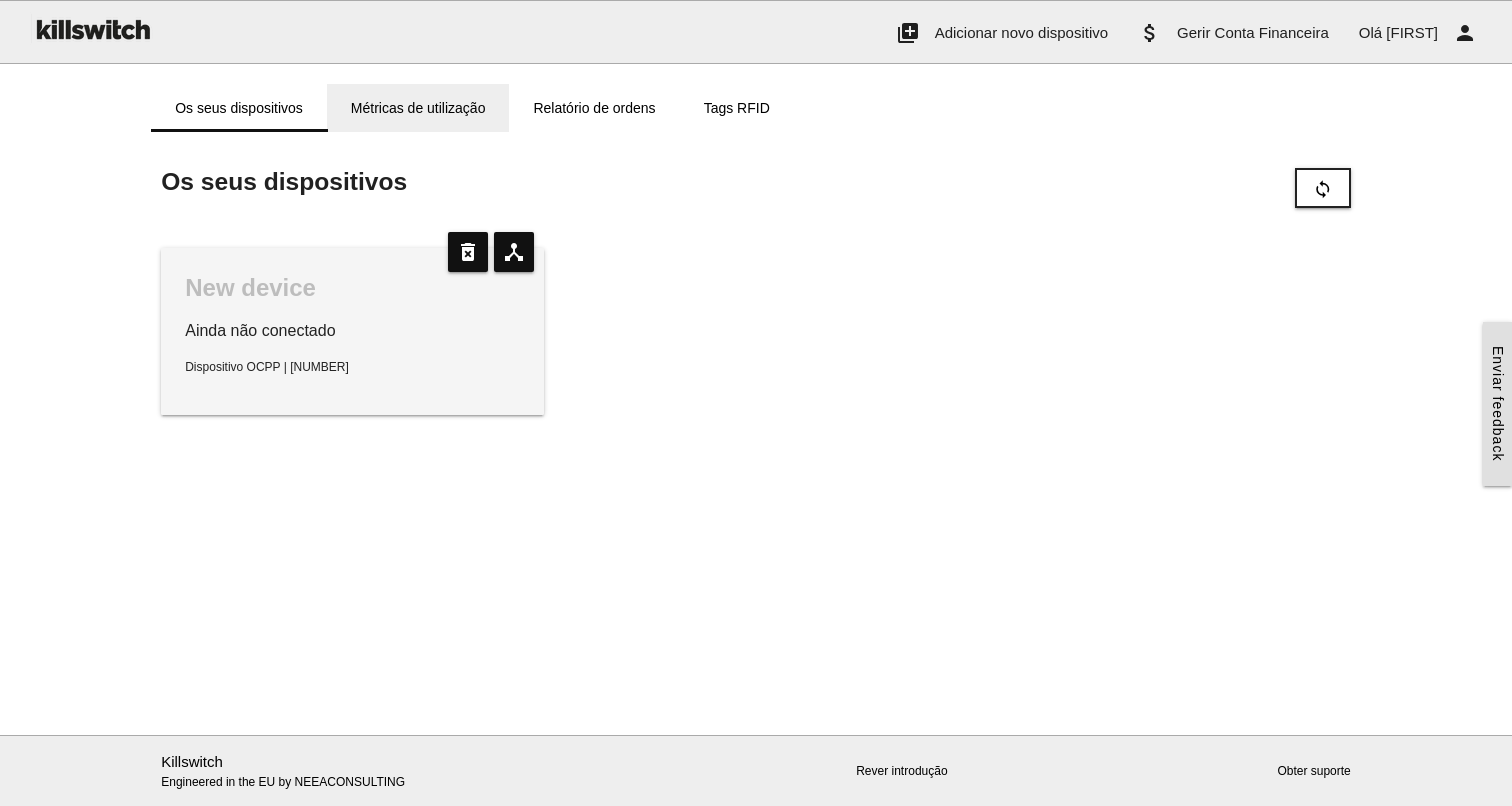 click on "Métricas de utilização" at bounding box center (418, 108) 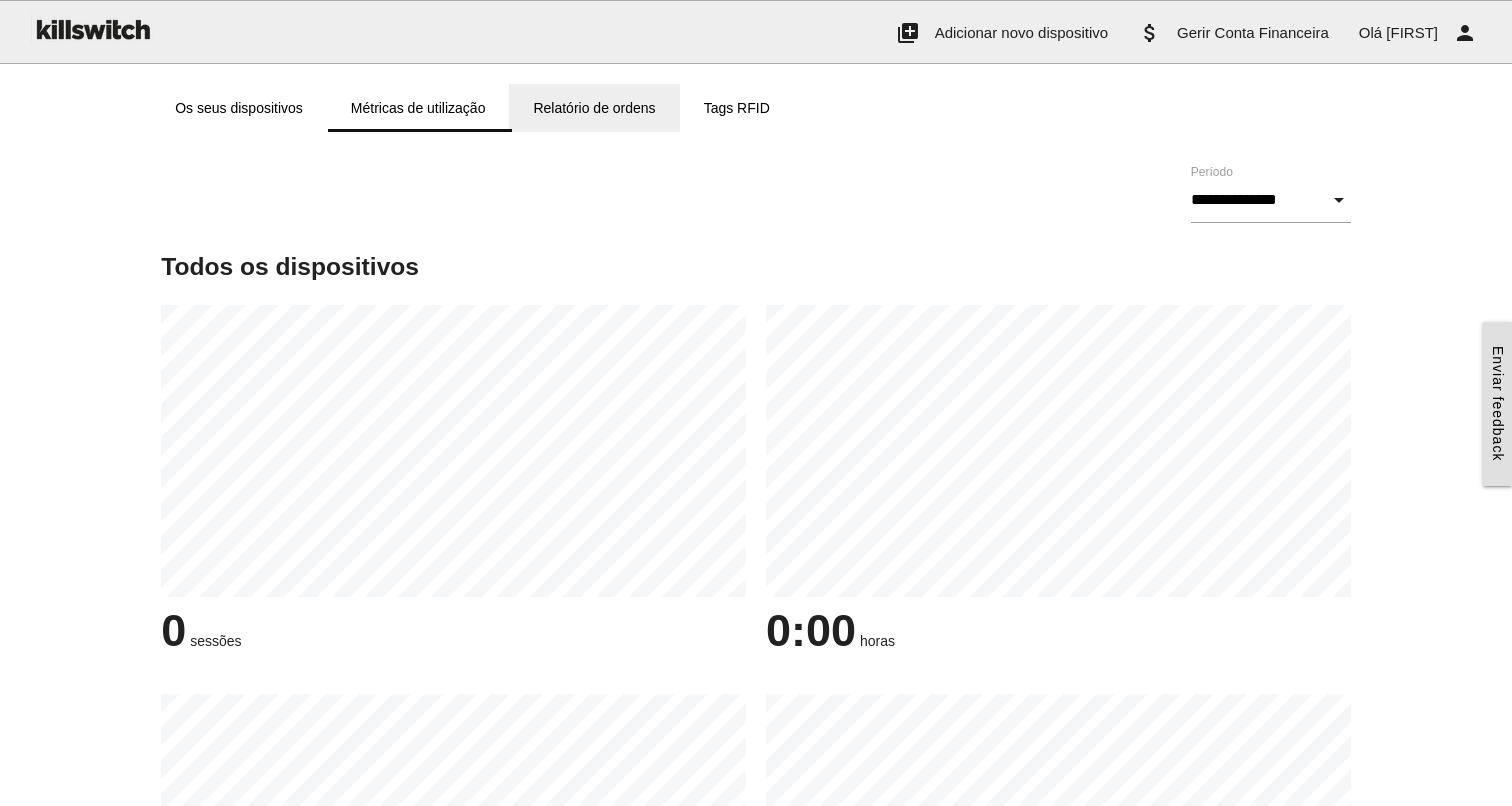 click on "Relatório de ordens" at bounding box center [594, 108] 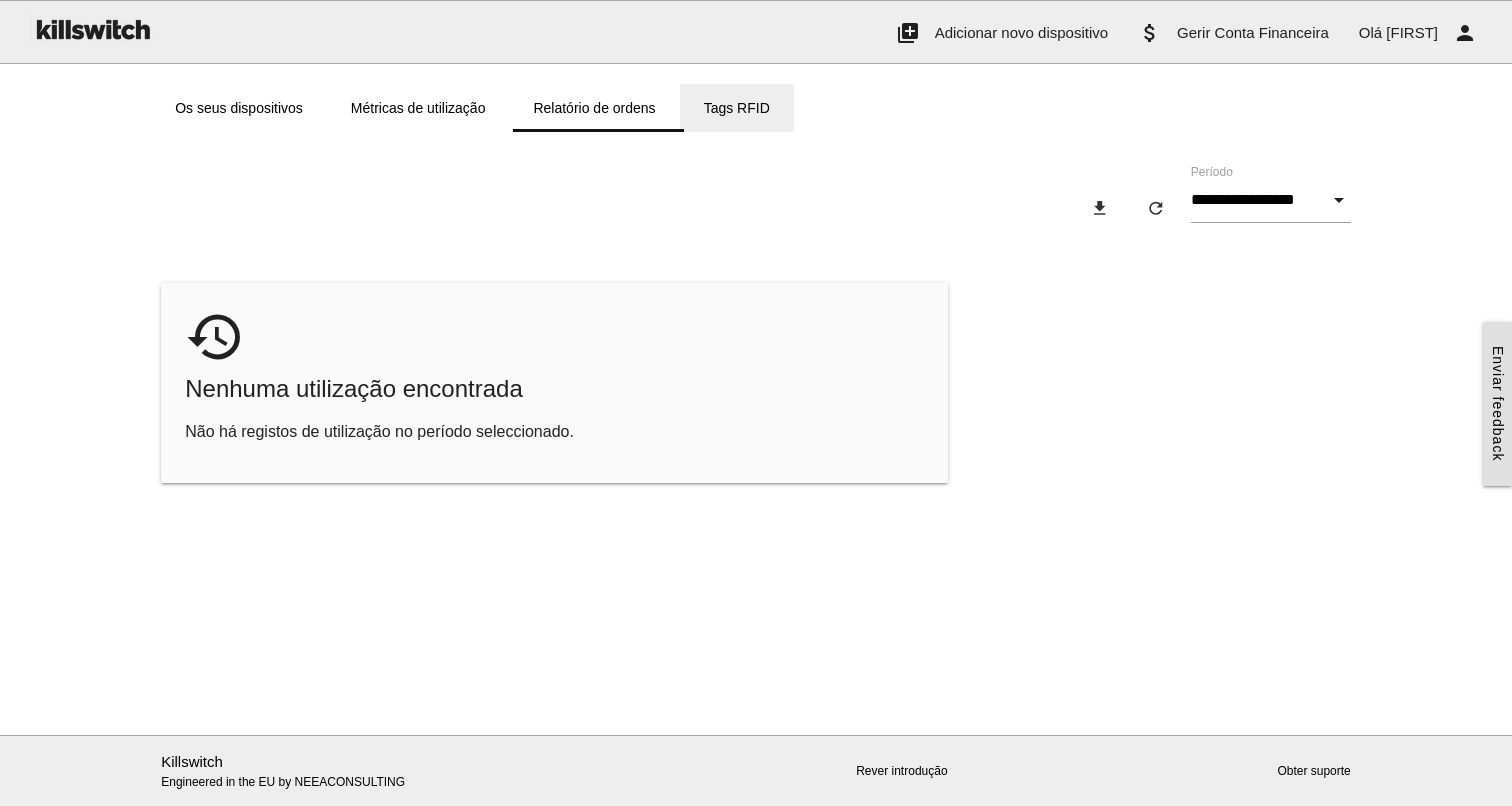 click on "Tags RFID" at bounding box center [737, 108] 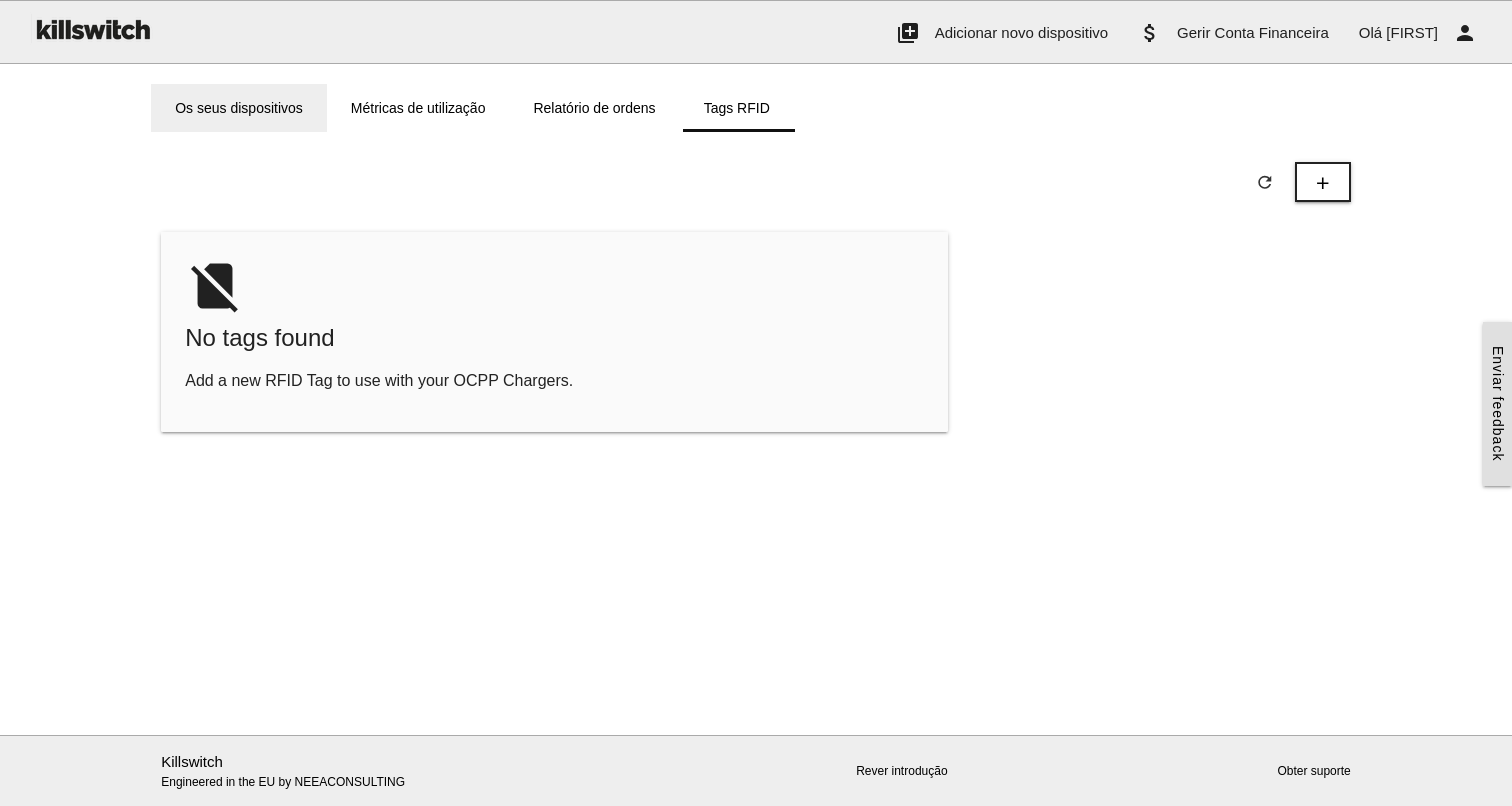 click on "Os seus dispositivos" at bounding box center (239, 108) 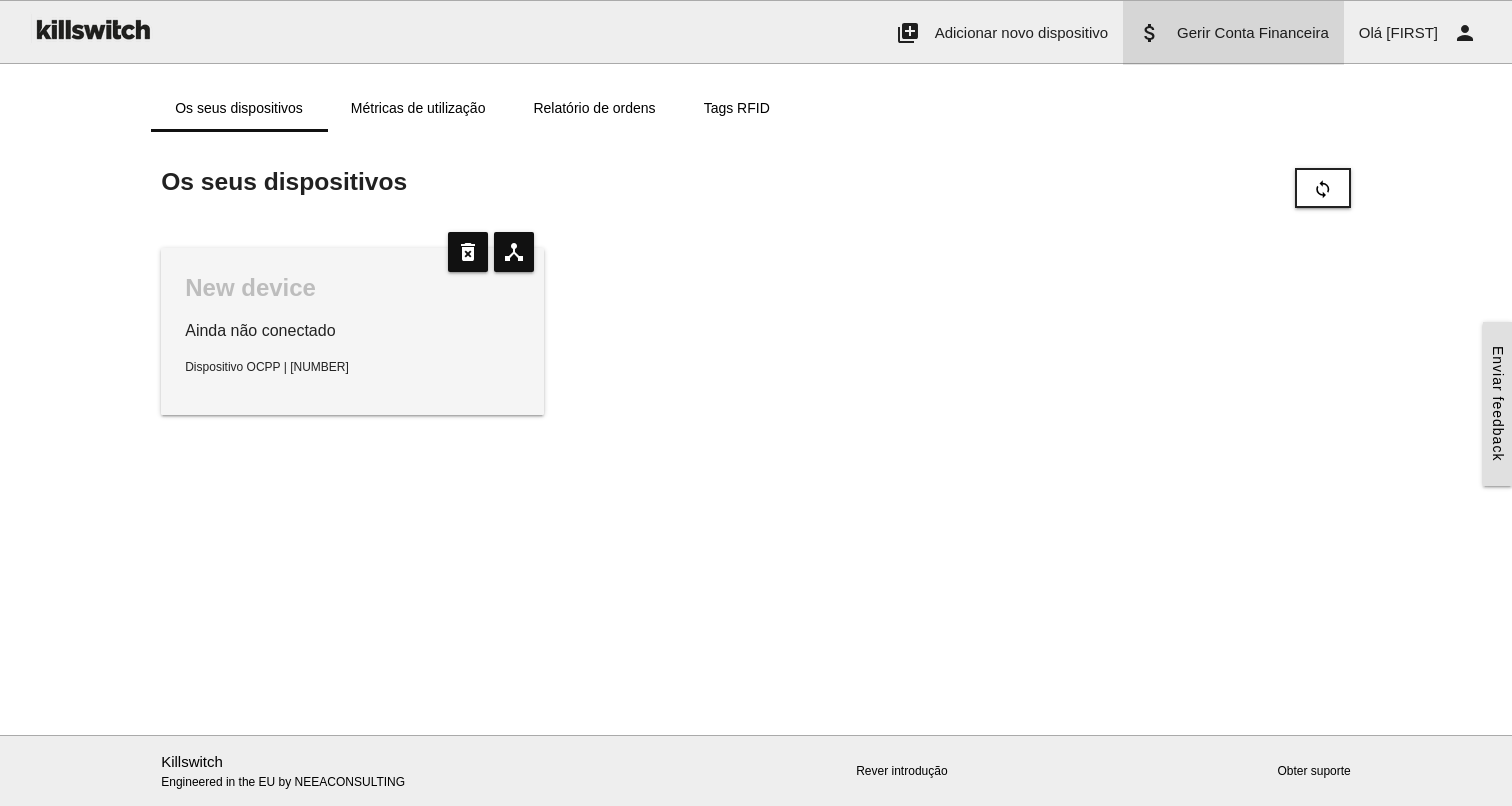 click on "attach_money Gerir Conta Financeira" at bounding box center (1233, 33) 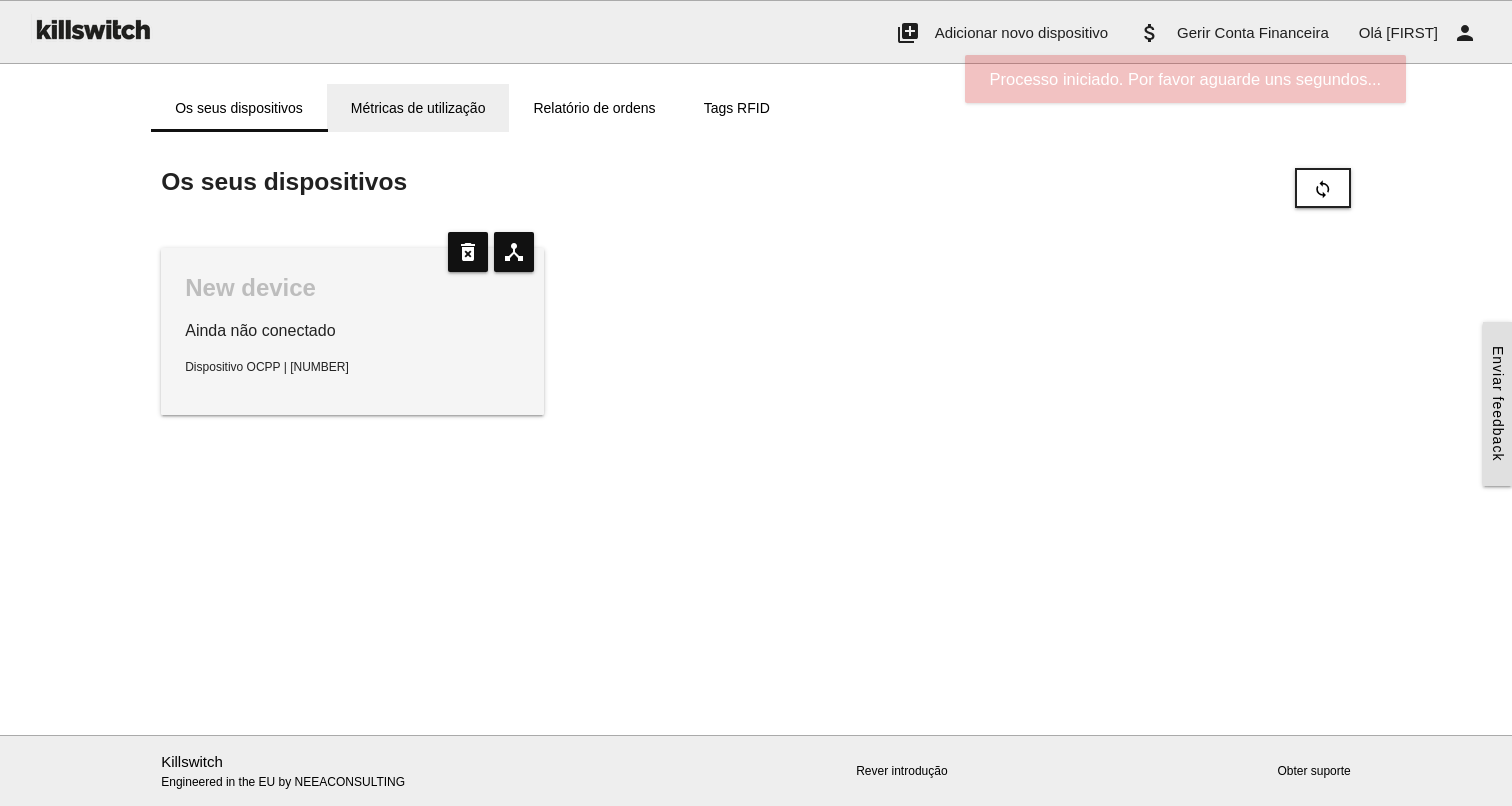 click on "Métricas de utilização" at bounding box center (418, 108) 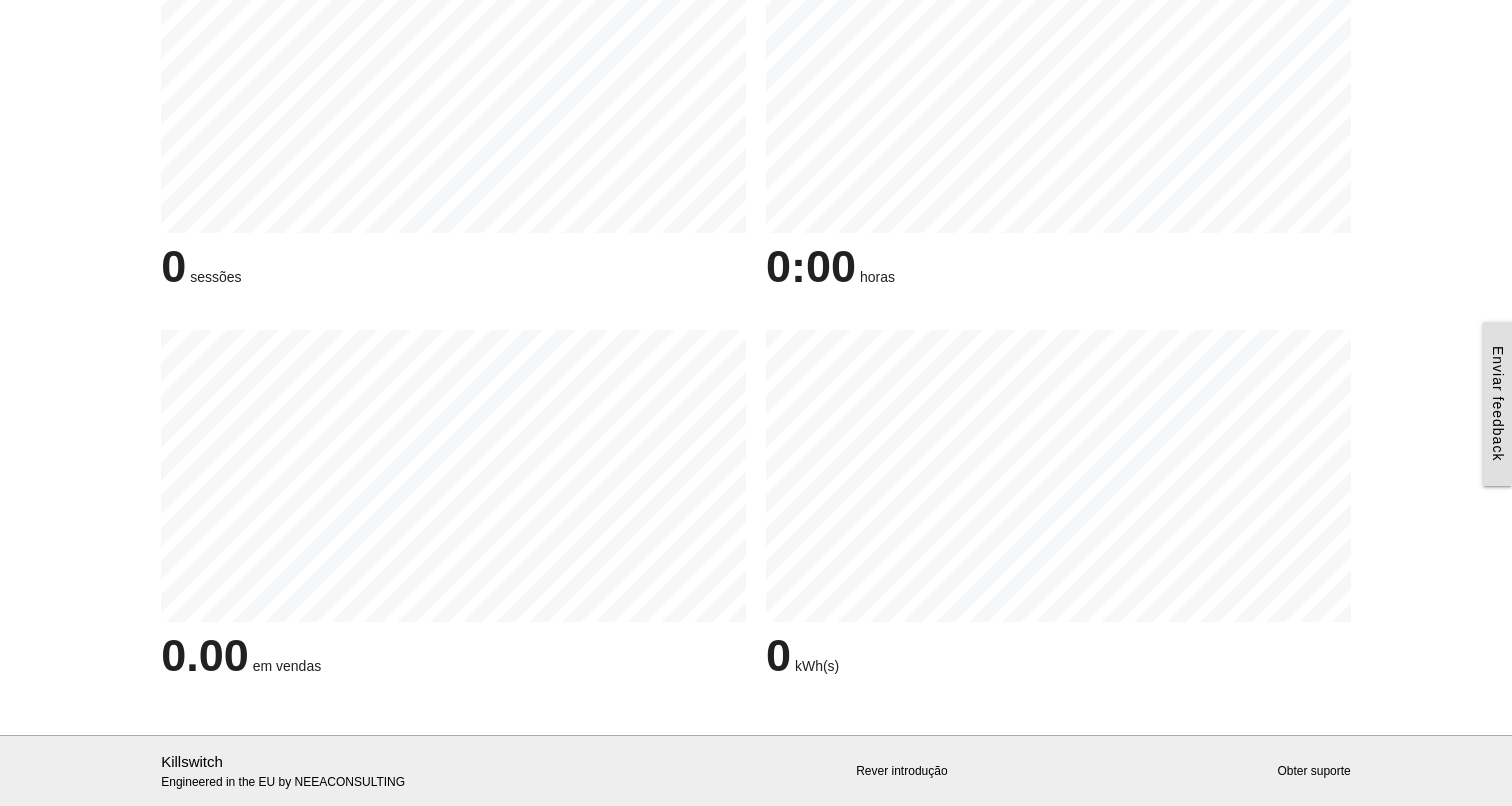 scroll, scrollTop: 0, scrollLeft: 0, axis: both 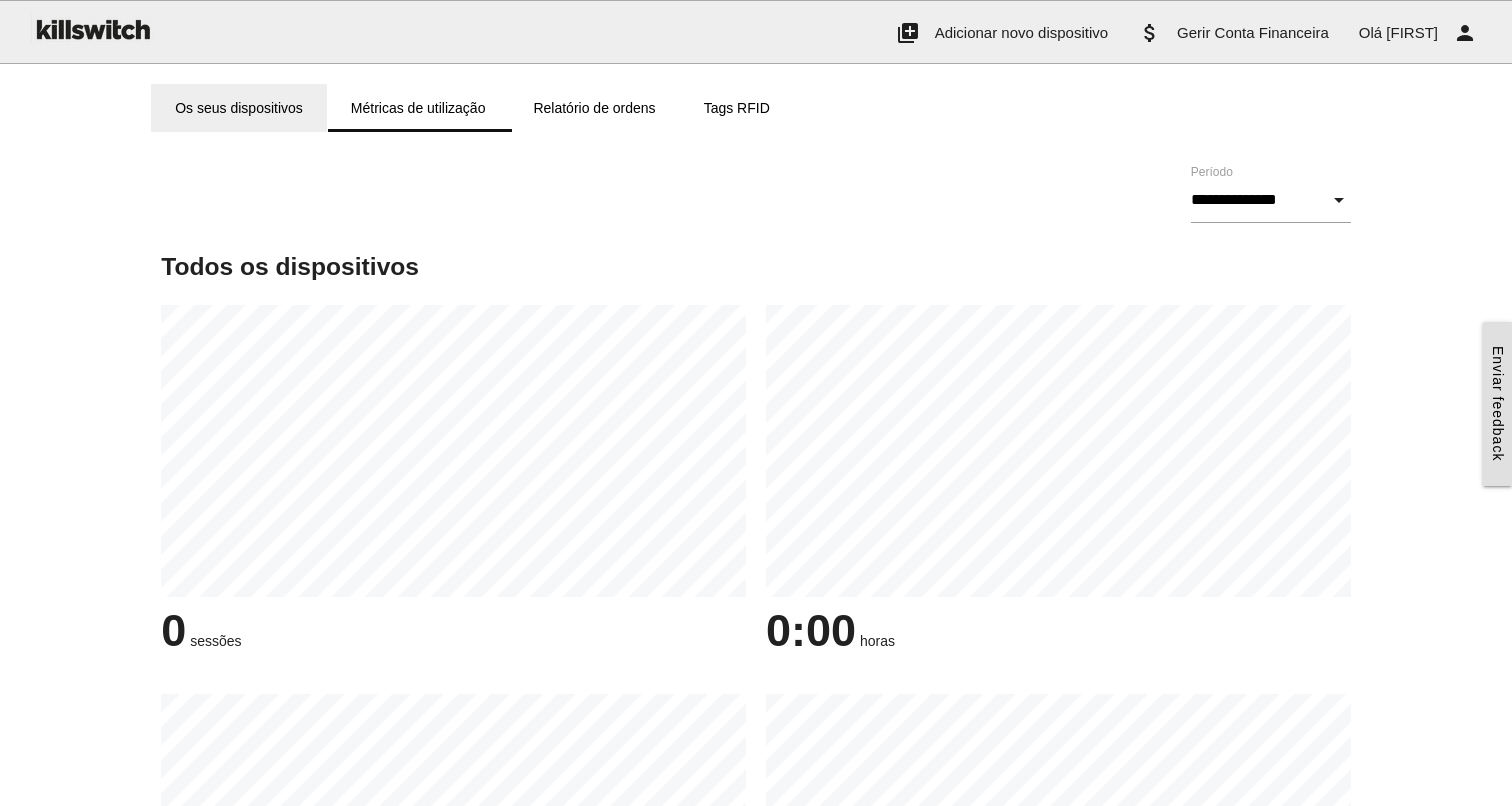 click on "Os seus dispositivos" at bounding box center [239, 108] 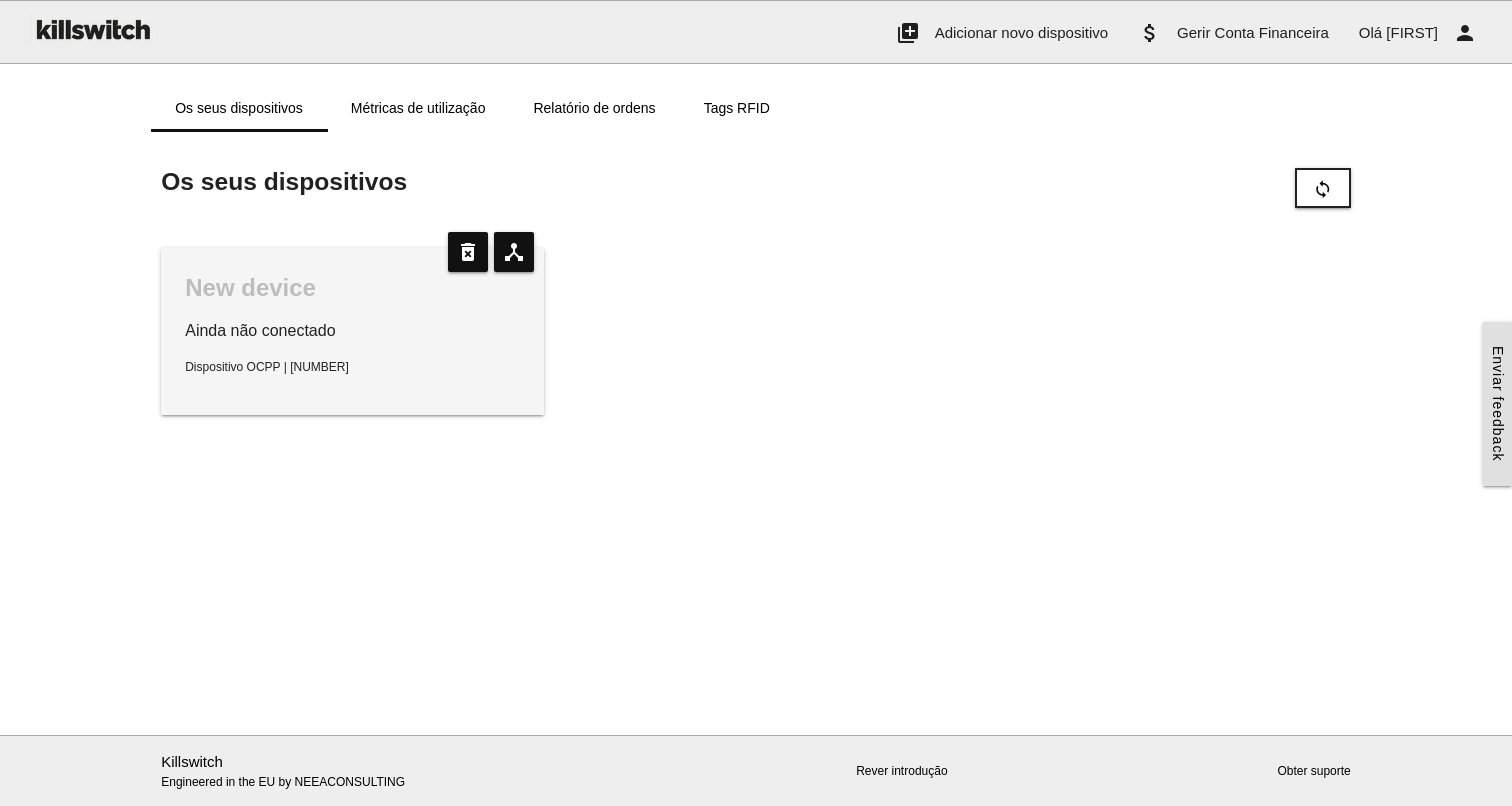 click on "Os seus dispositivos
sync
New device Ainda não conectado Dispositivo OCPP | 3000784 device_hub delete_forever" at bounding box center (756, 303) 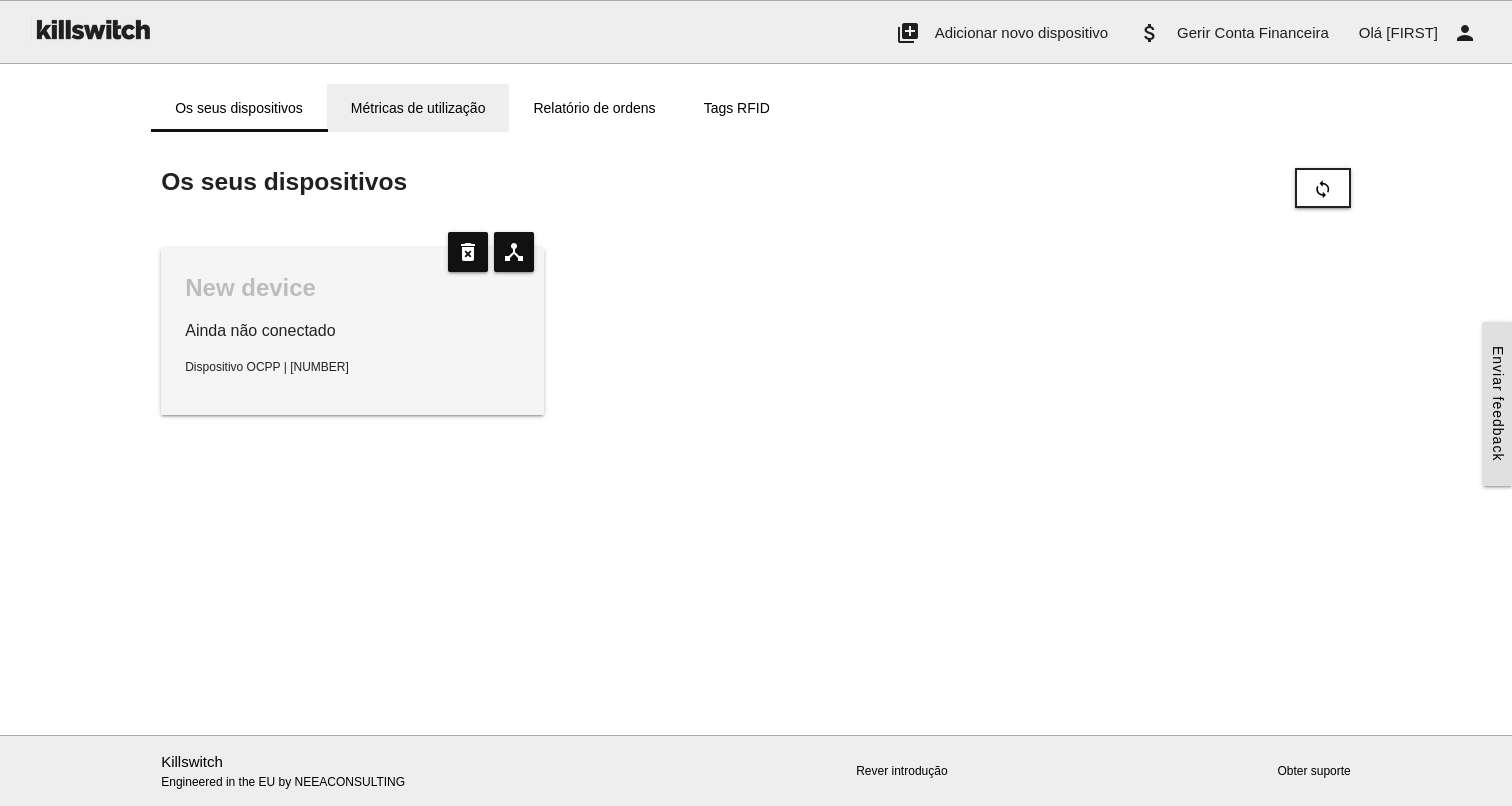 click on "Métricas de utilização" at bounding box center (418, 108) 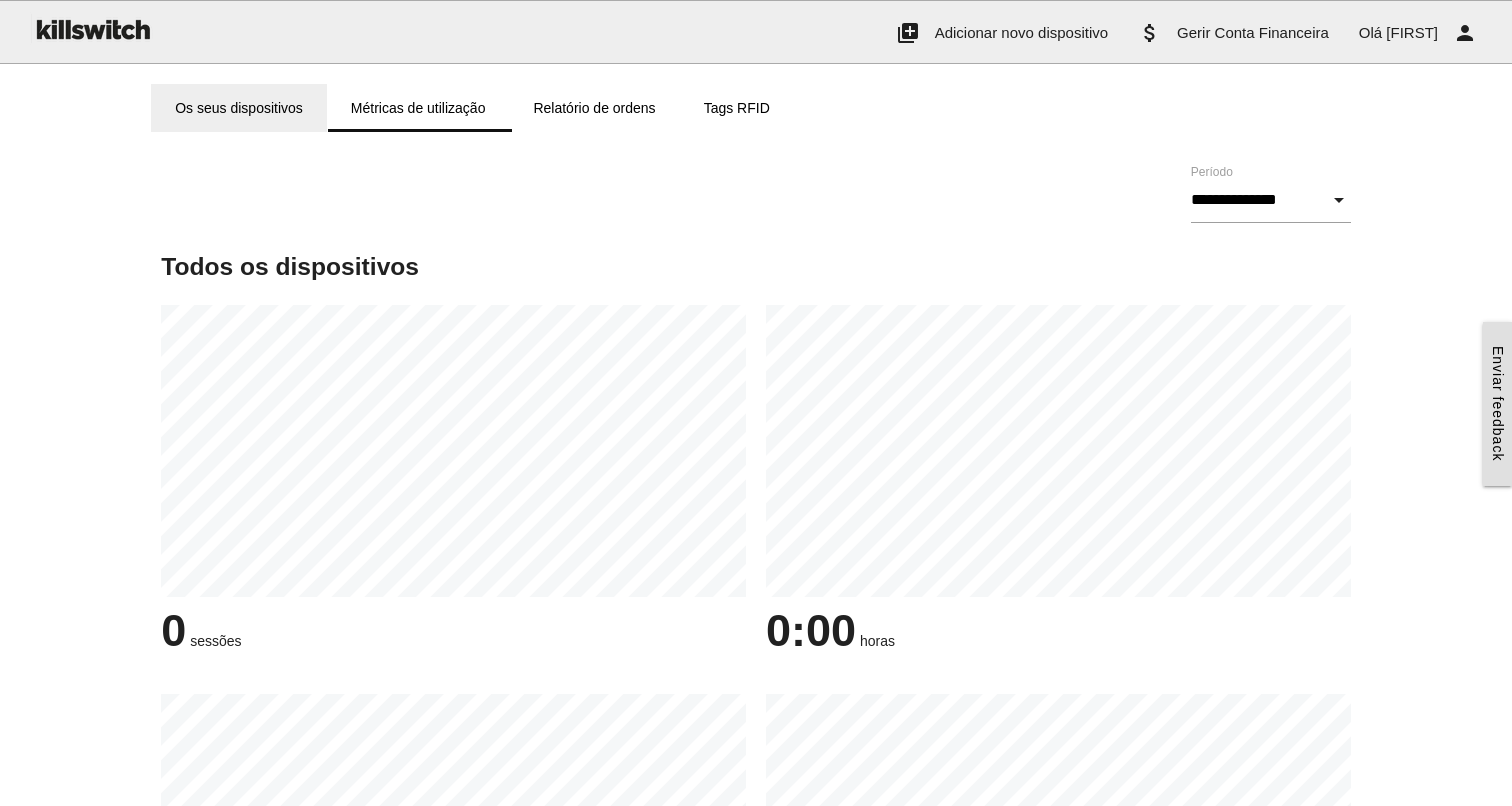 click on "Os seus dispositivos" at bounding box center [239, 108] 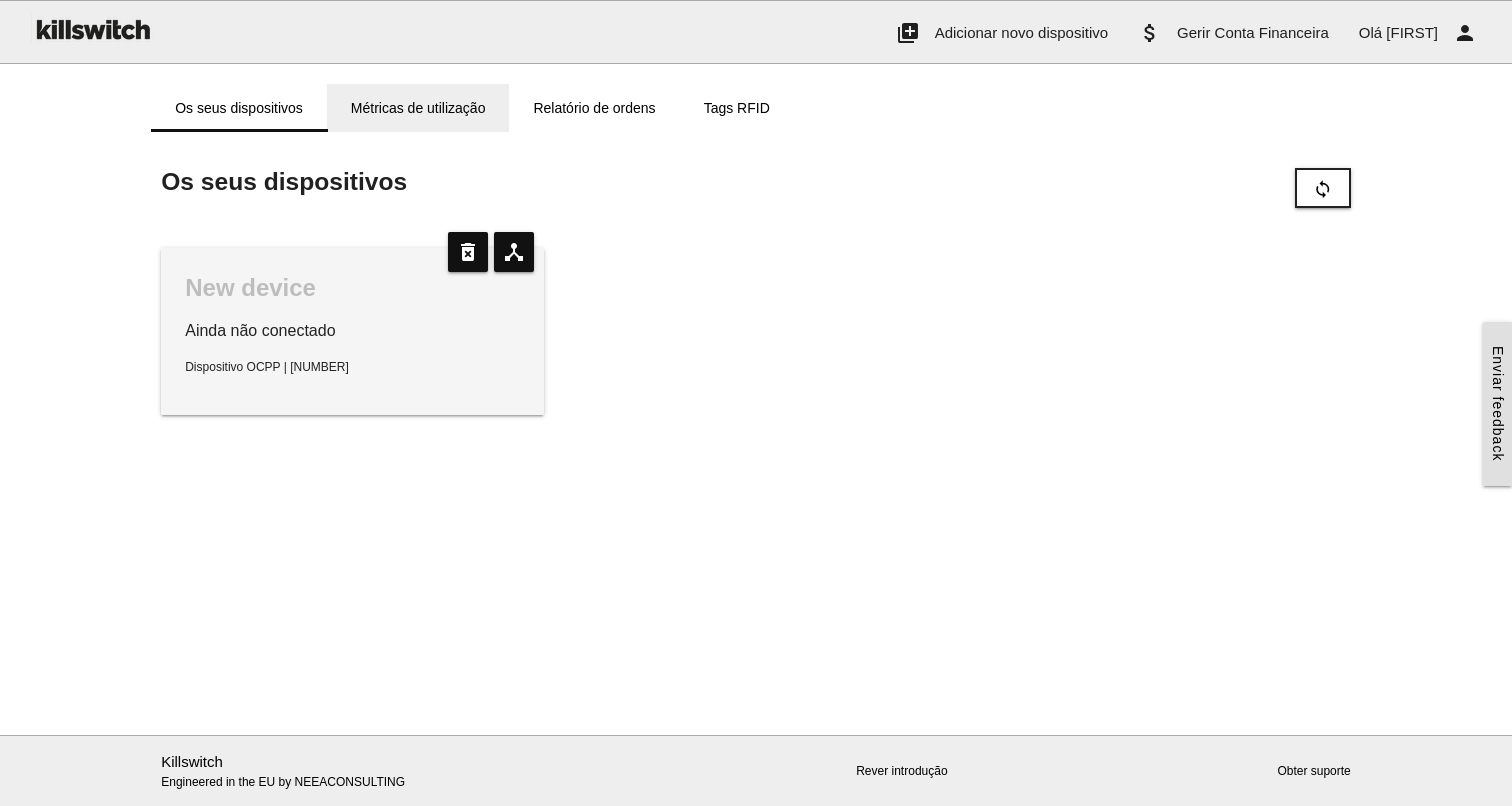 click on "Métricas de utilização" at bounding box center [418, 108] 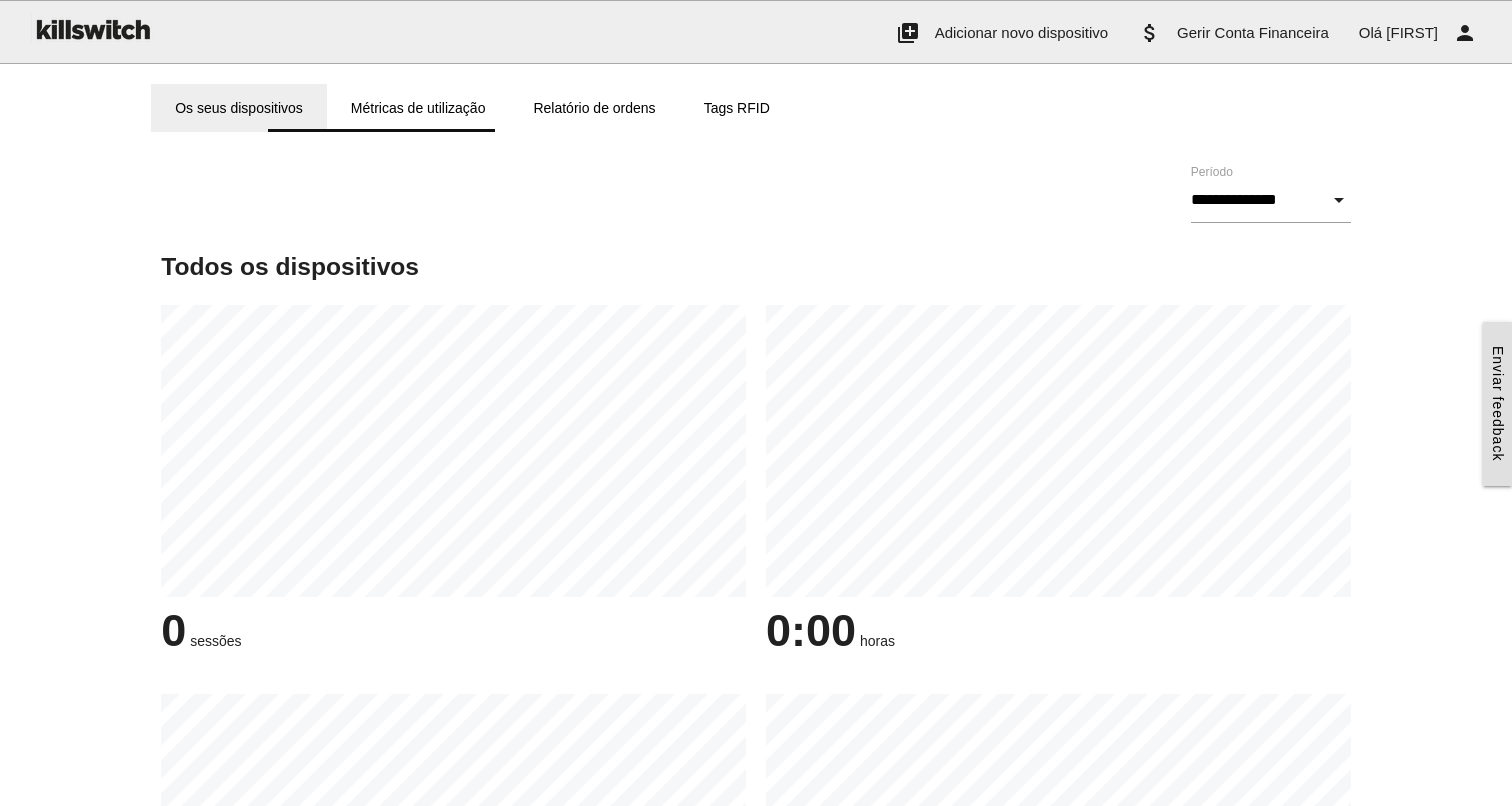 click on "Os seus dispositivos" at bounding box center (239, 108) 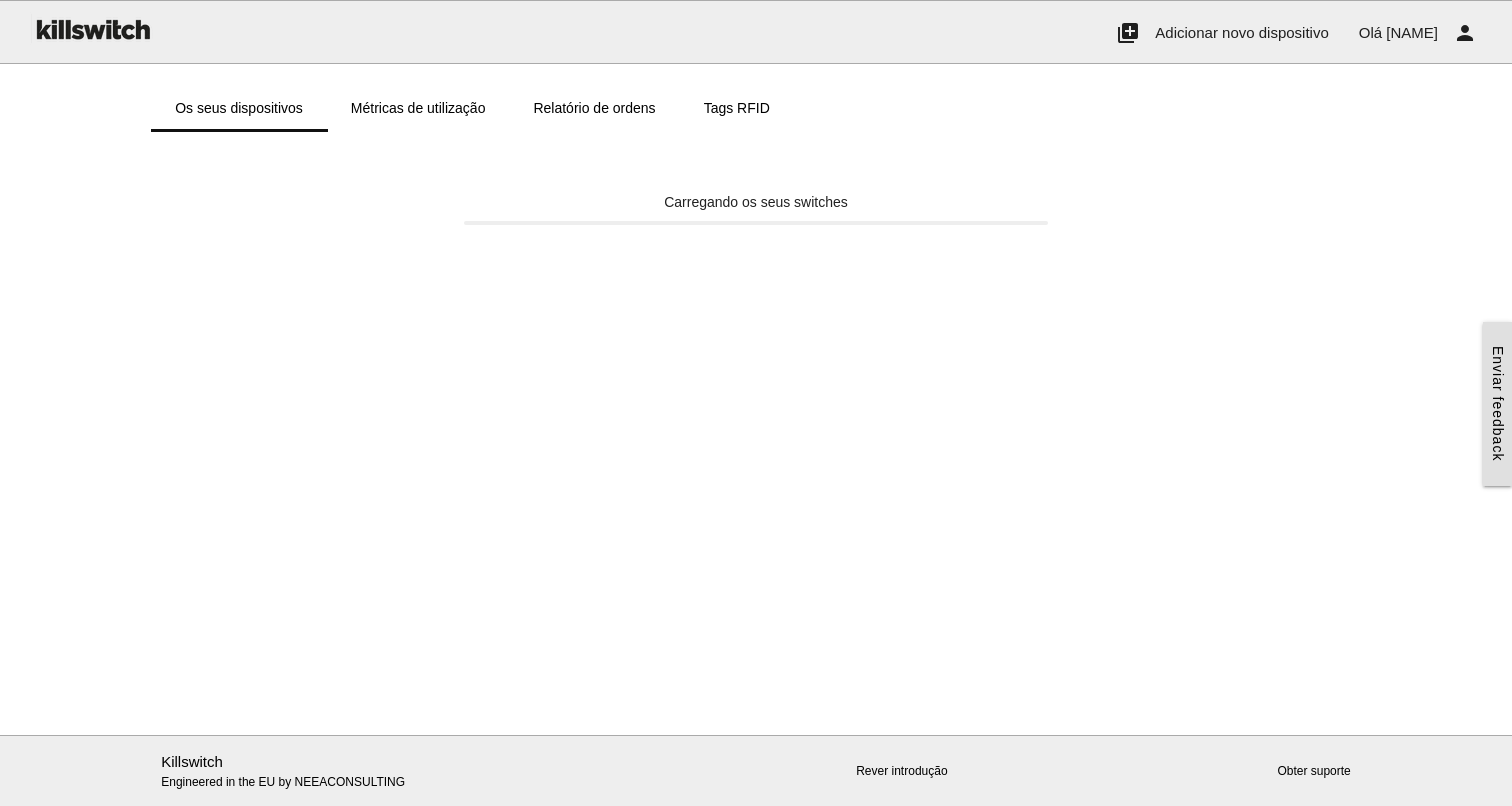 scroll, scrollTop: 0, scrollLeft: 0, axis: both 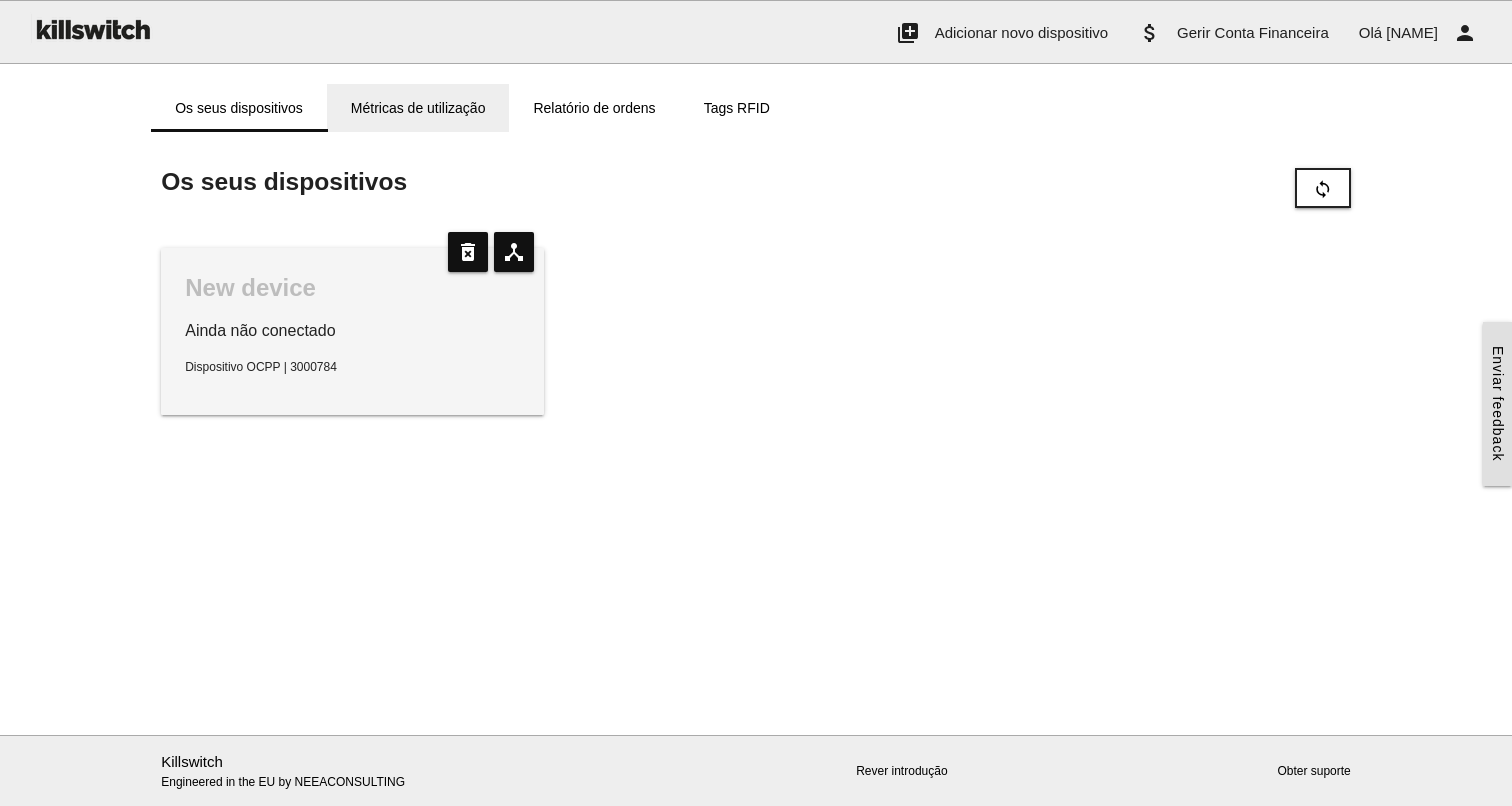 click on "Métricas de utilização" at bounding box center (418, 108) 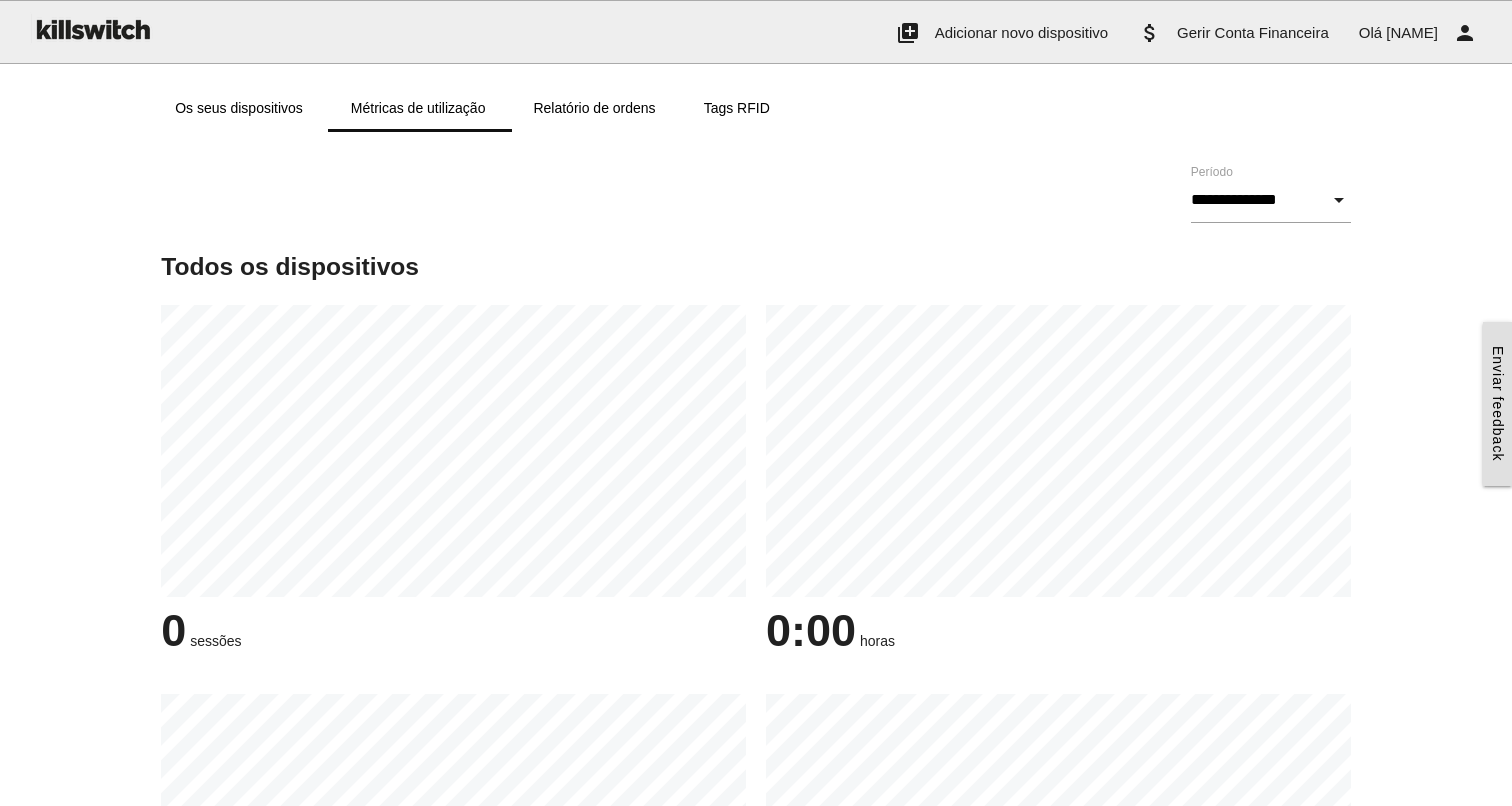 click on "**********" at bounding box center (756, 192) 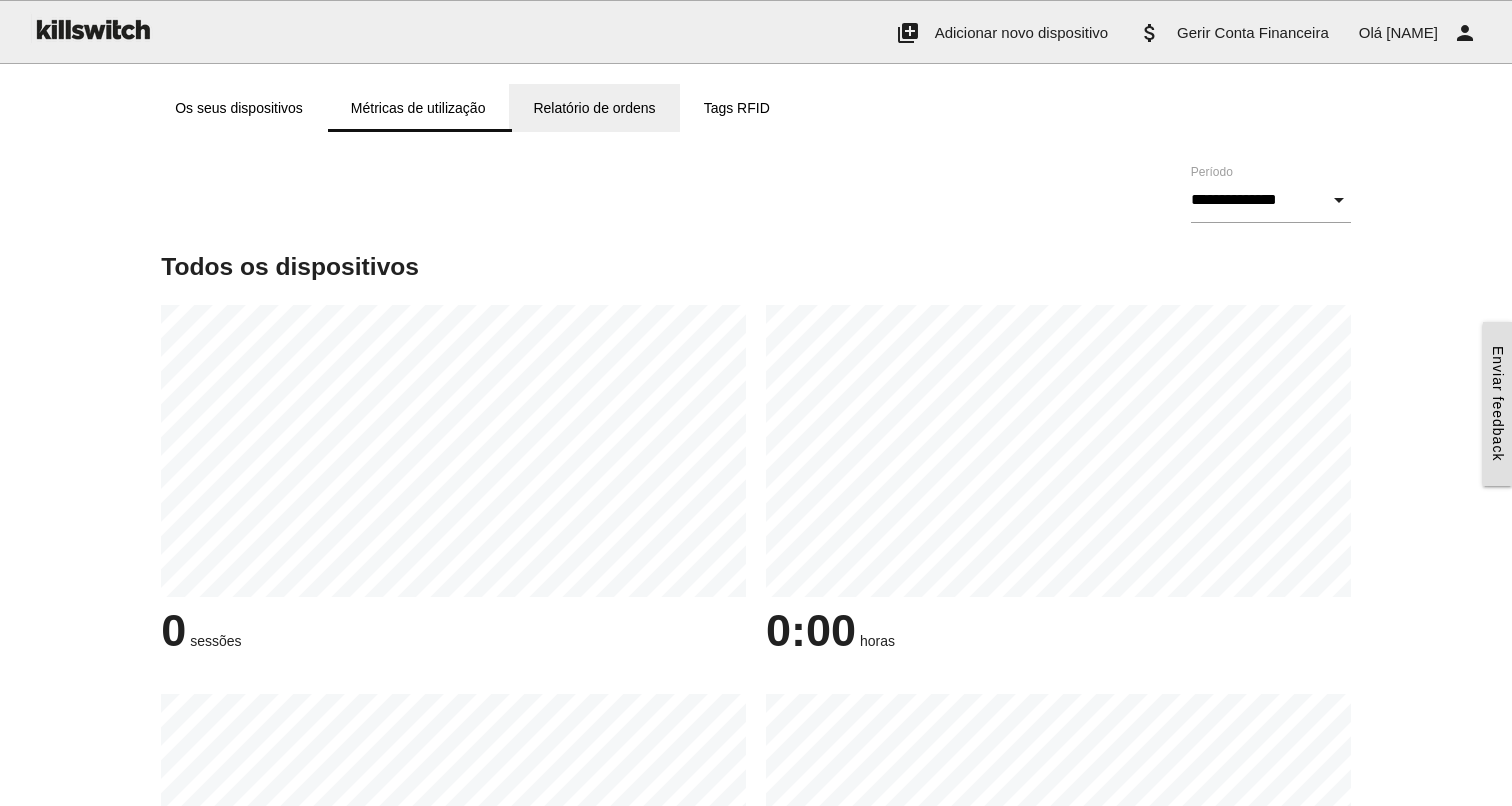 click on "Relatório de ordens" at bounding box center (594, 108) 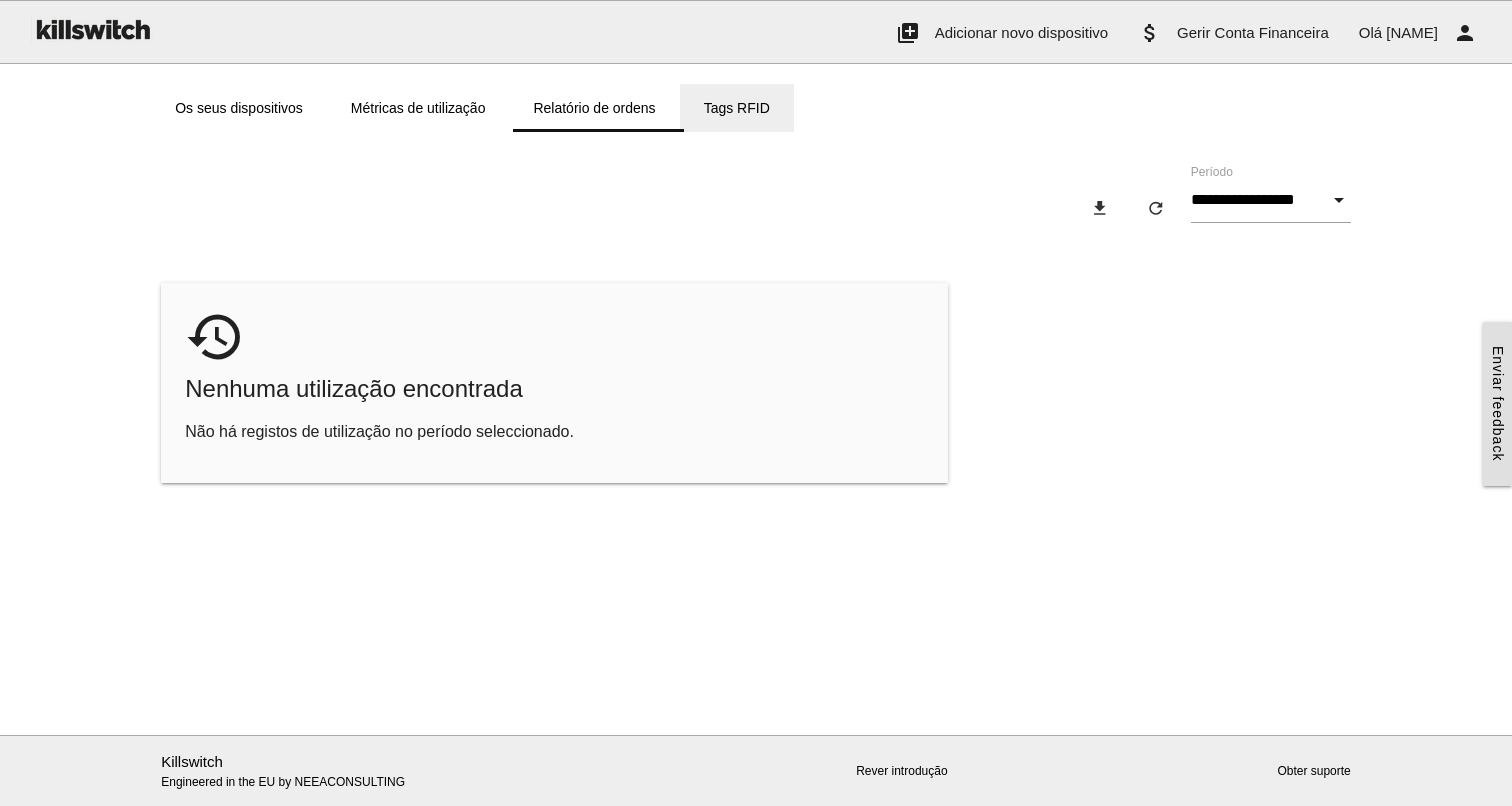 click on "Tags RFID" at bounding box center (737, 108) 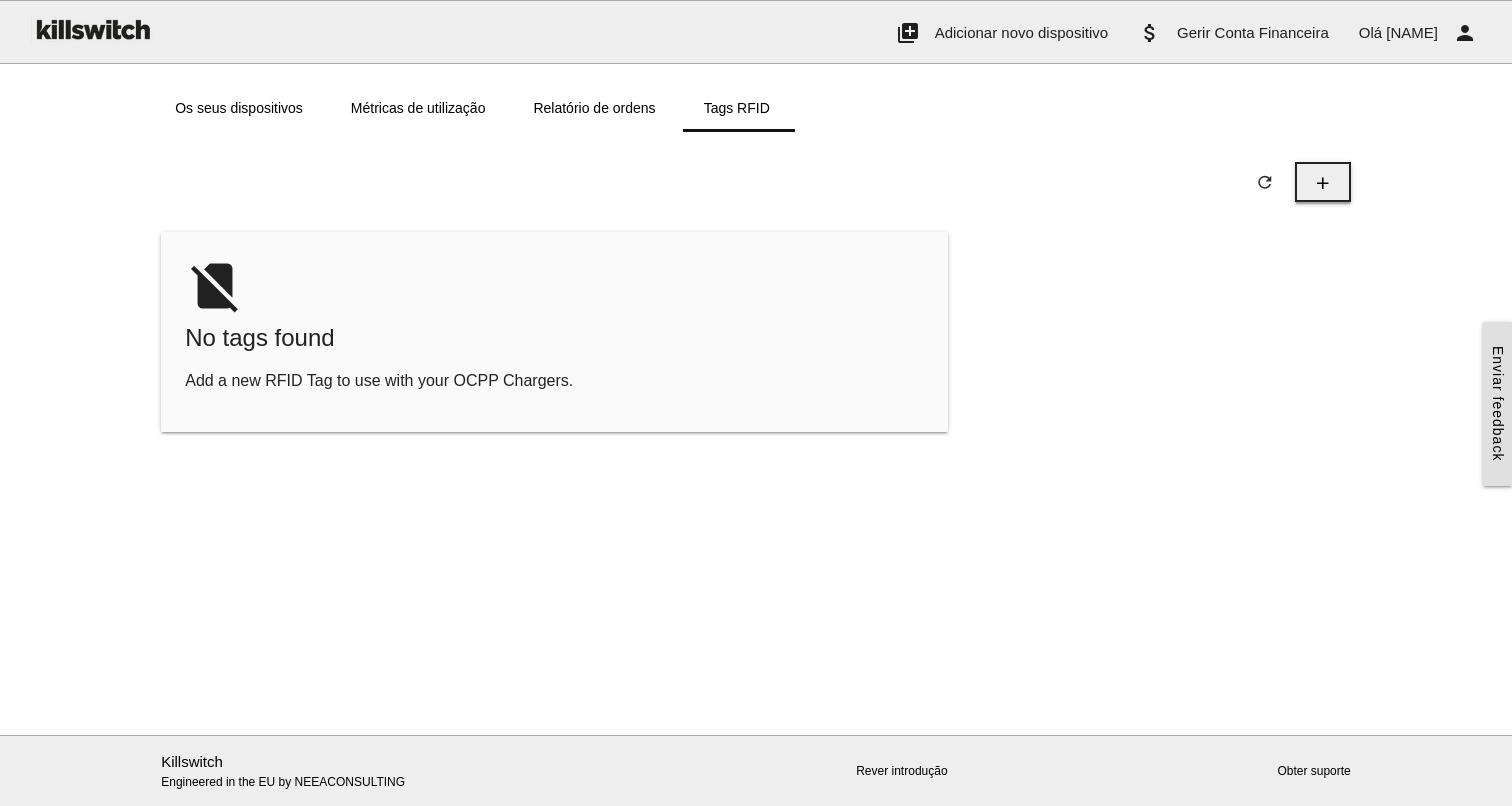 click on "add" at bounding box center (1323, 183) 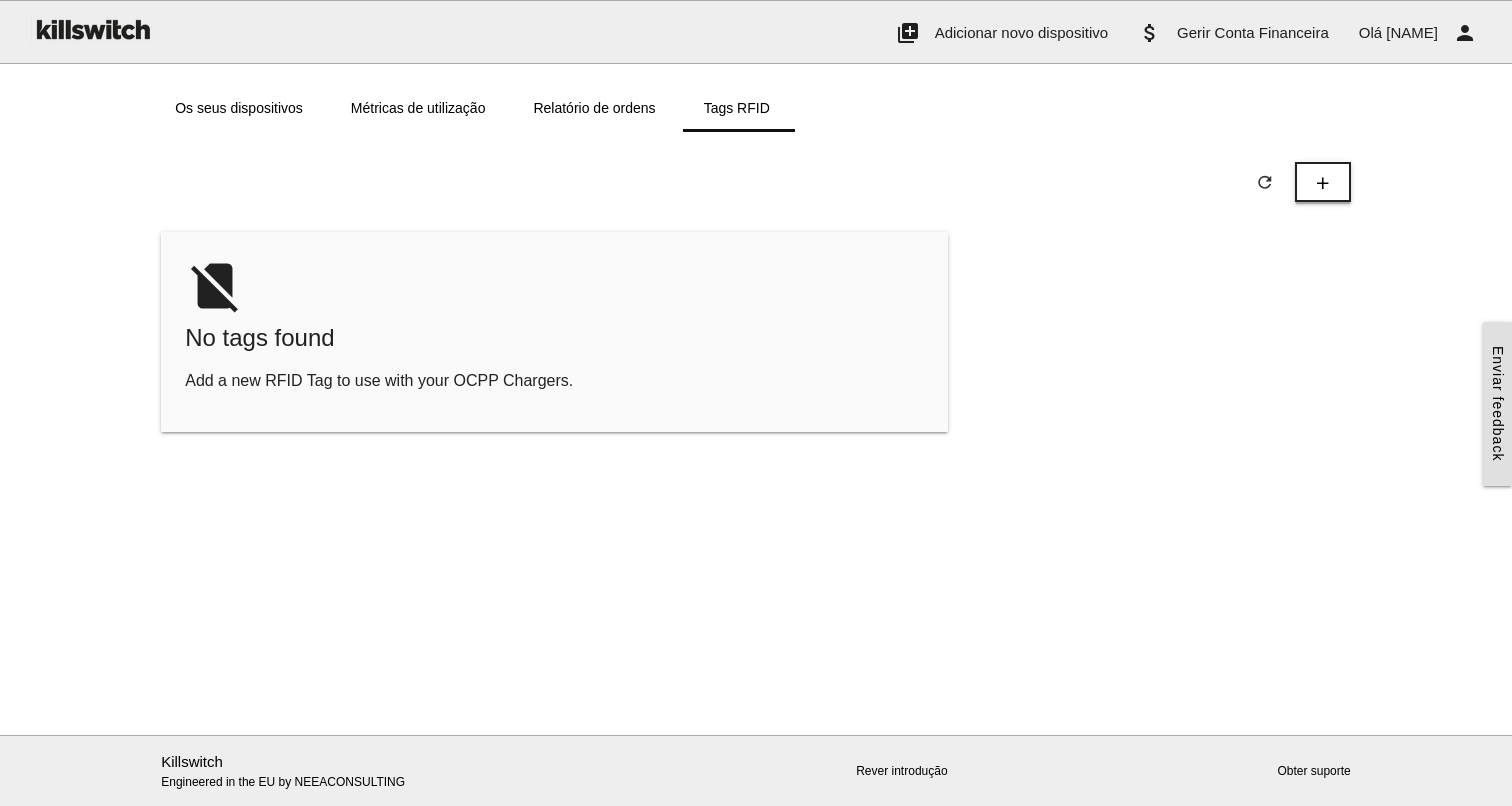 type 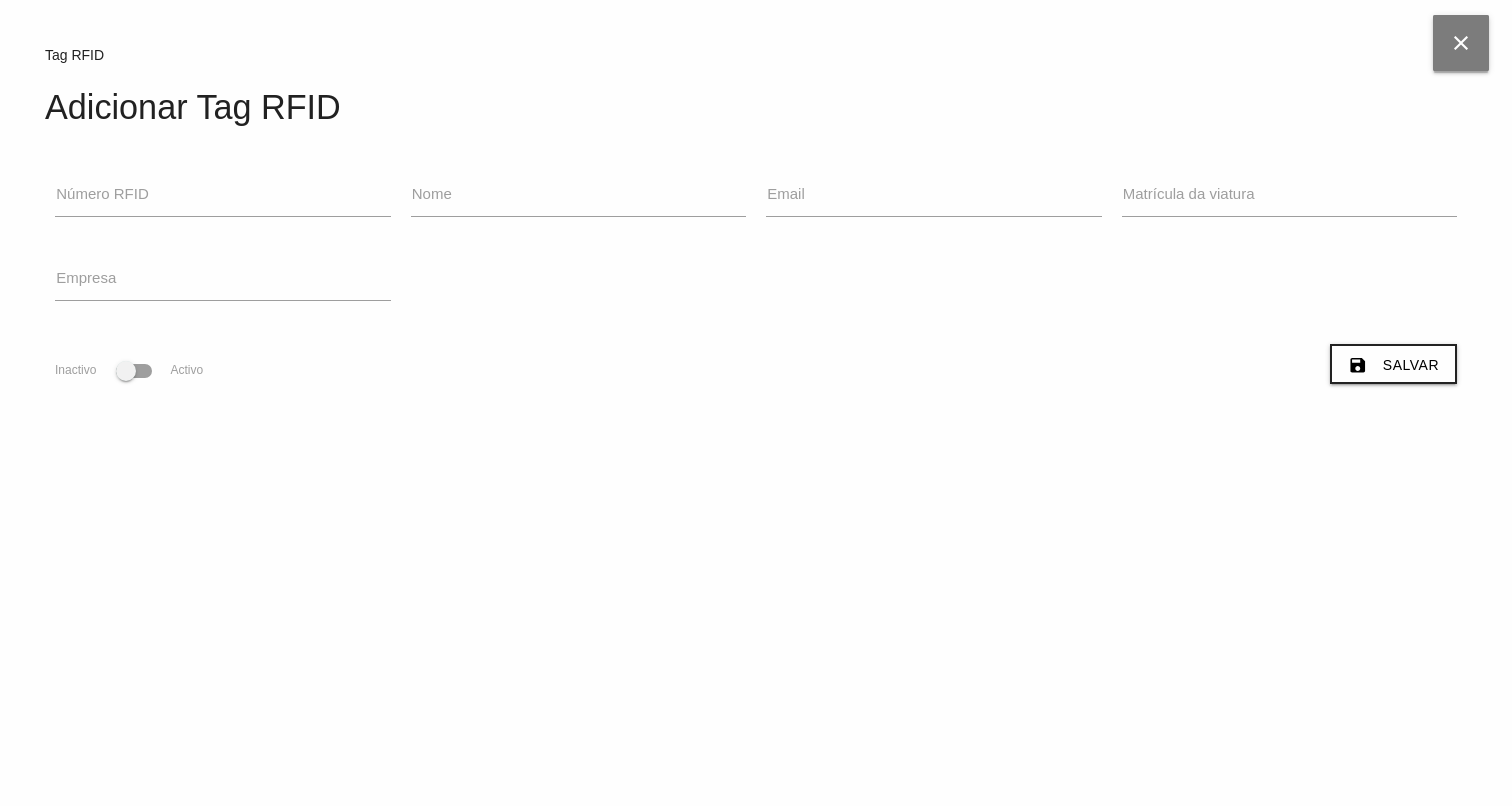 click on "close" at bounding box center [1461, 43] 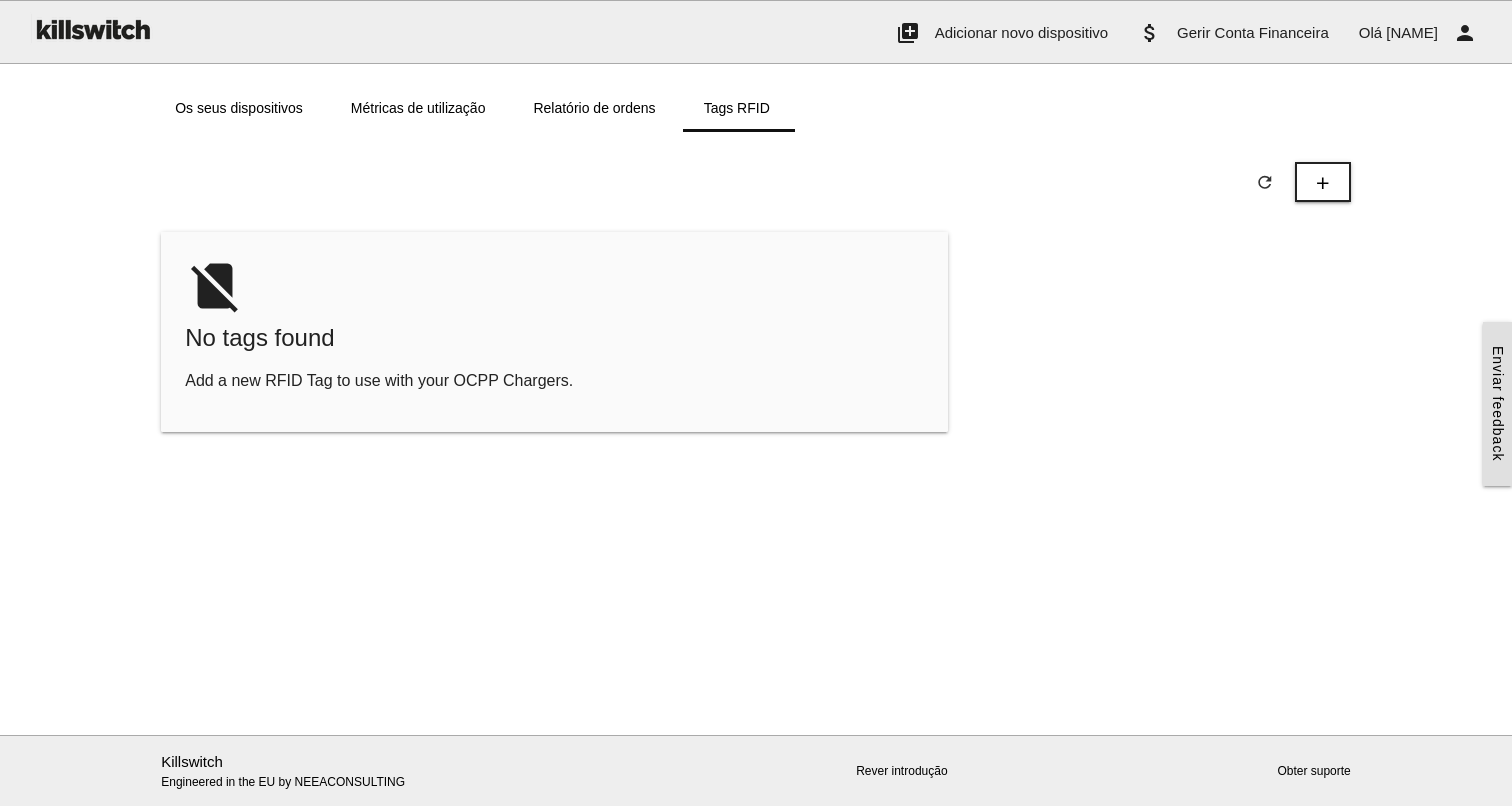 click on "refresh
add" at bounding box center (756, 182) 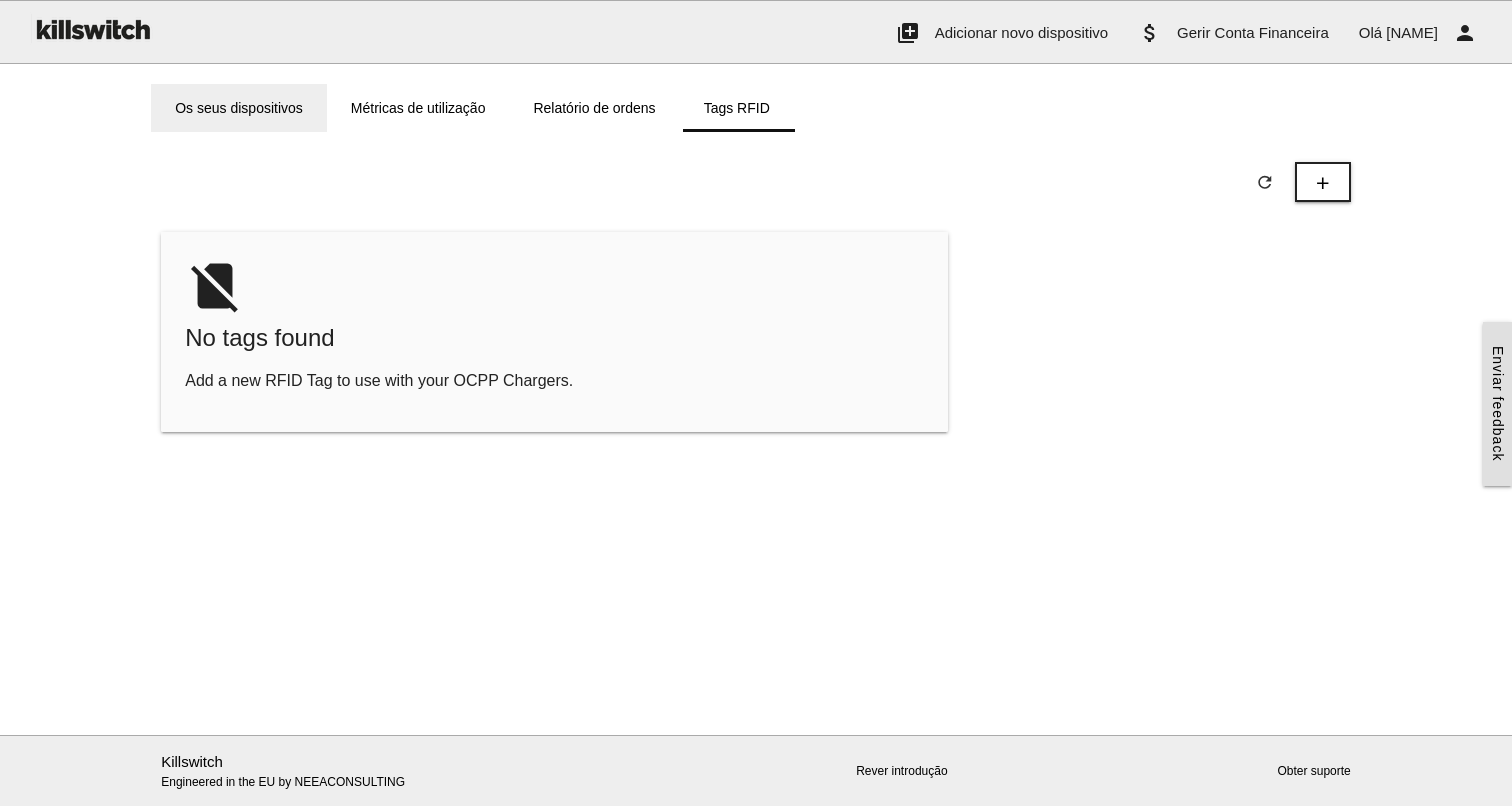 click on "Os seus dispositivos" at bounding box center [239, 108] 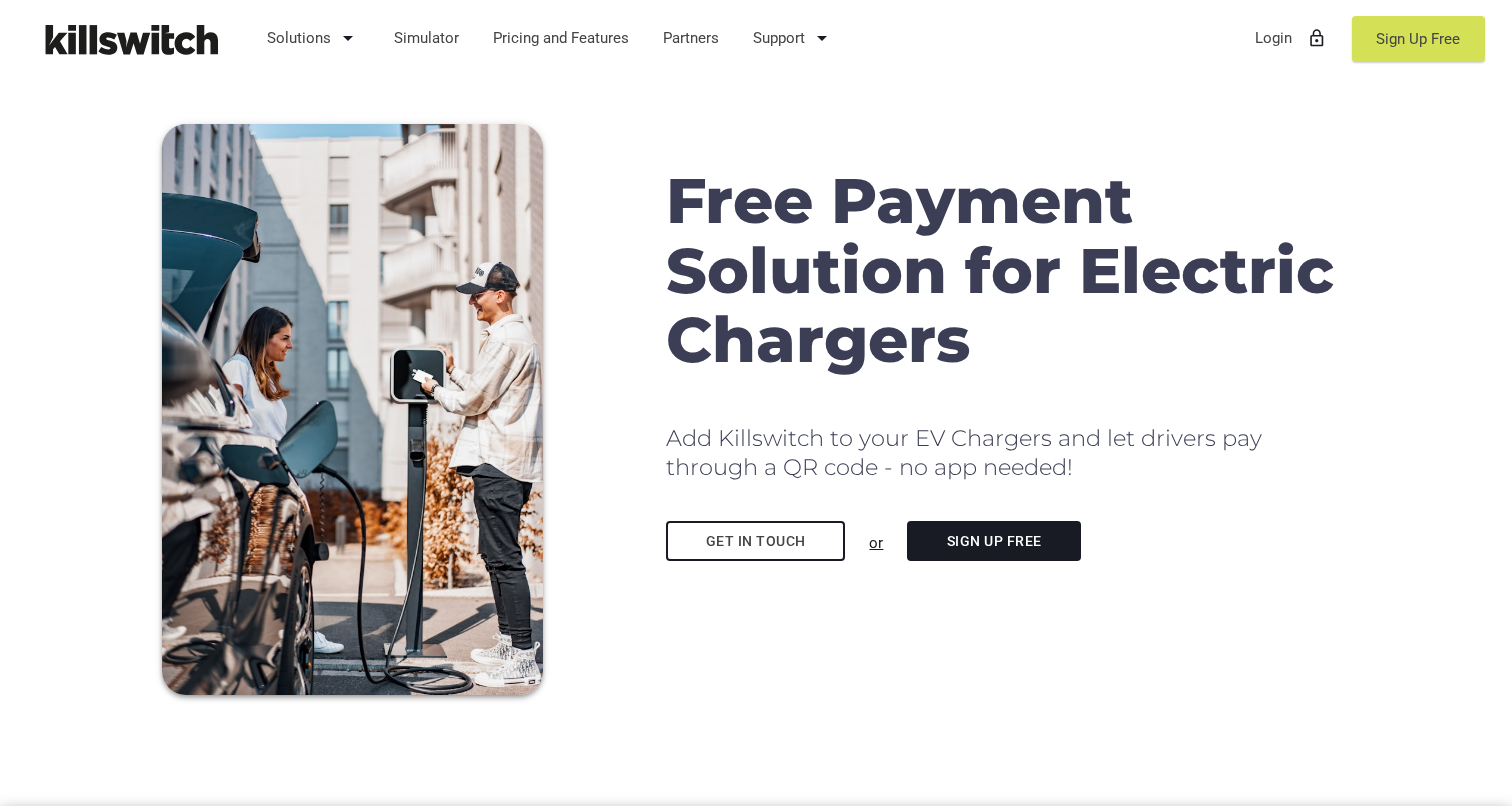 scroll, scrollTop: 0, scrollLeft: 0, axis: both 